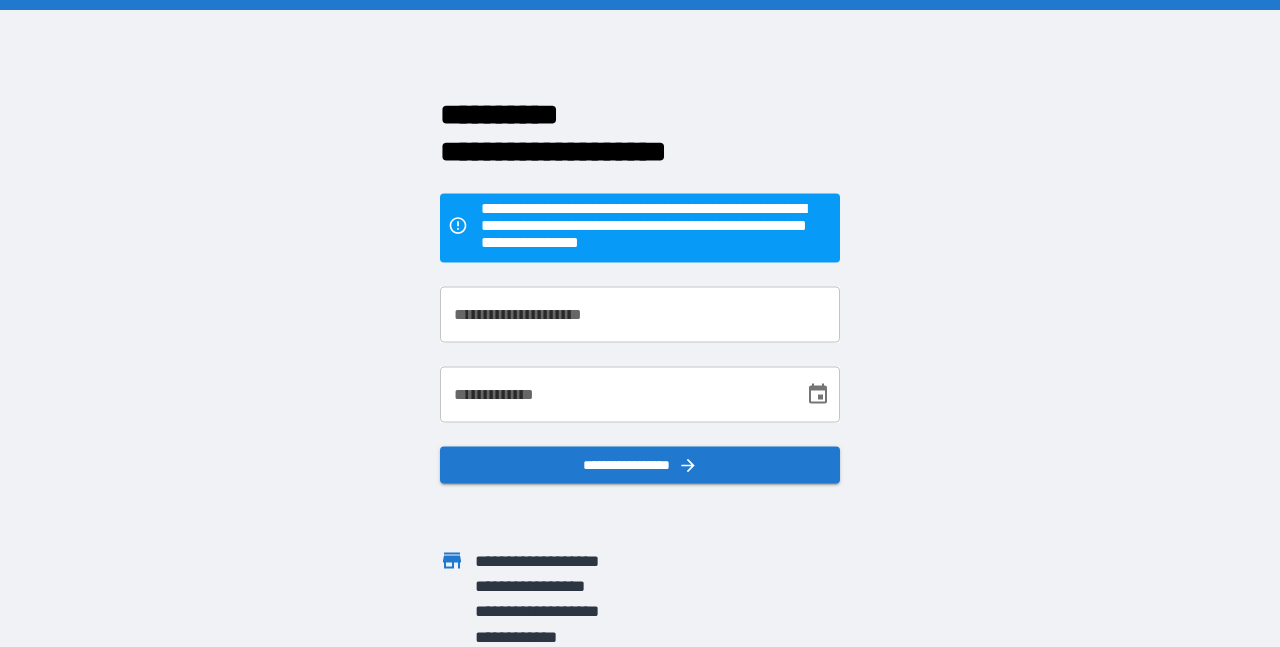 scroll, scrollTop: 0, scrollLeft: 0, axis: both 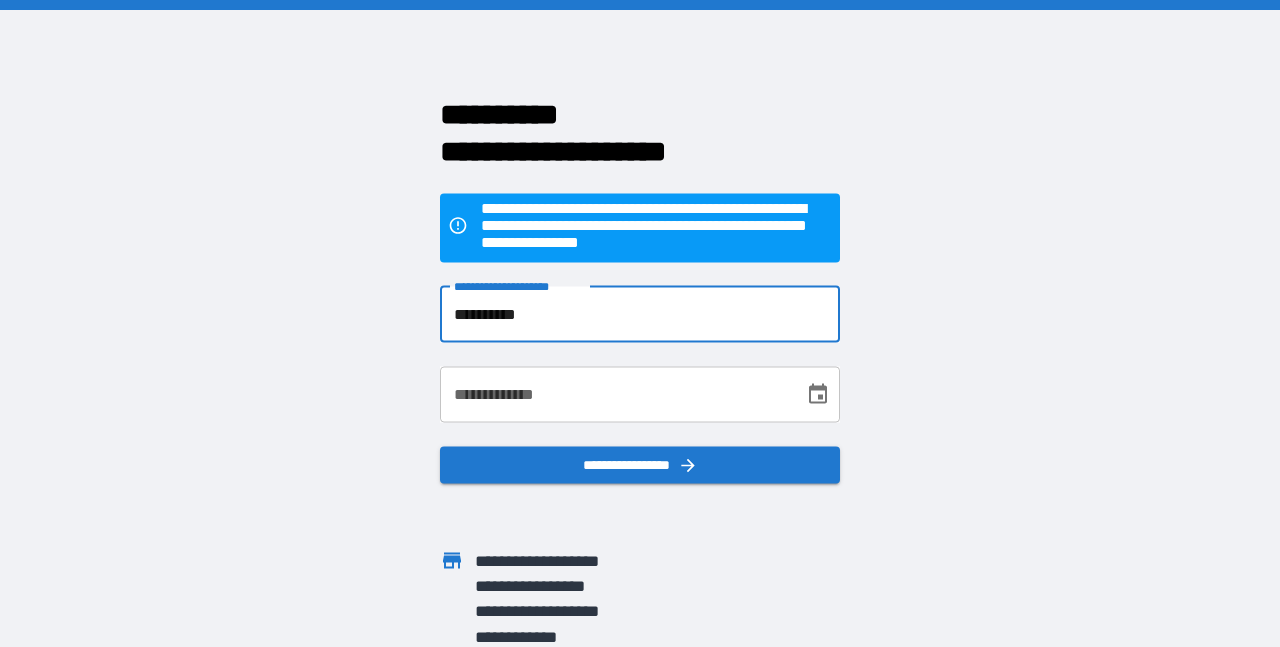 type on "**********" 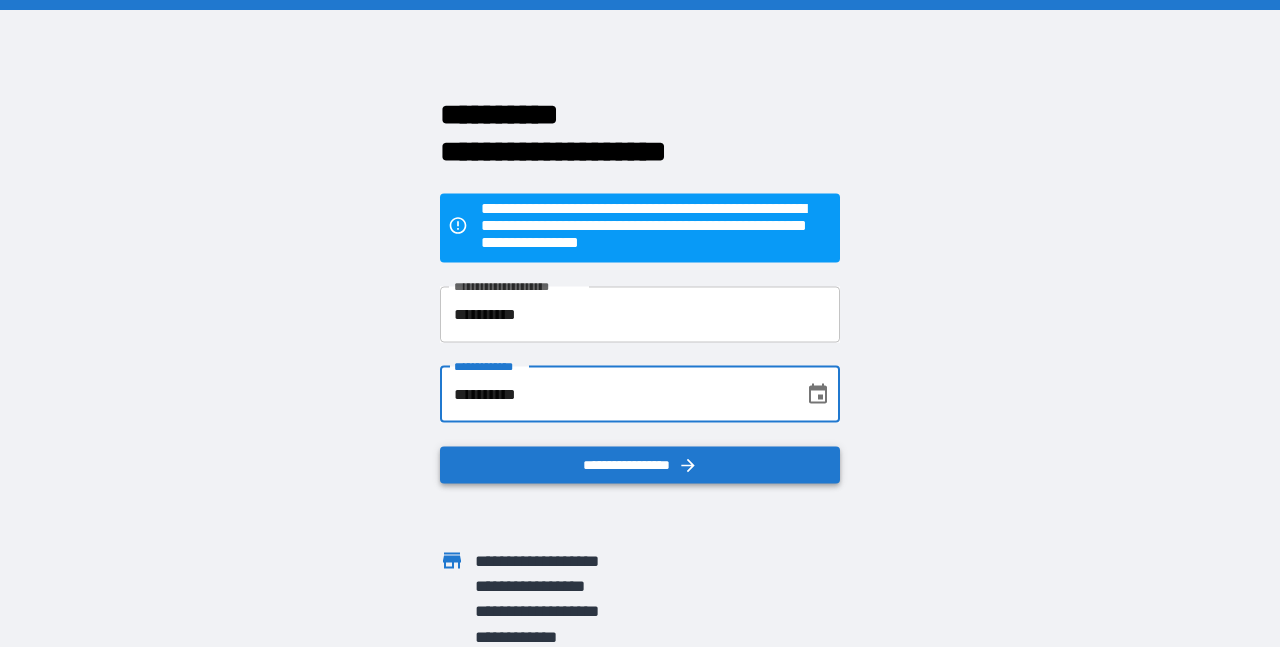 type on "**********" 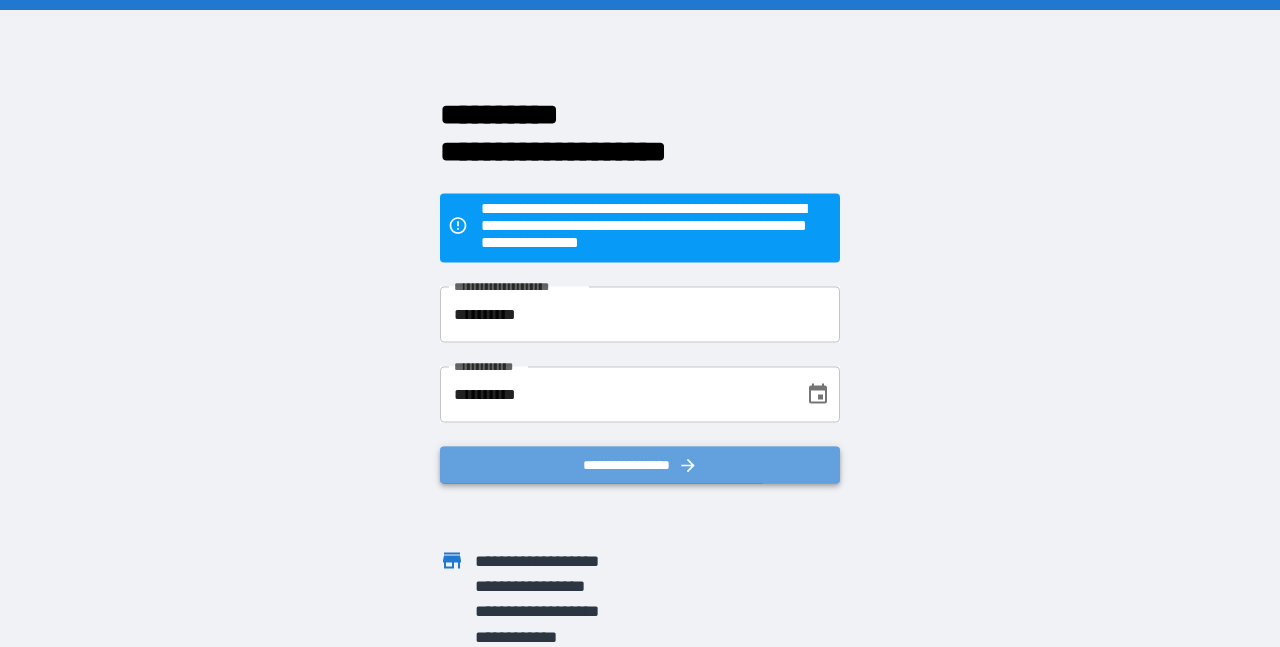 click on "**********" at bounding box center (640, 464) 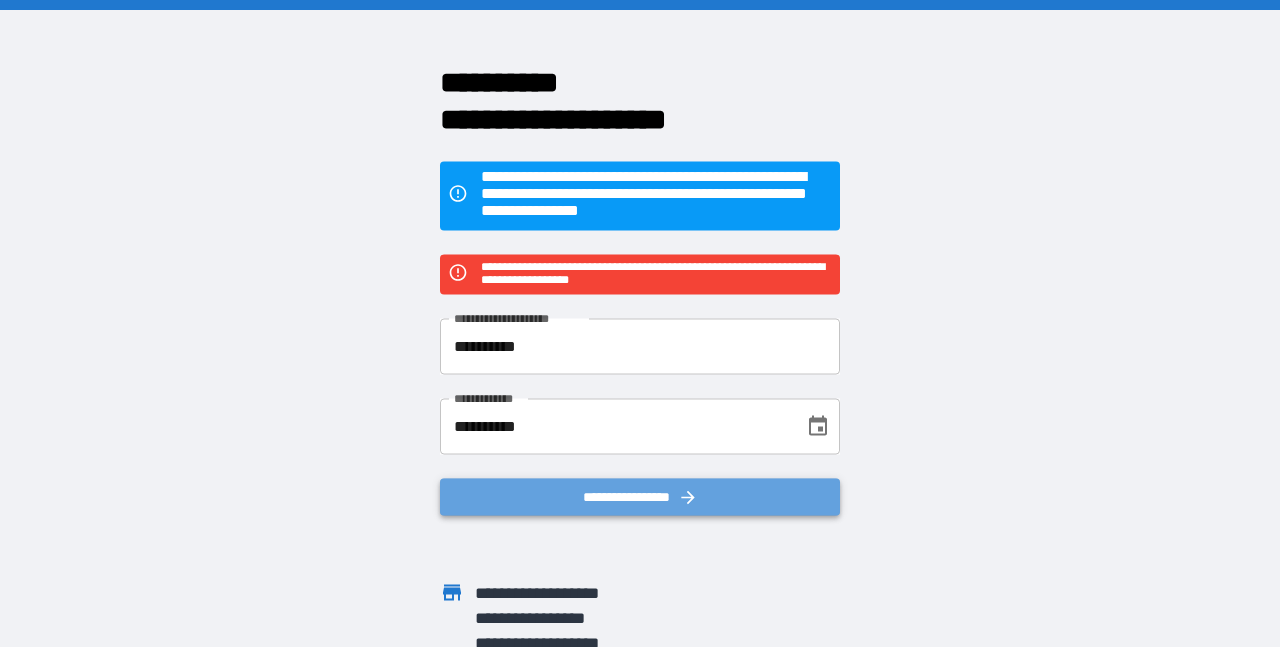 click on "**********" at bounding box center (640, 496) 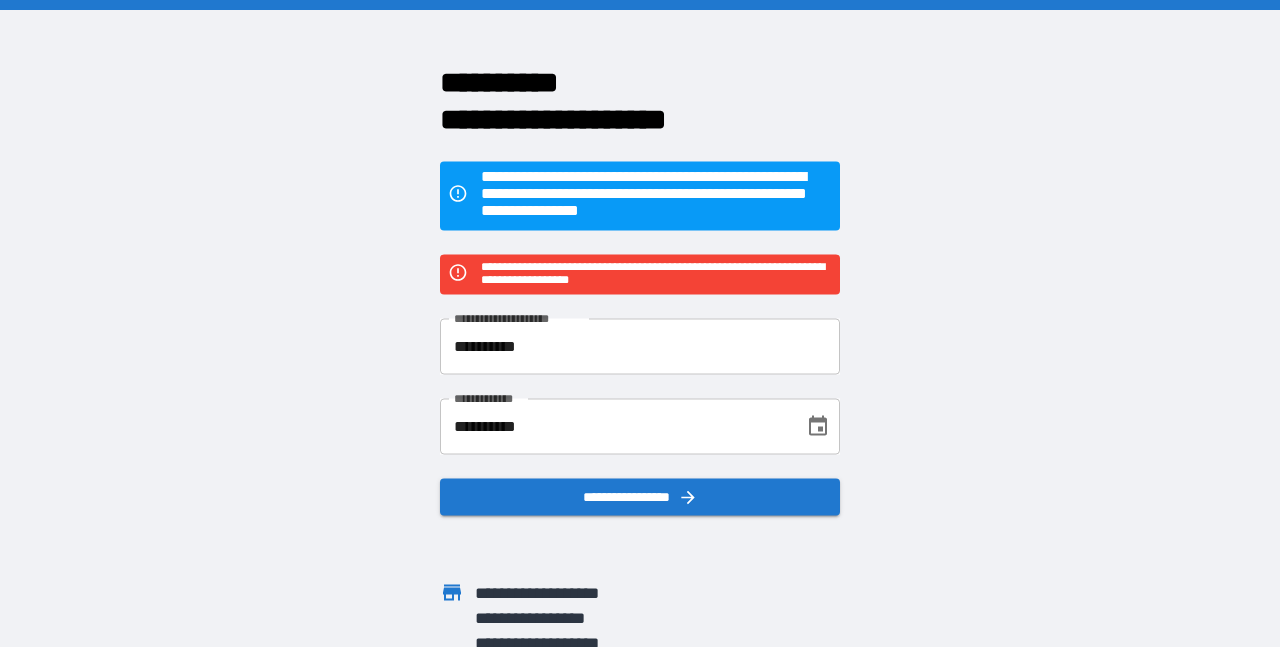 click on "**********" at bounding box center [656, 195] 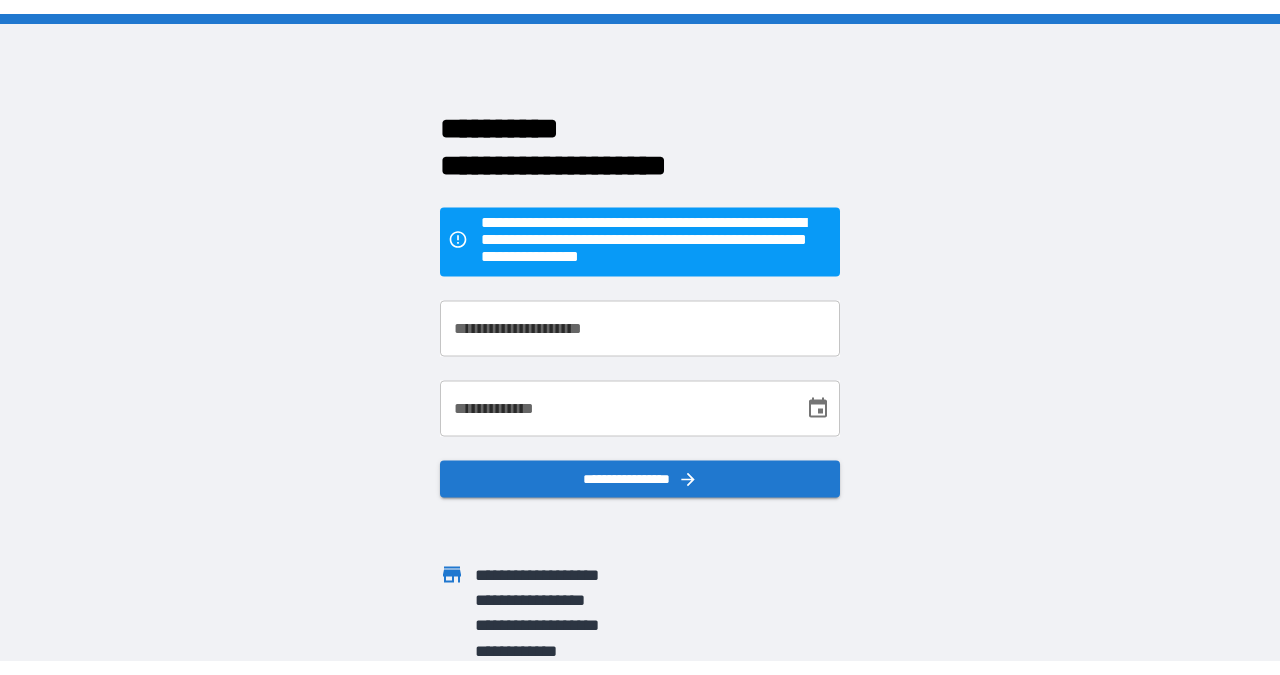 scroll, scrollTop: 0, scrollLeft: 0, axis: both 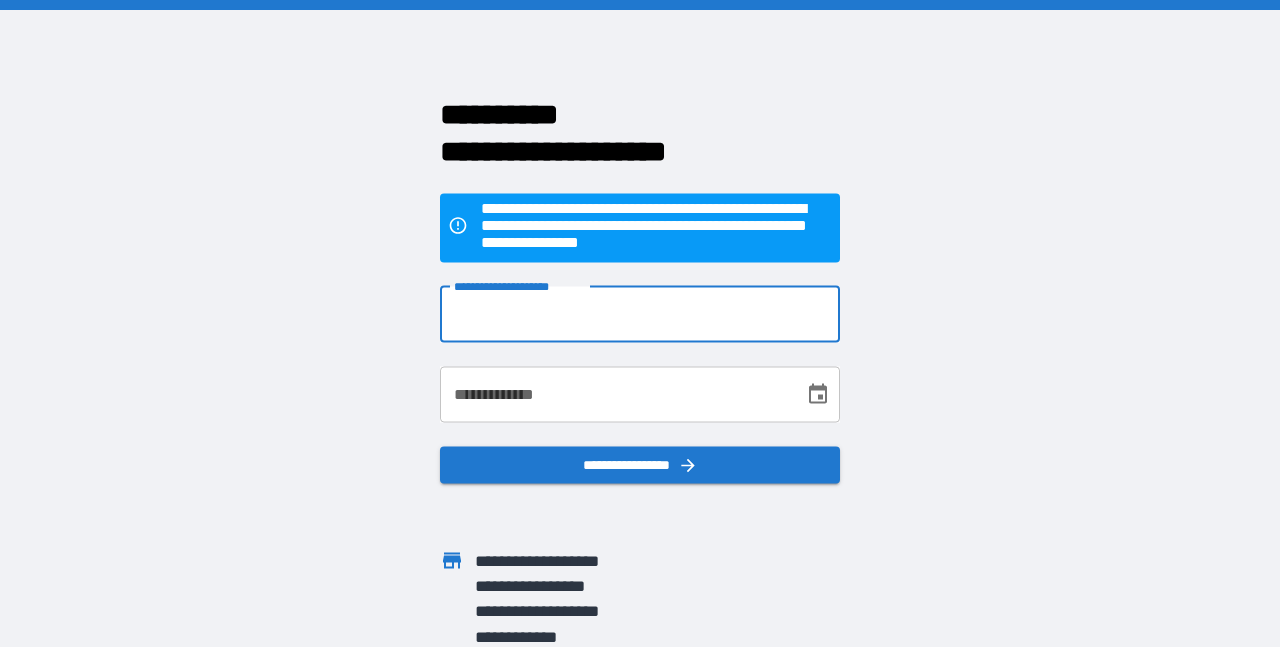 type on "**********" 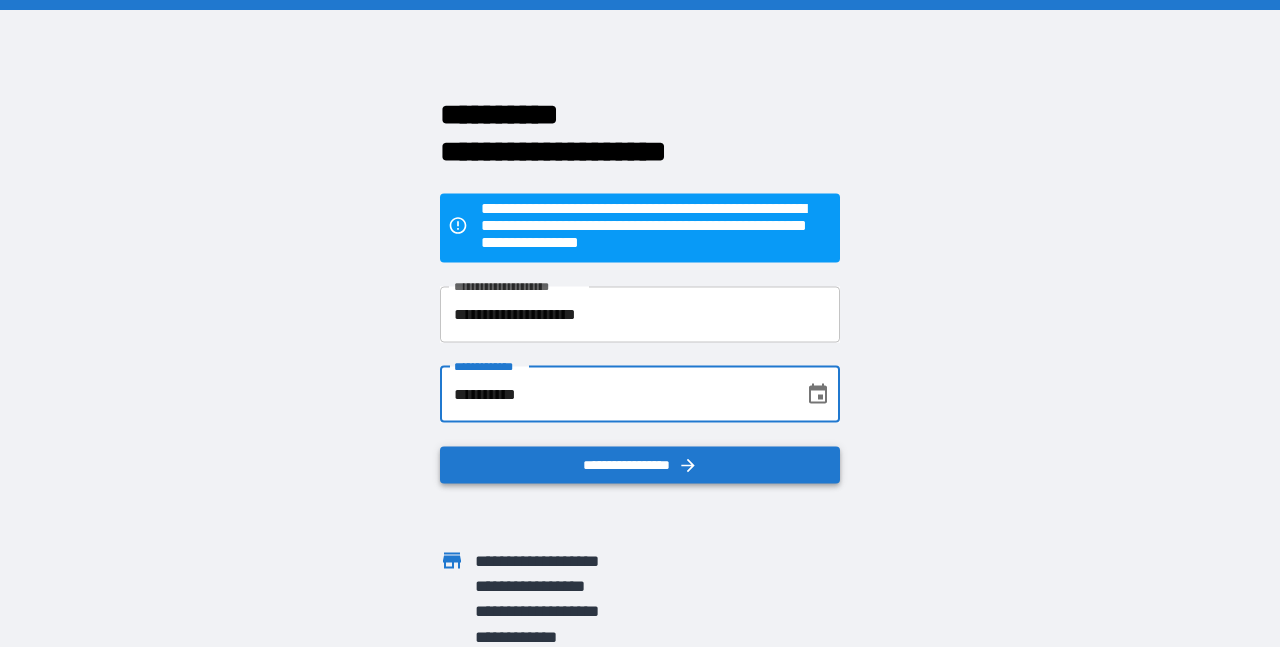 type on "**********" 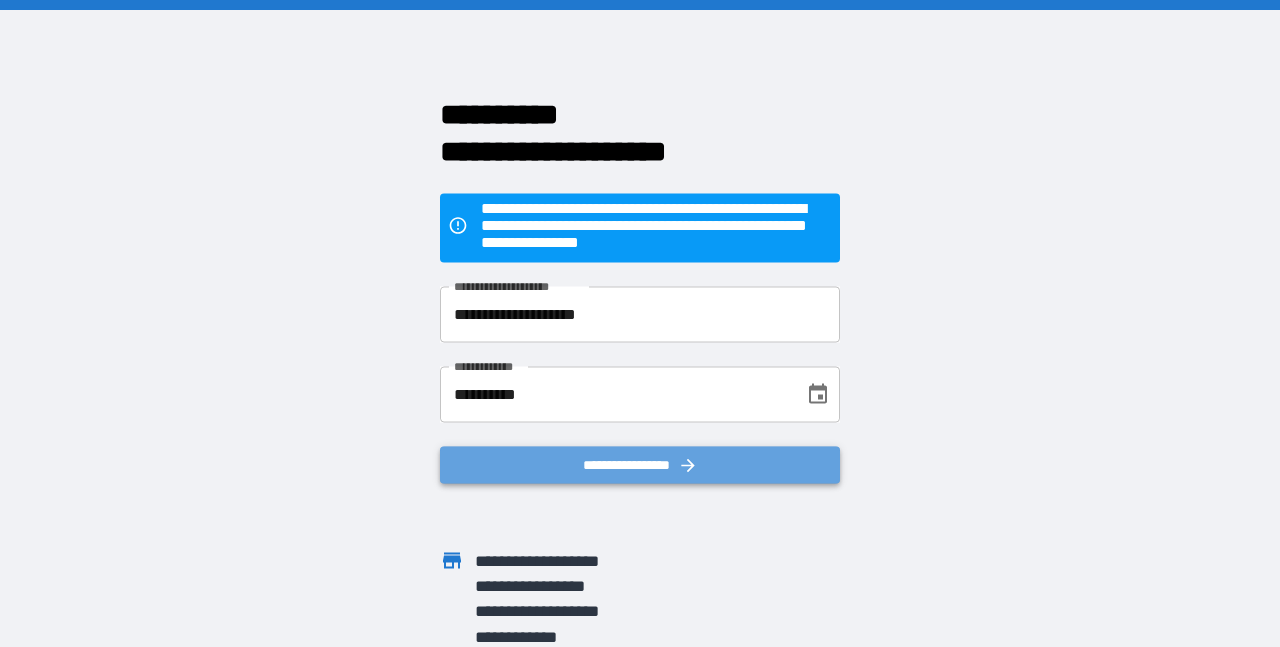 click on "**********" at bounding box center (640, 464) 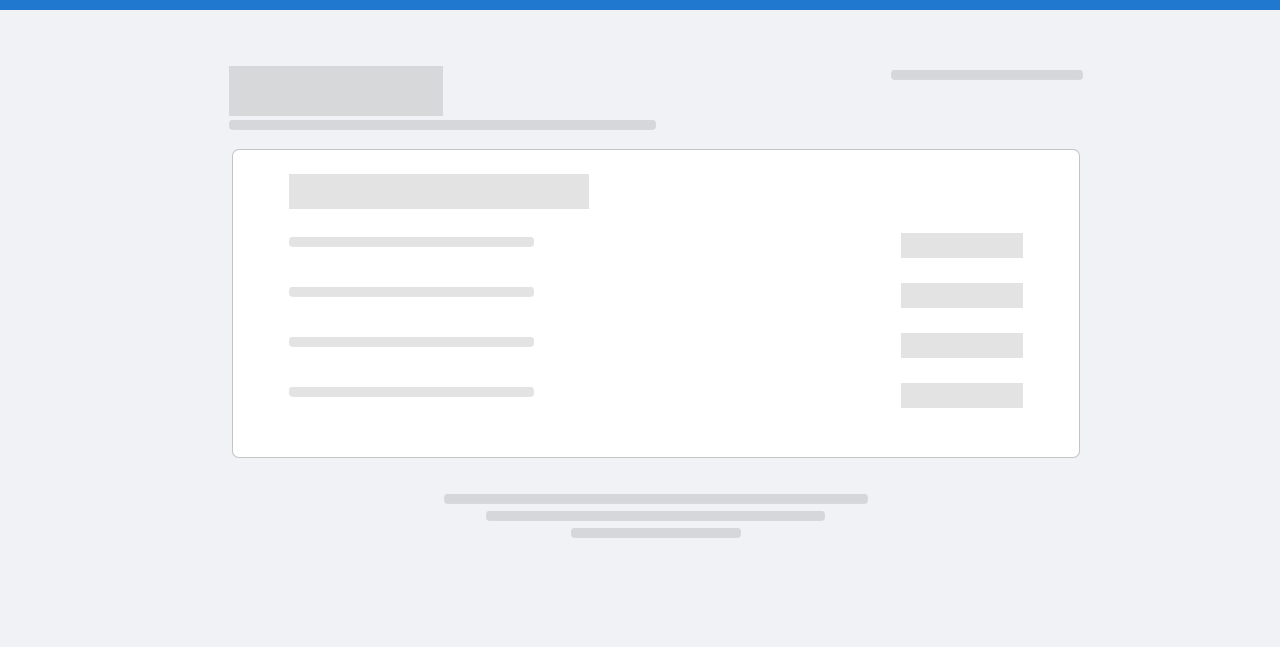 scroll, scrollTop: 0, scrollLeft: 0, axis: both 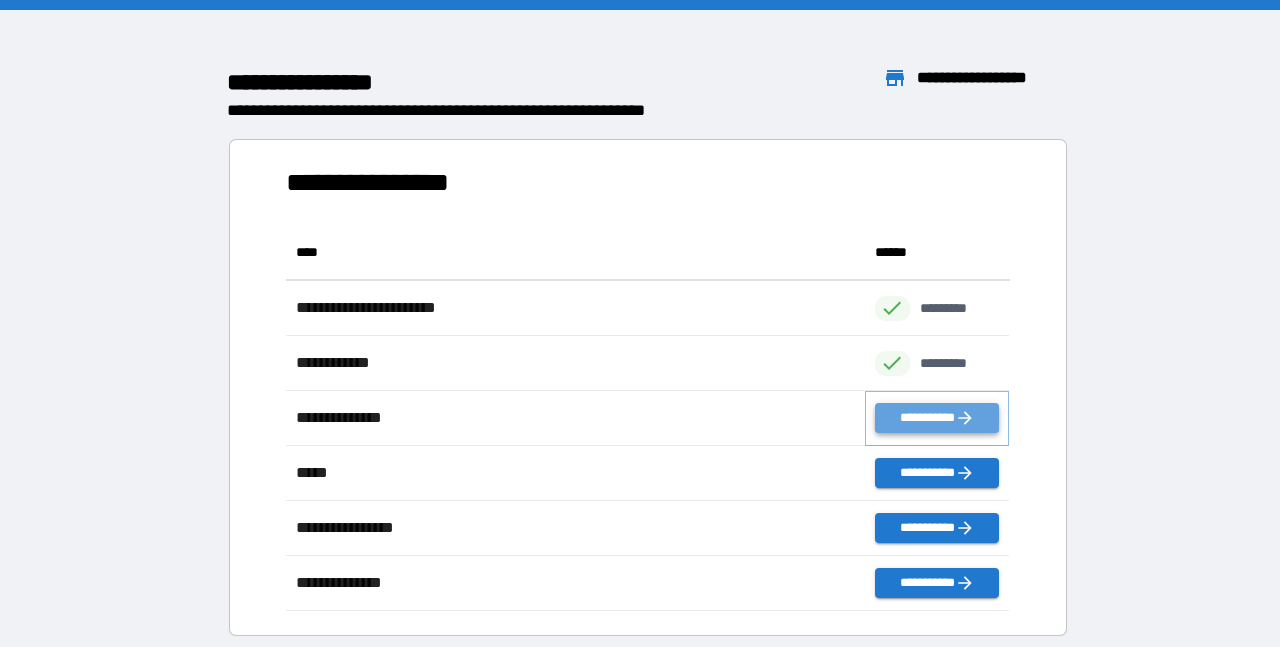 click on "**********" at bounding box center [937, 418] 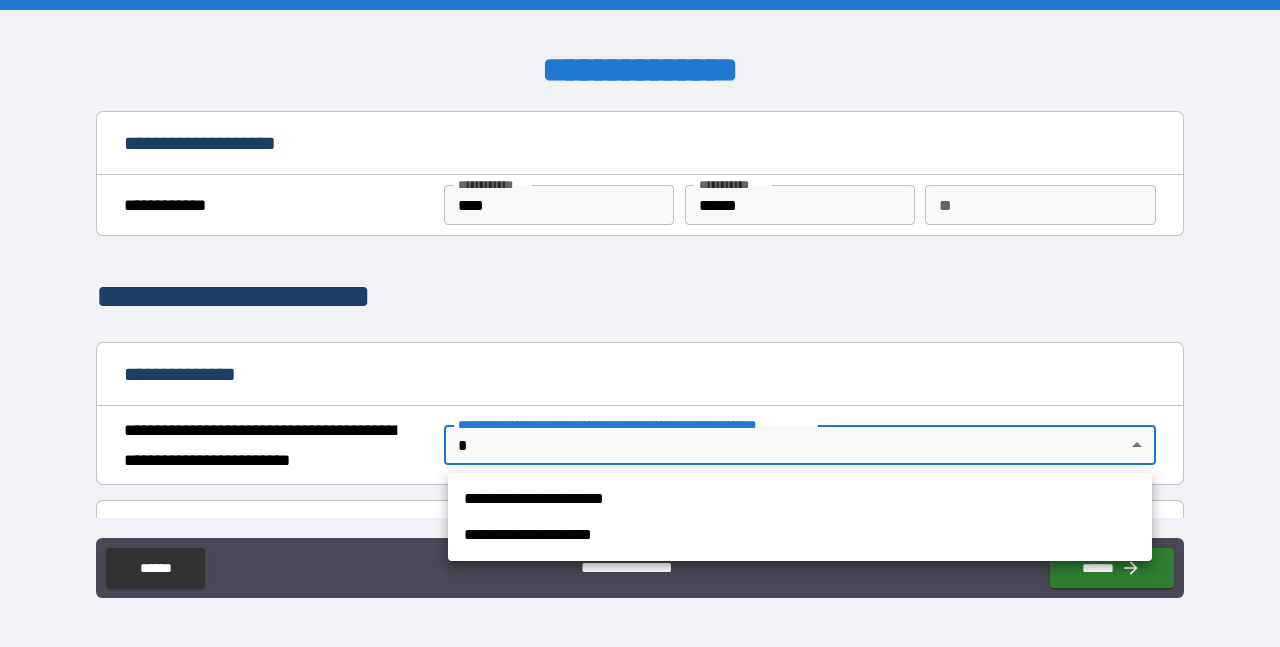 click on "**********" at bounding box center [640, 323] 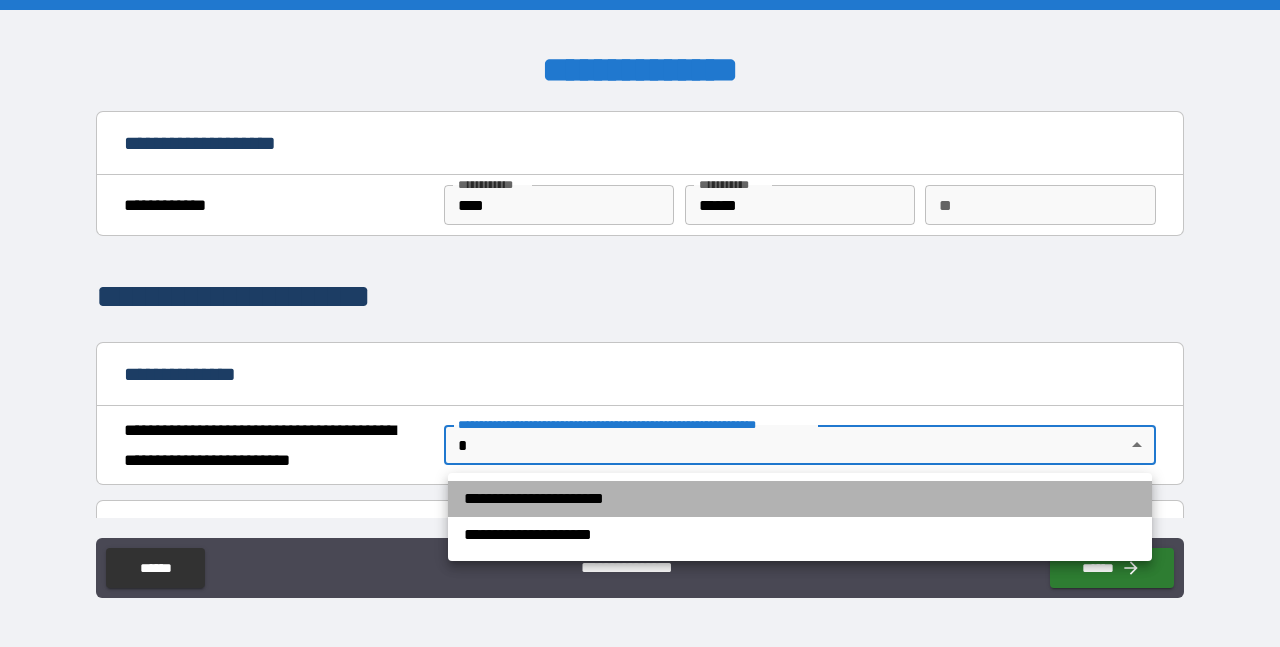 click on "**********" at bounding box center (800, 499) 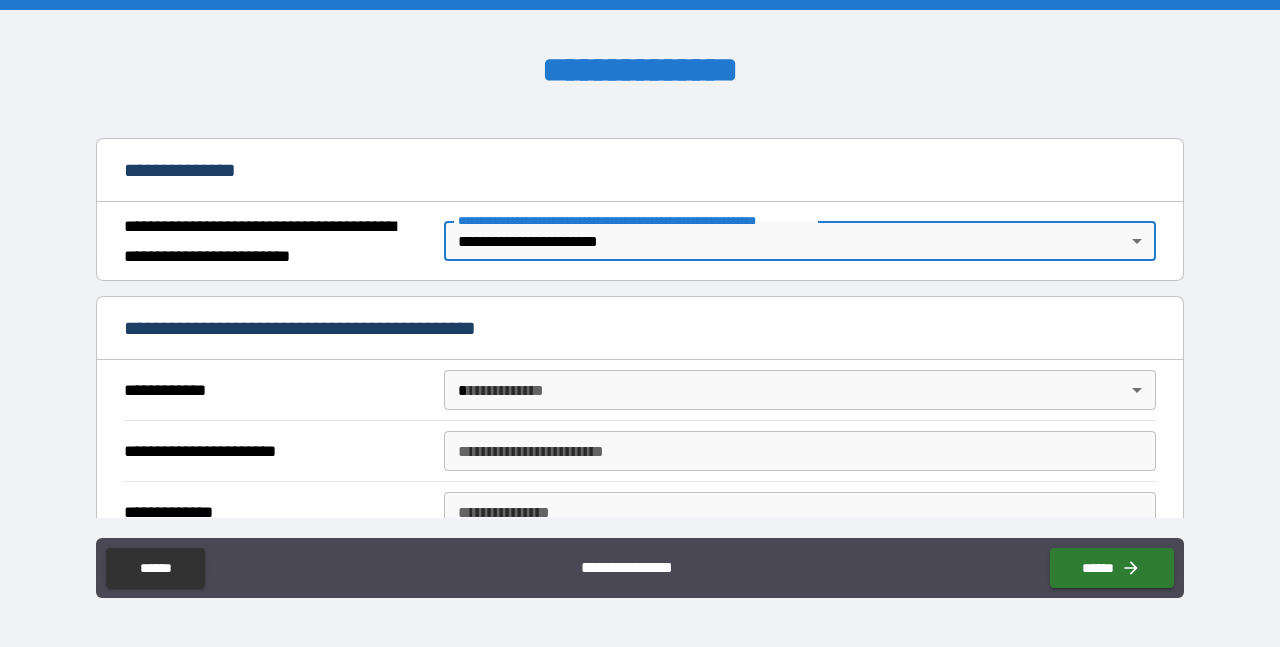 scroll, scrollTop: 207, scrollLeft: 0, axis: vertical 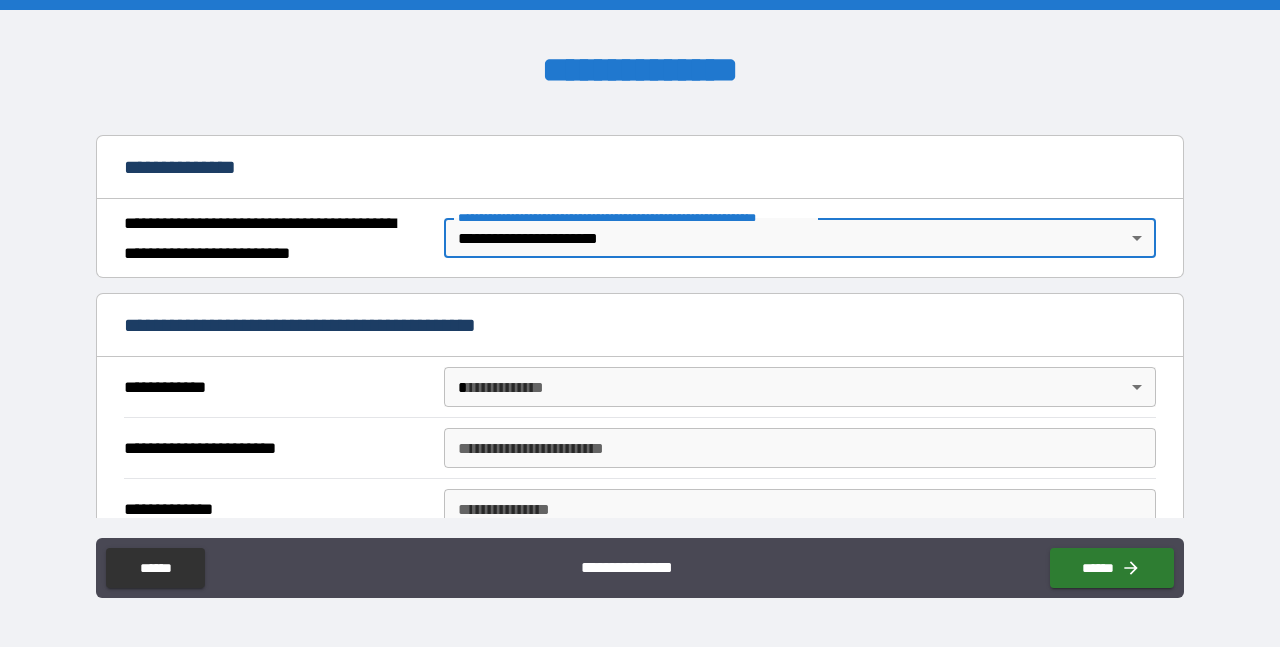 click on "**********" at bounding box center [640, 323] 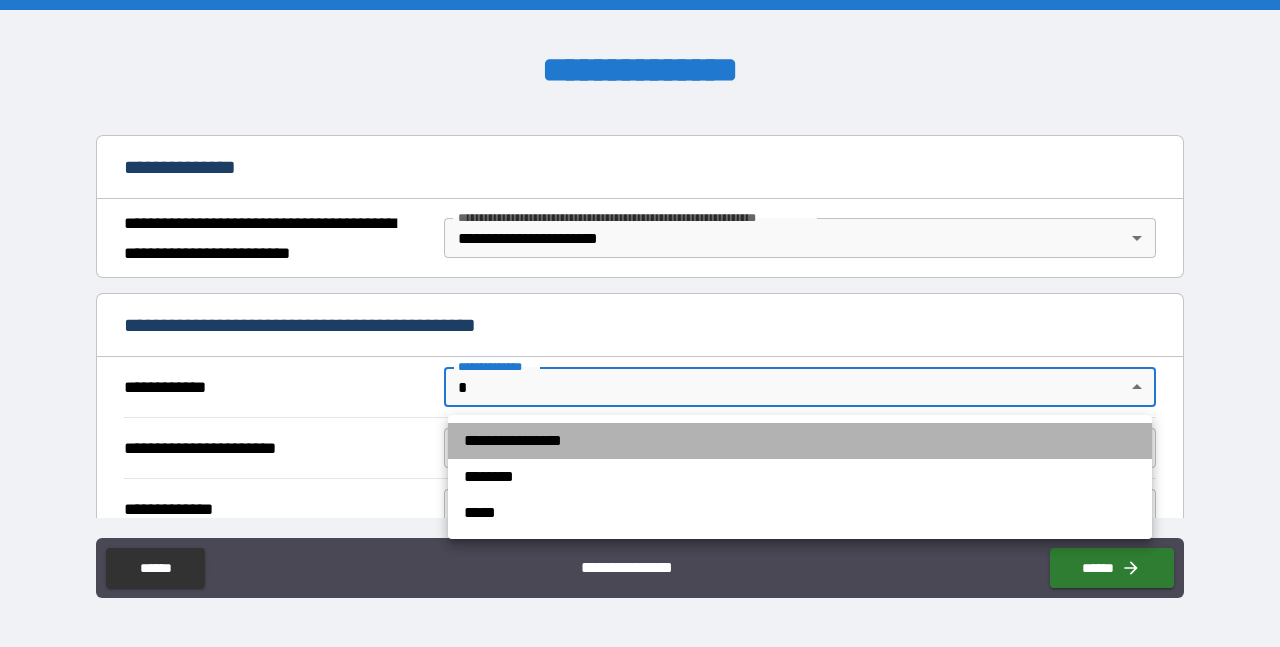 click on "**********" at bounding box center [800, 441] 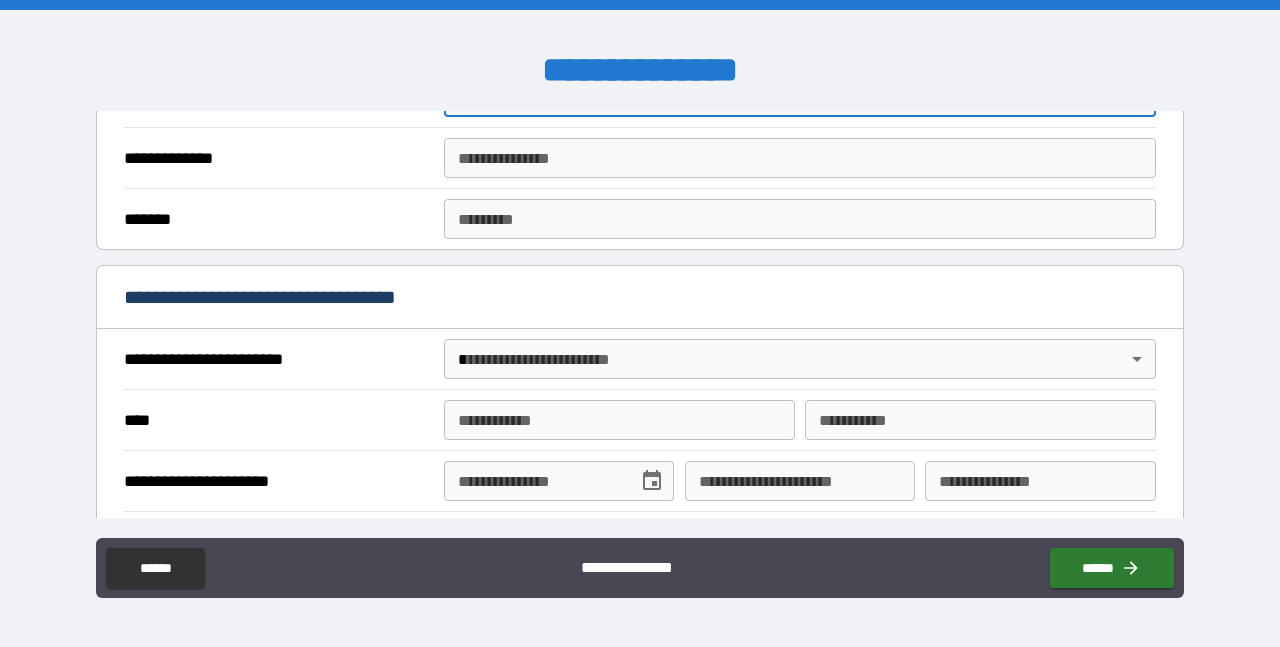 scroll, scrollTop: 562, scrollLeft: 0, axis: vertical 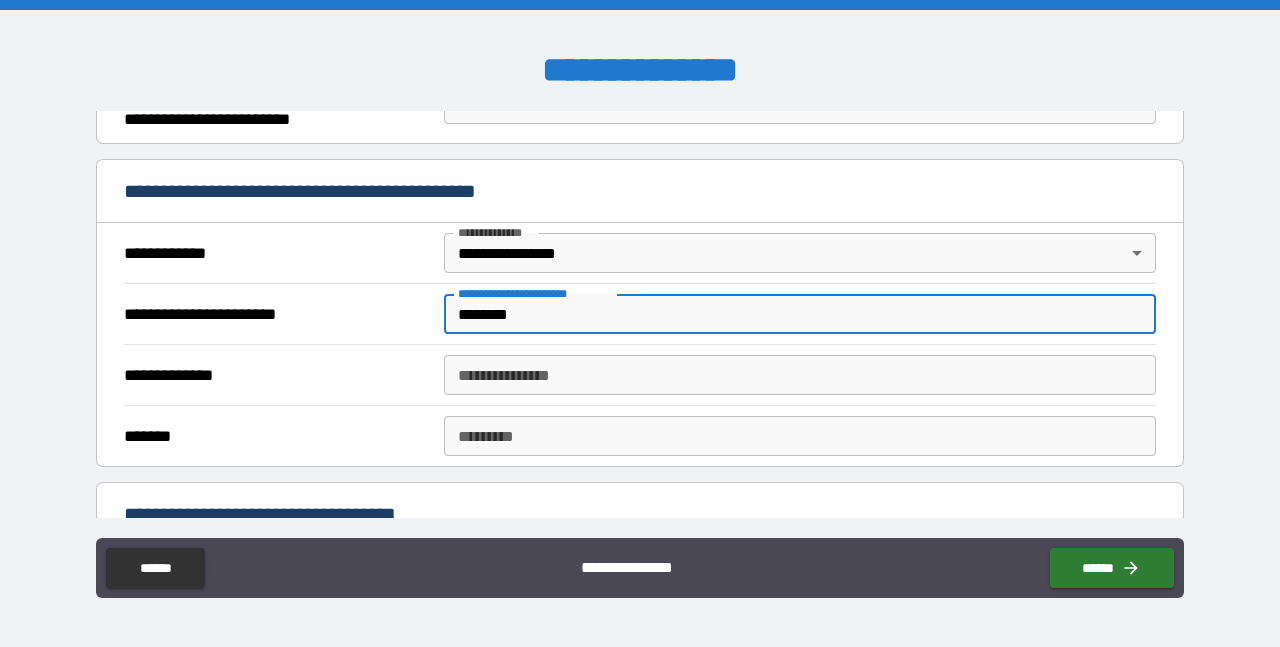 type on "********" 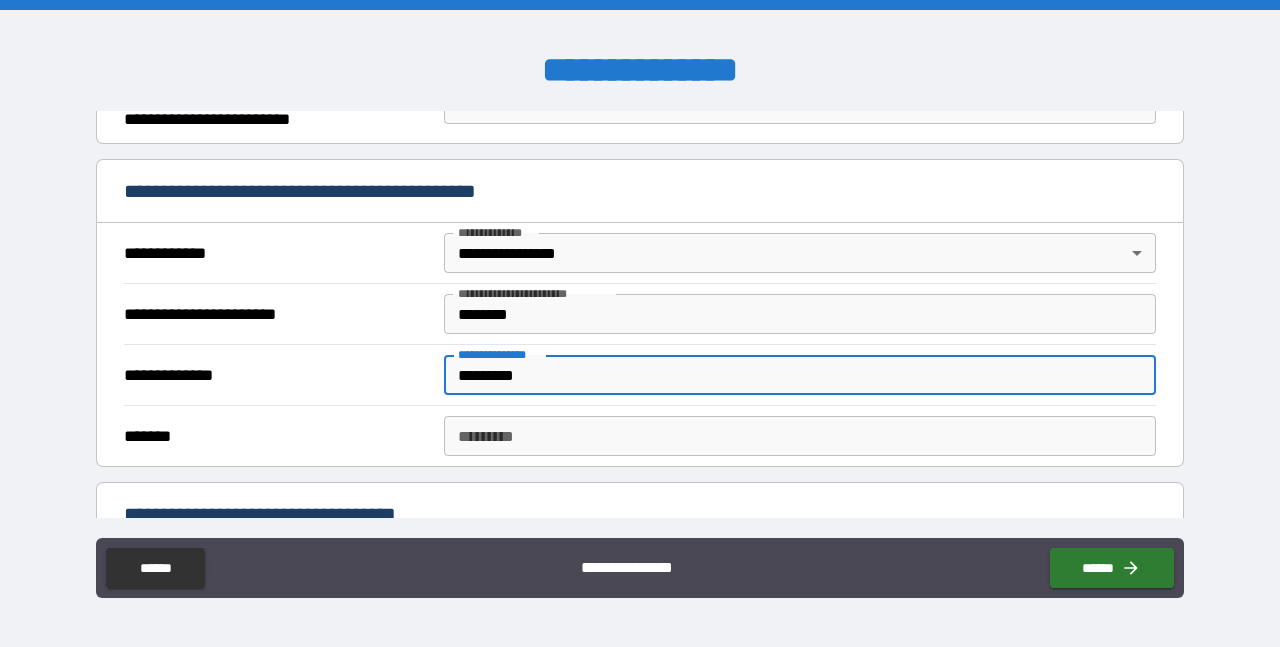 type on "*********" 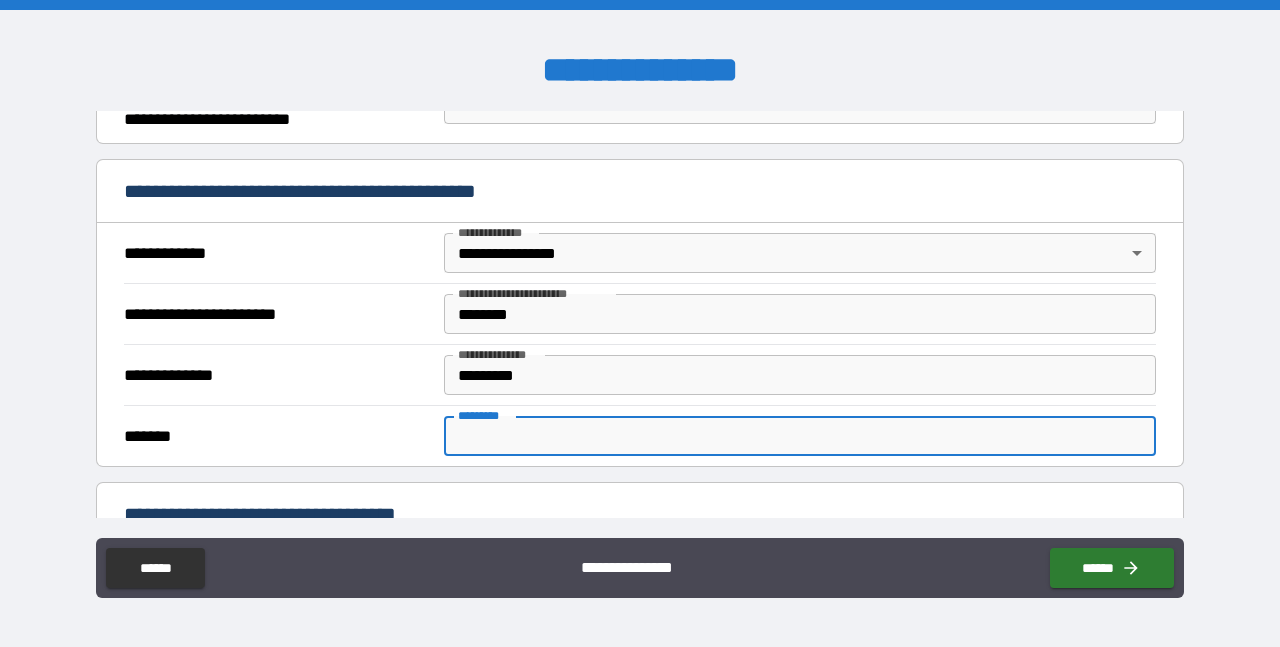 click on "*******   *" at bounding box center (800, 436) 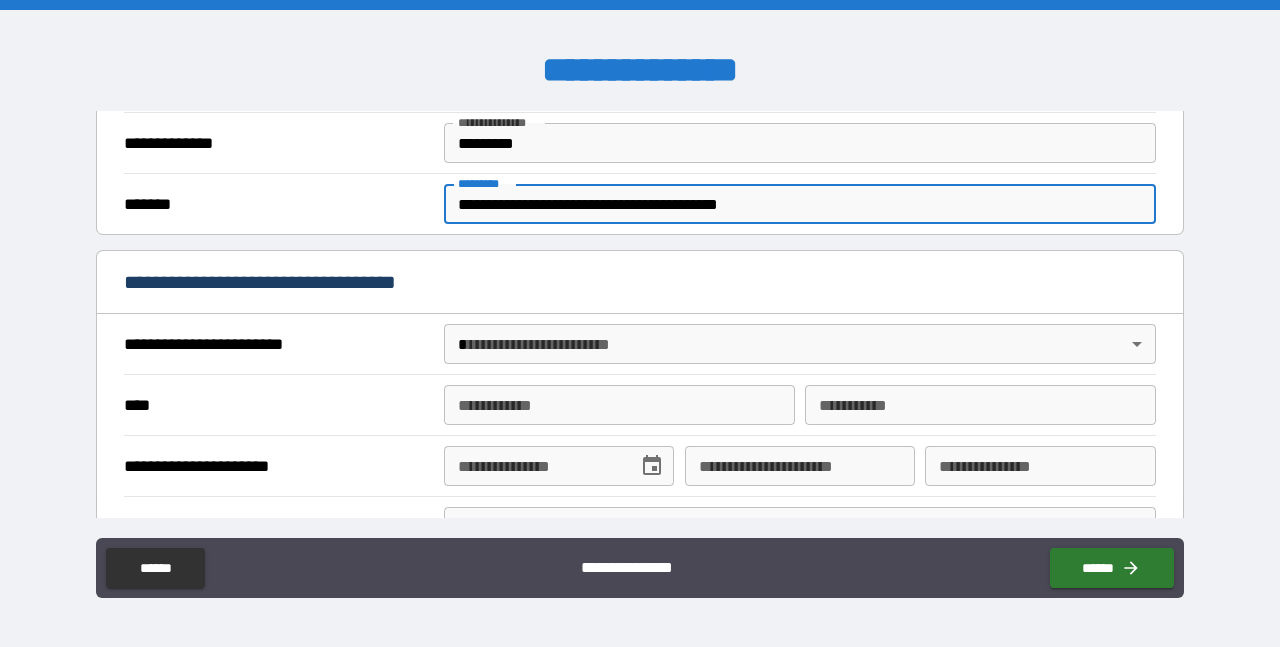 scroll, scrollTop: 575, scrollLeft: 0, axis: vertical 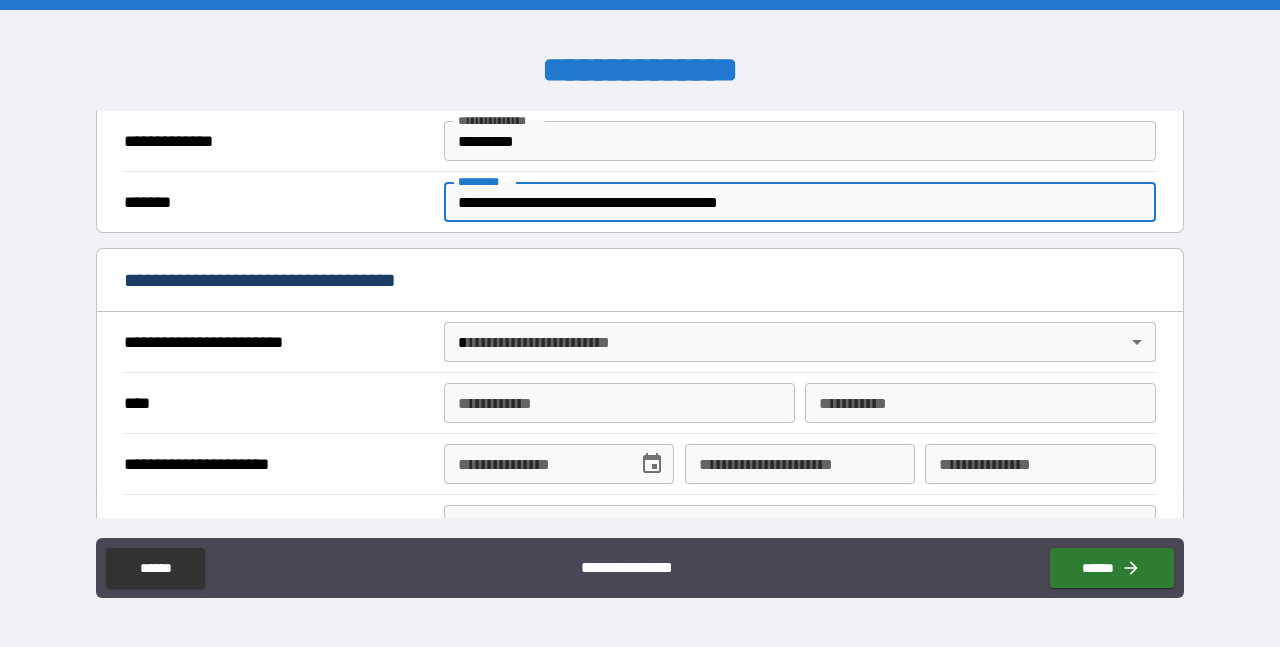 type on "**********" 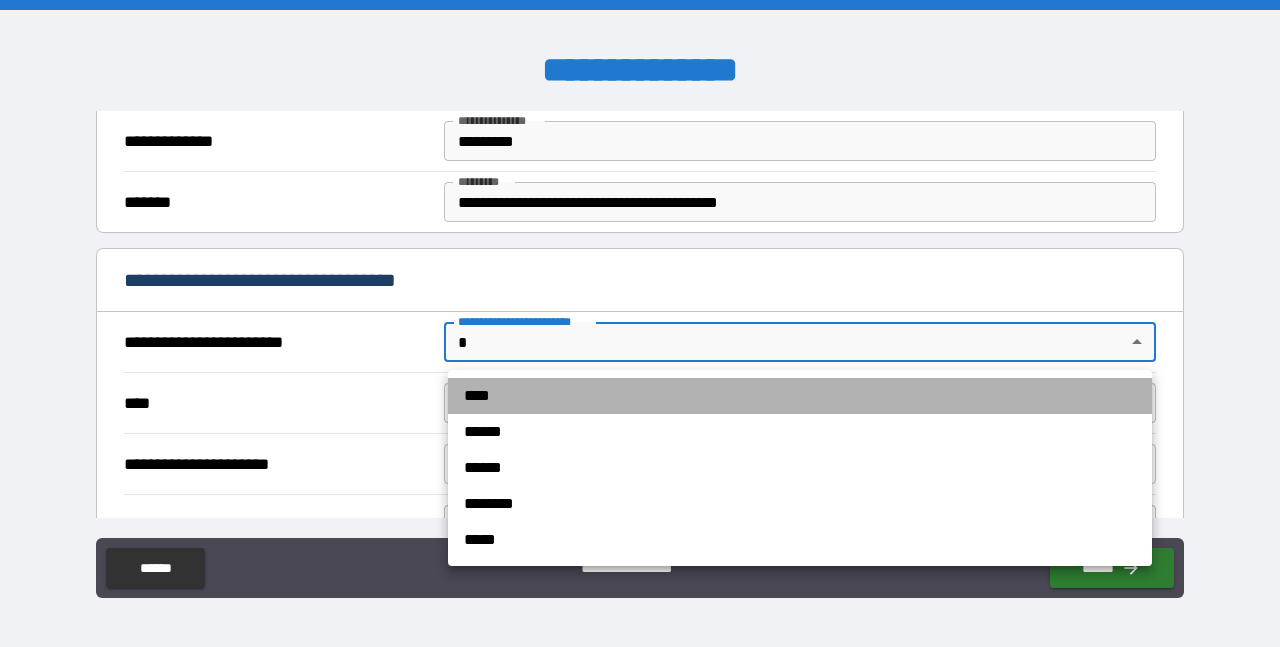 click on "****" at bounding box center [800, 396] 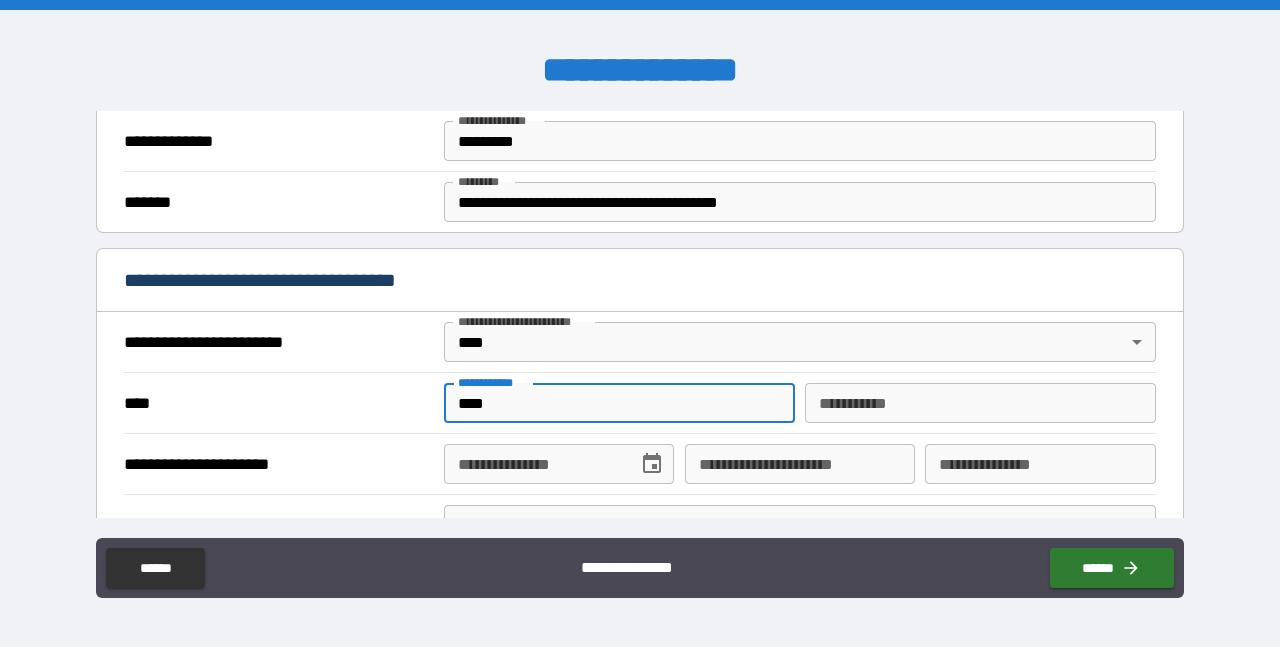 type on "****" 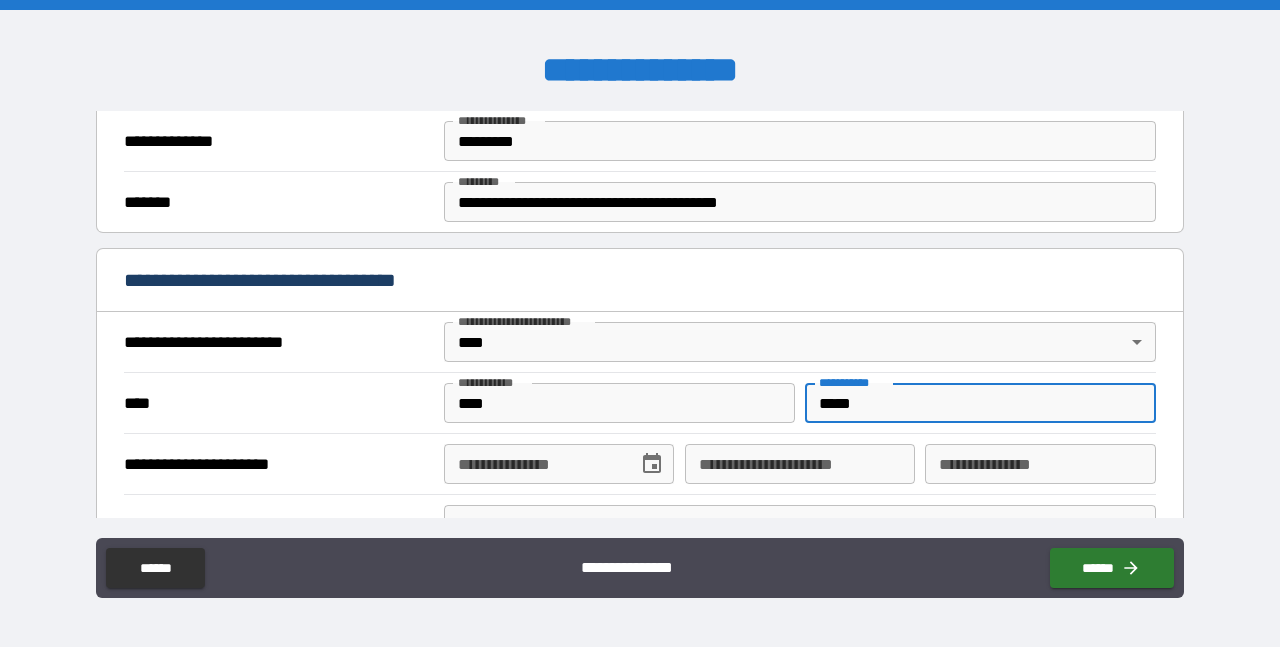 type on "******" 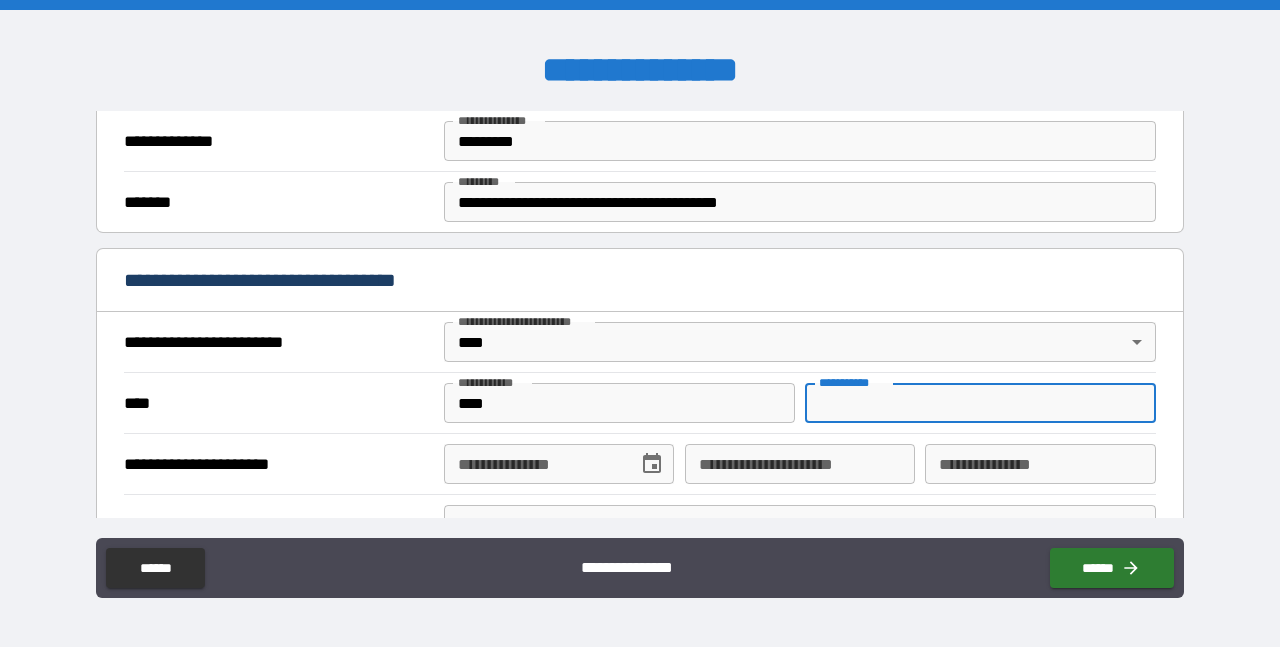 type on "******" 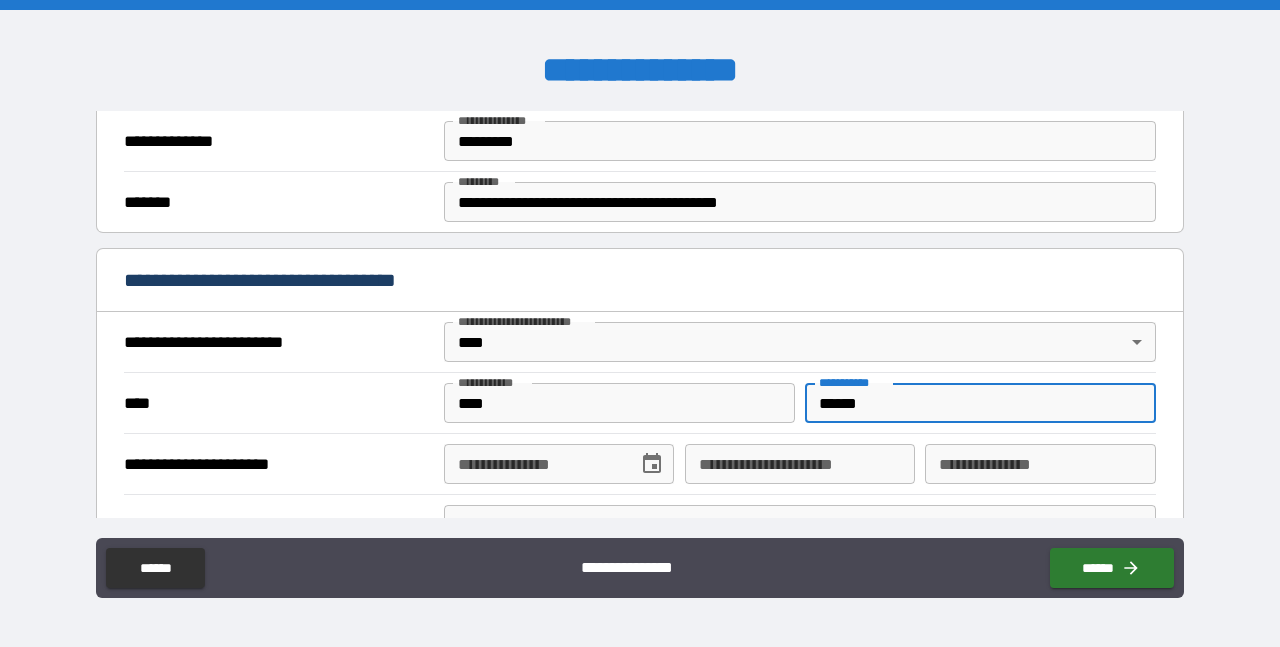 type on "**********" 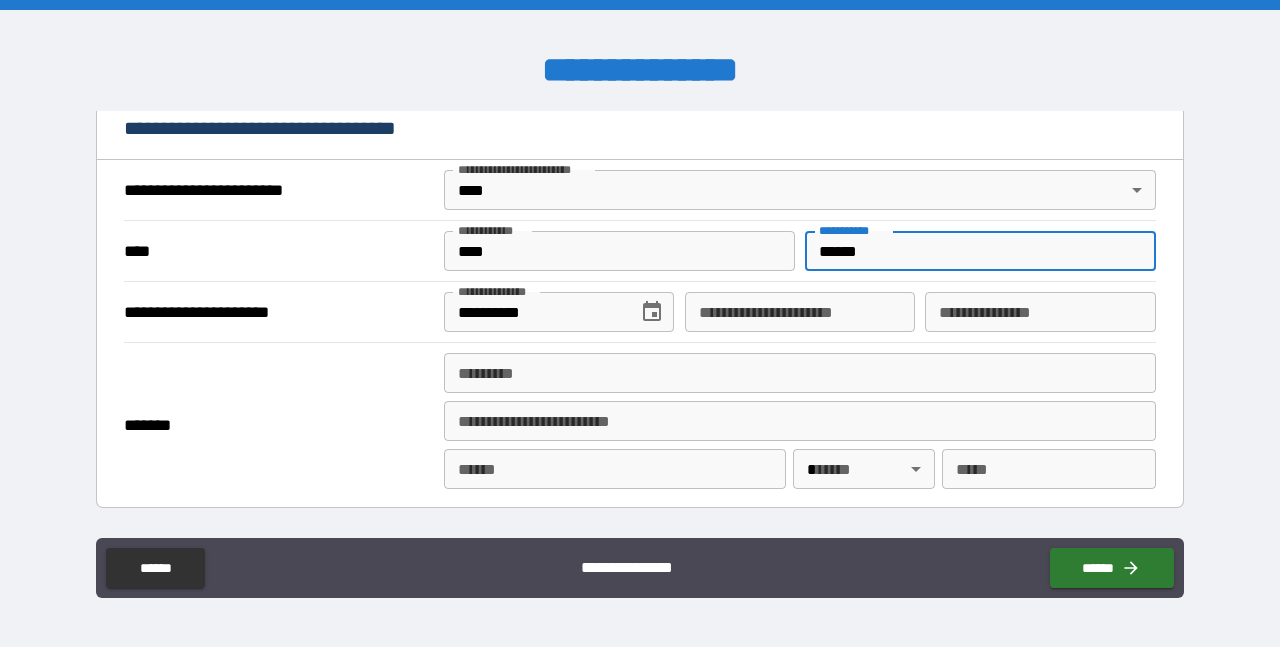 scroll, scrollTop: 729, scrollLeft: 0, axis: vertical 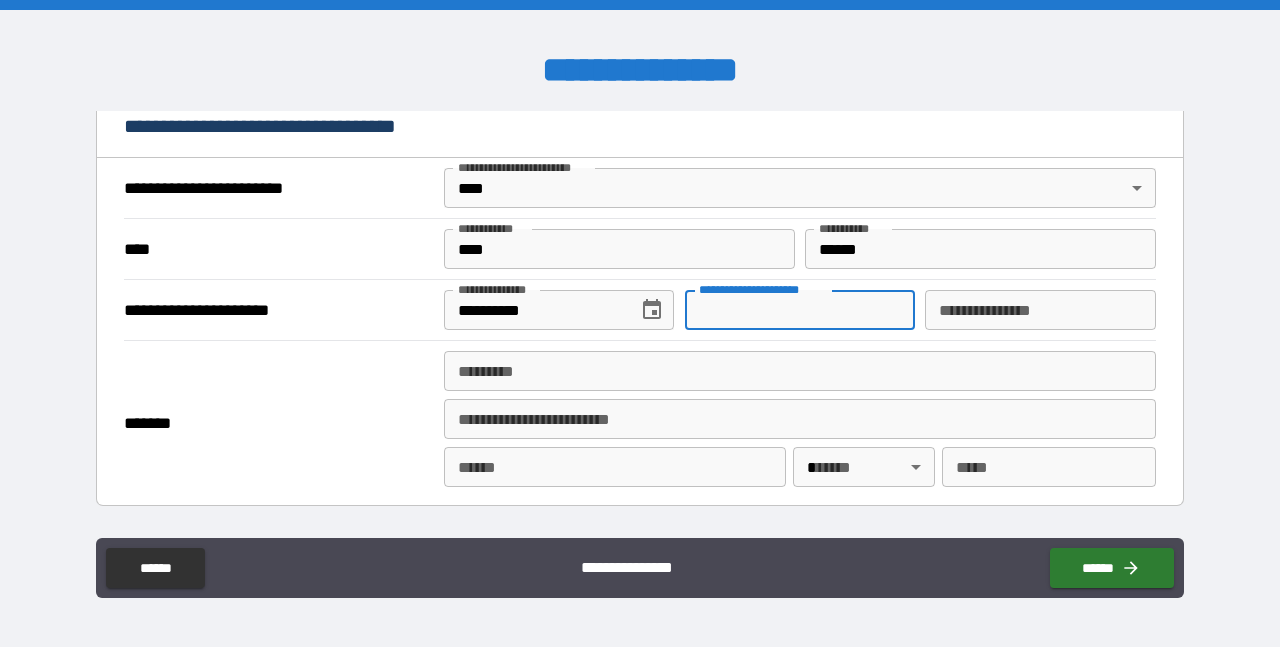 click on "**********" at bounding box center [800, 310] 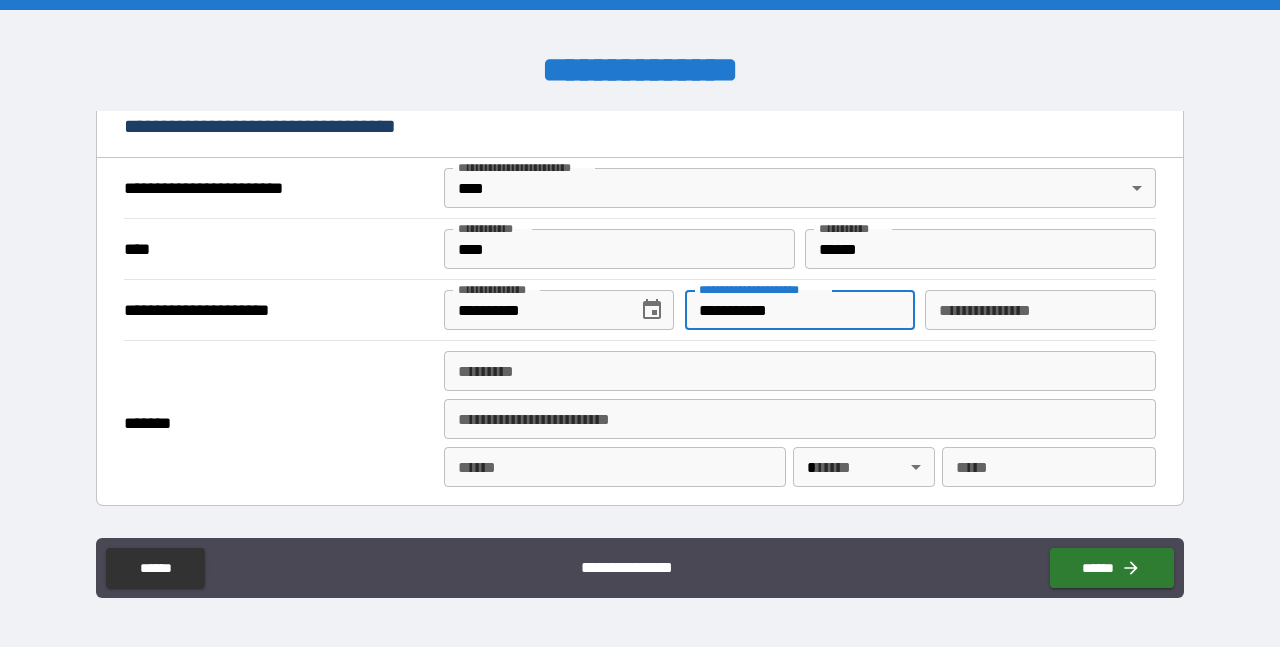 type on "**********" 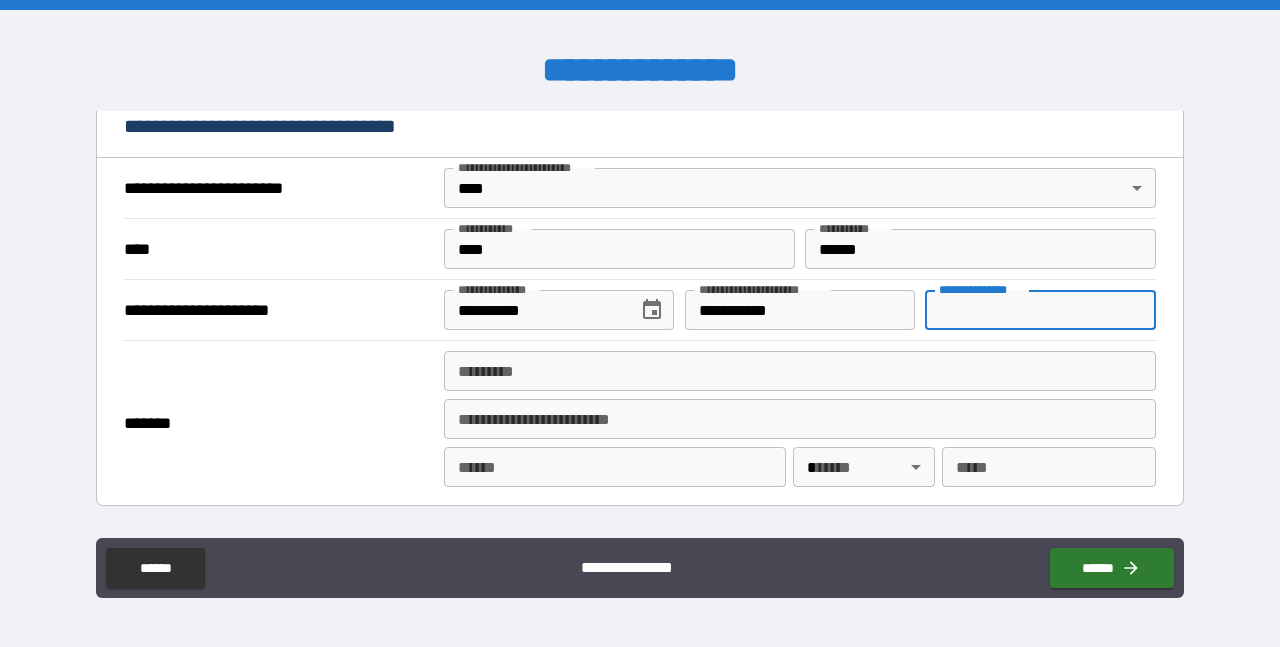 click on "**********" at bounding box center [1040, 310] 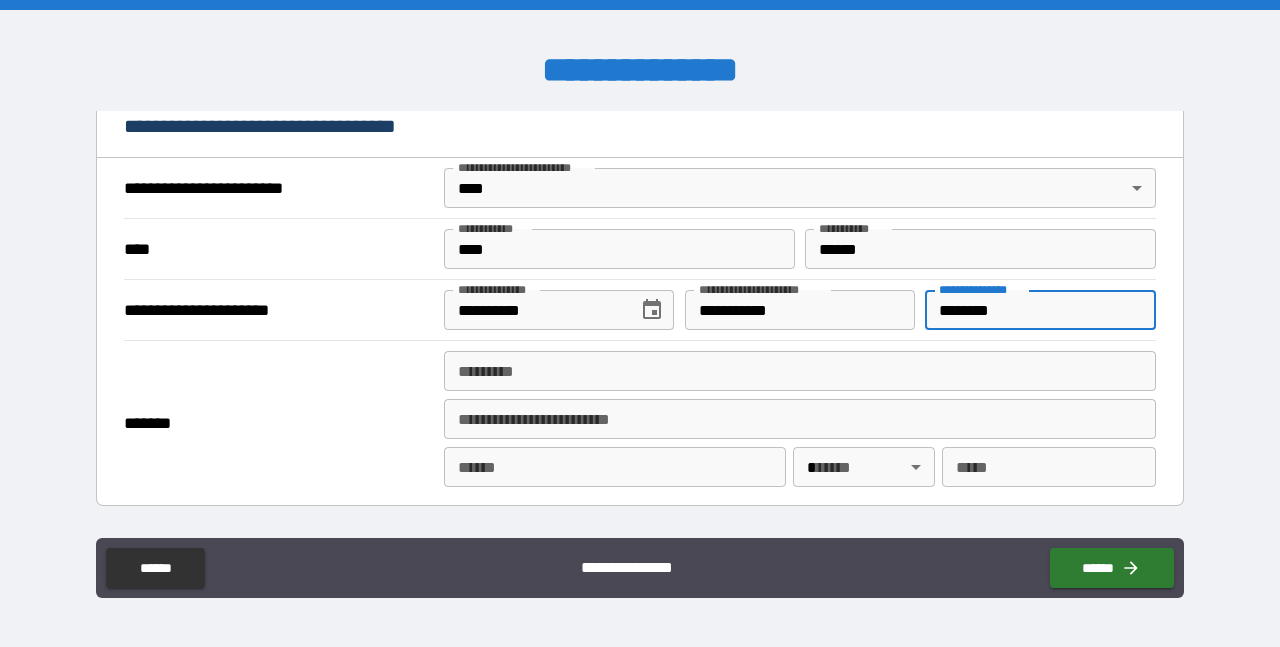 type on "********" 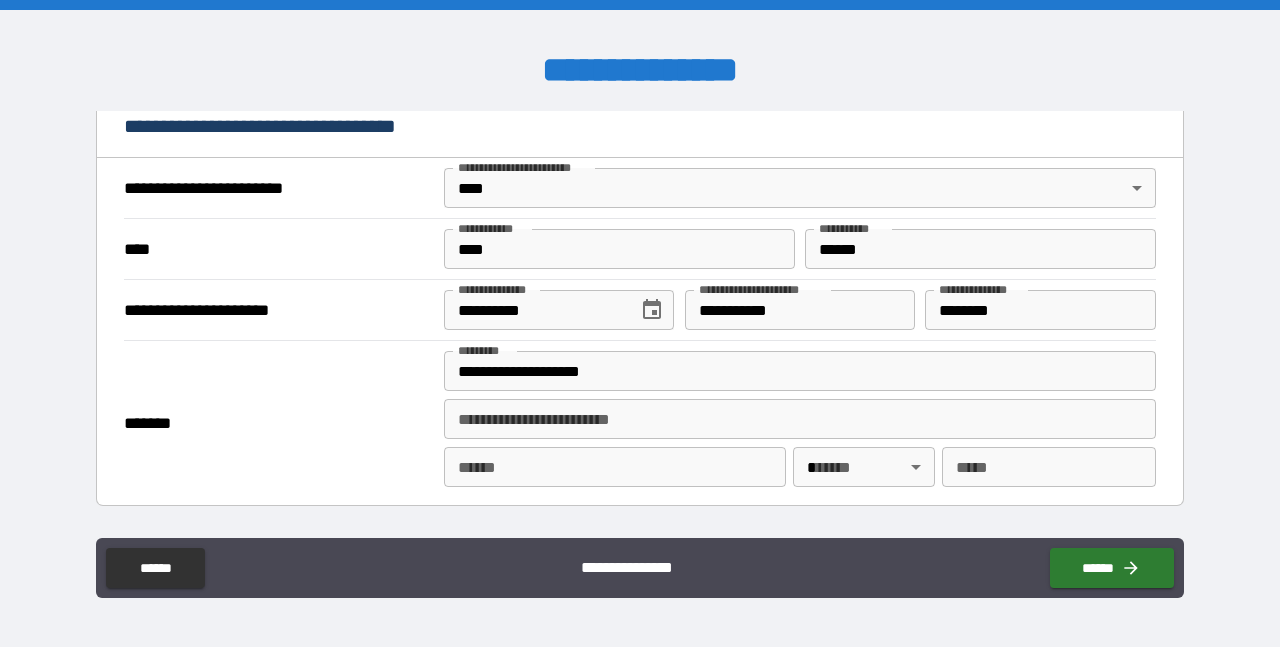 type on "**********" 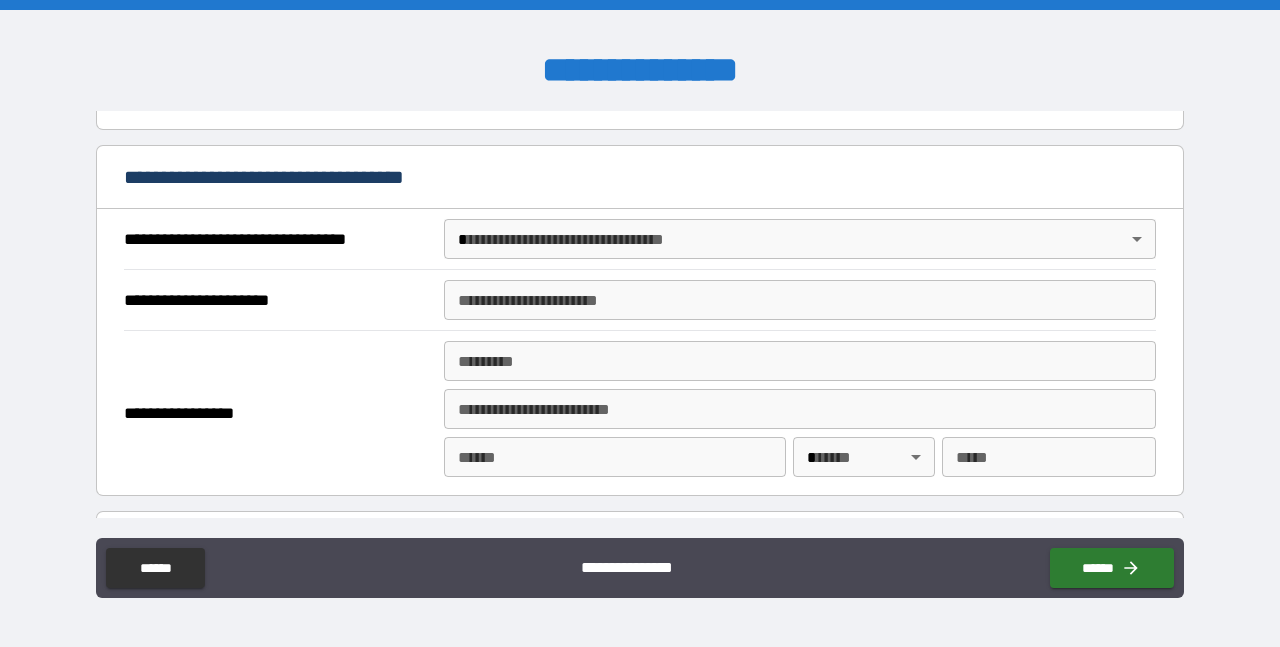scroll, scrollTop: 1101, scrollLeft: 0, axis: vertical 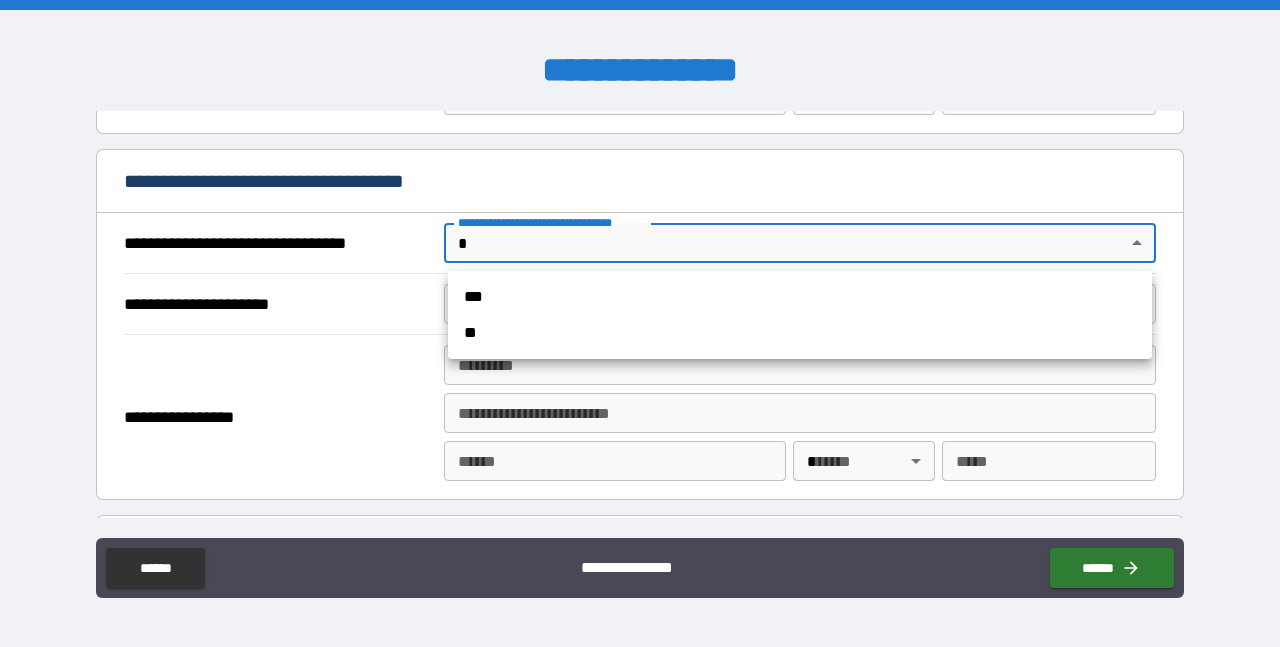 click on "**********" at bounding box center [640, 323] 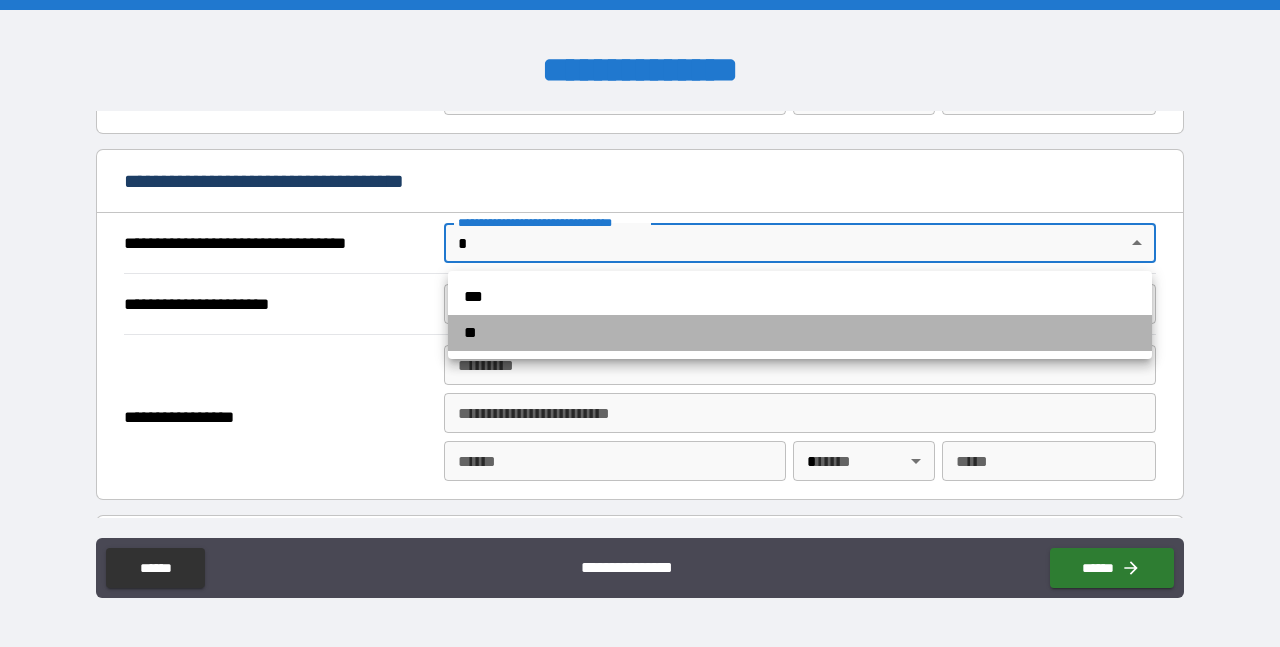 click on "**" at bounding box center [800, 333] 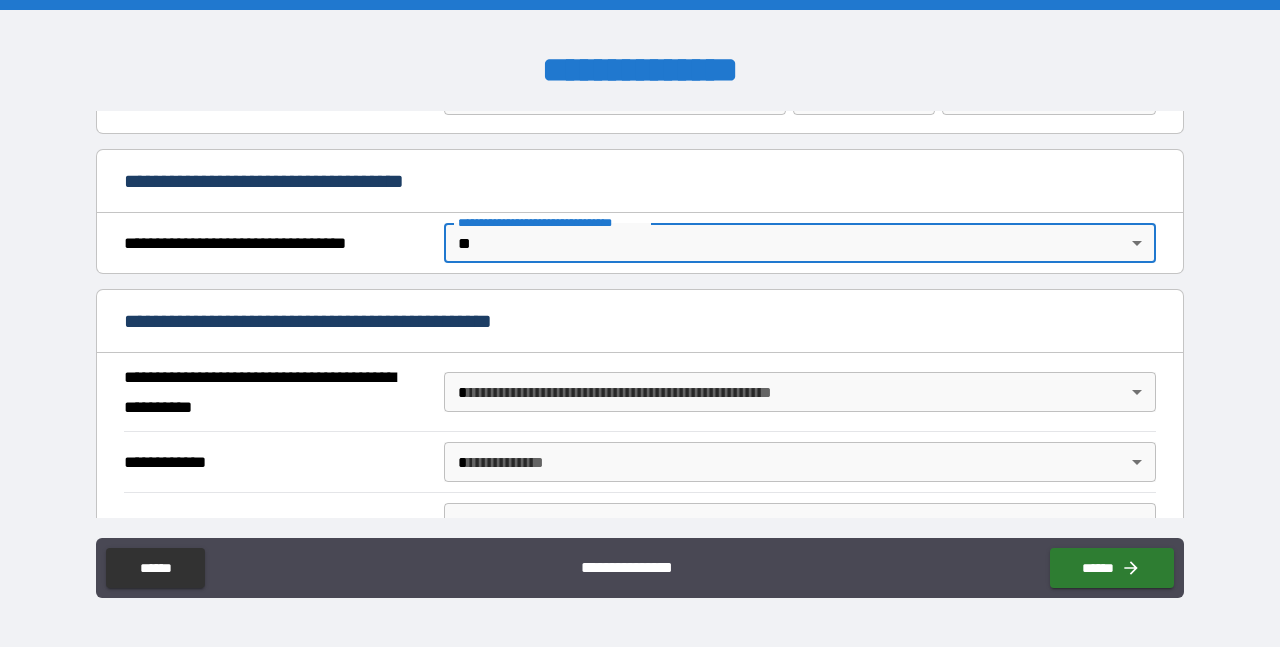click on "**********" at bounding box center [640, 323] 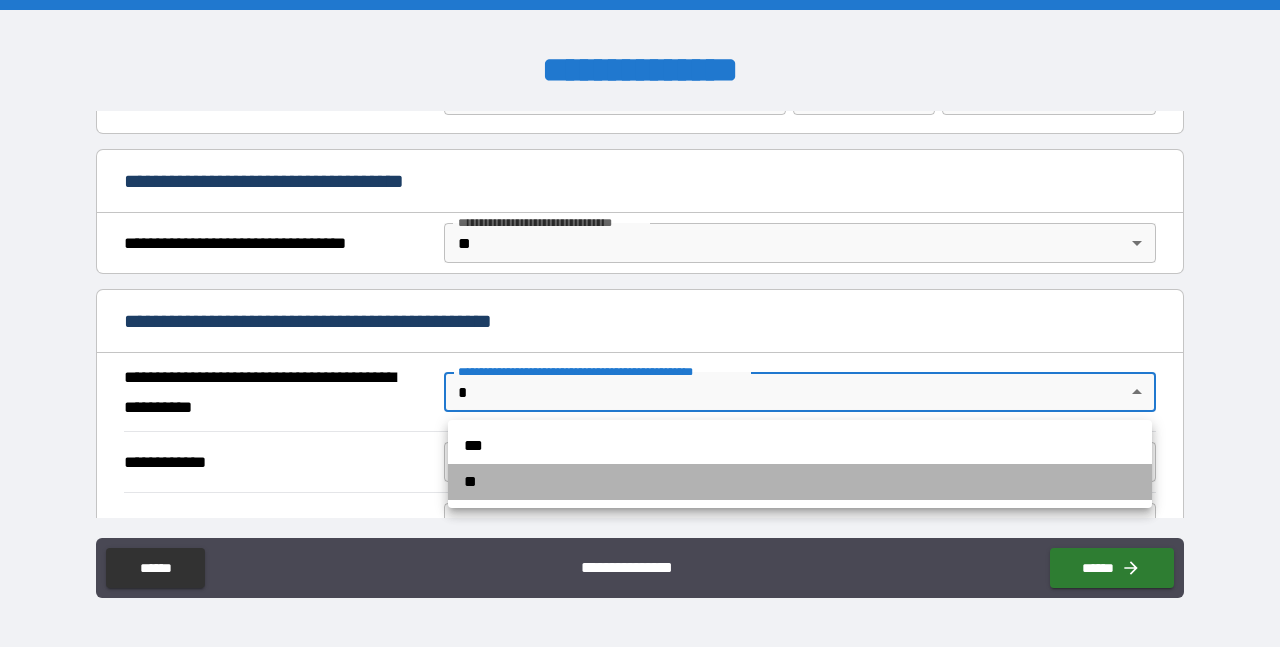 click on "**" at bounding box center (800, 482) 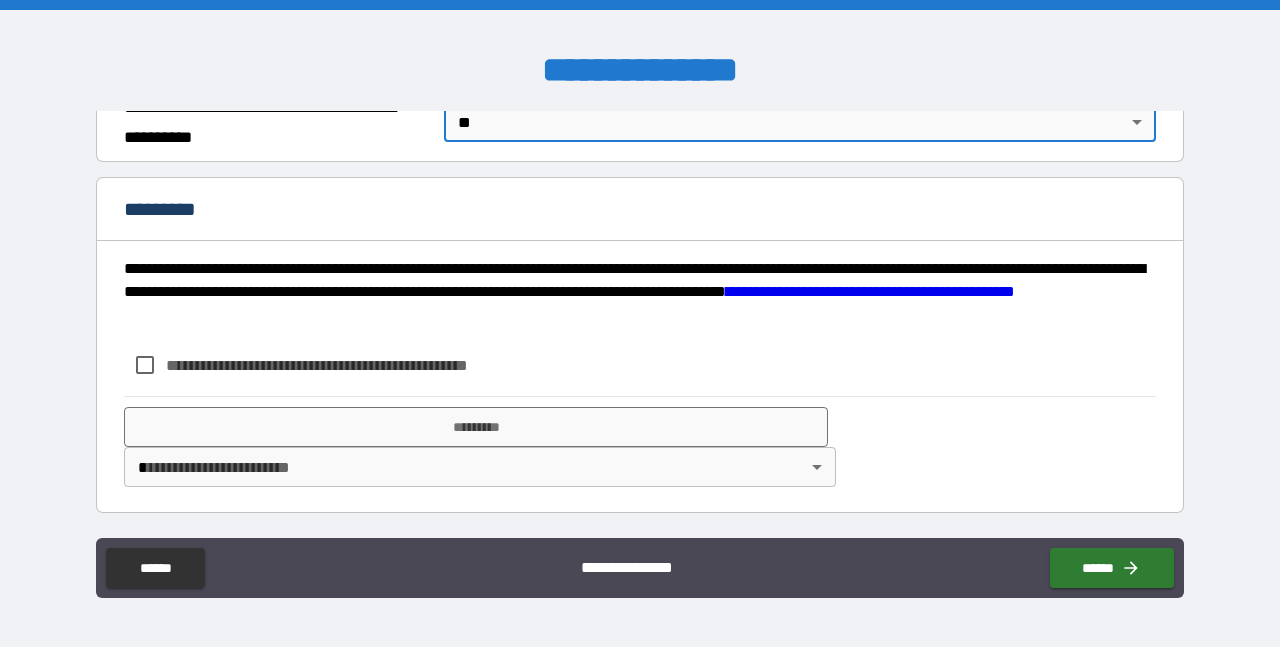 scroll, scrollTop: 1371, scrollLeft: 0, axis: vertical 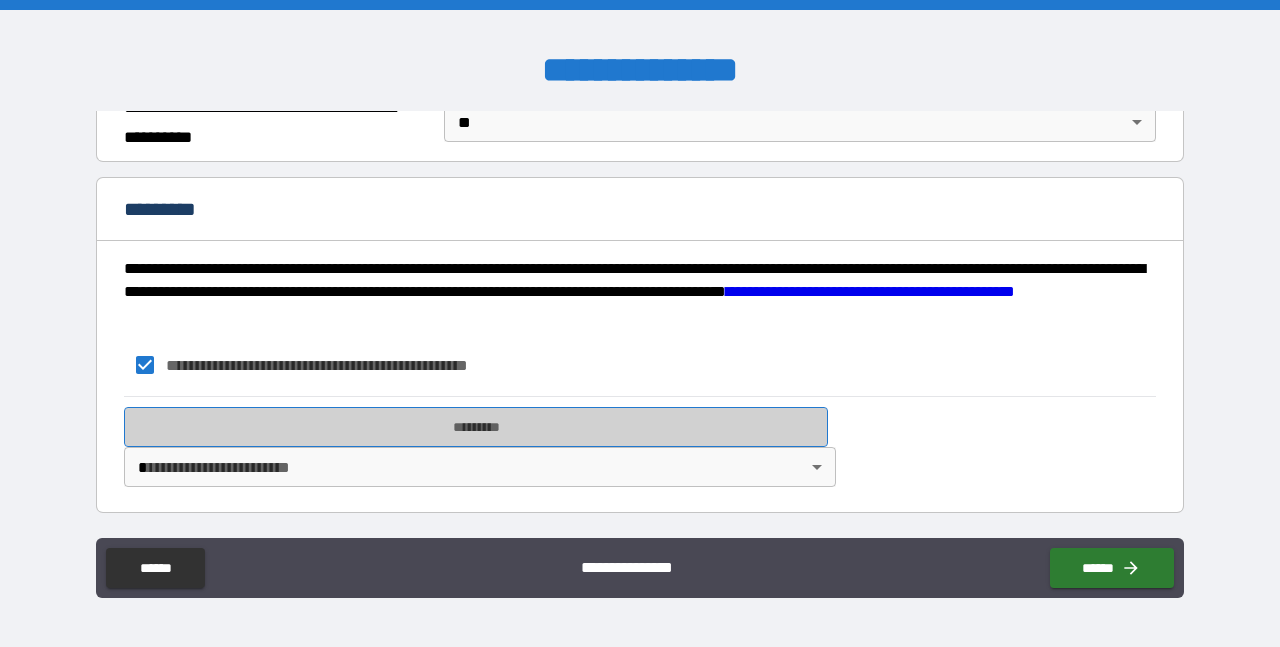 click on "*********" at bounding box center [476, 427] 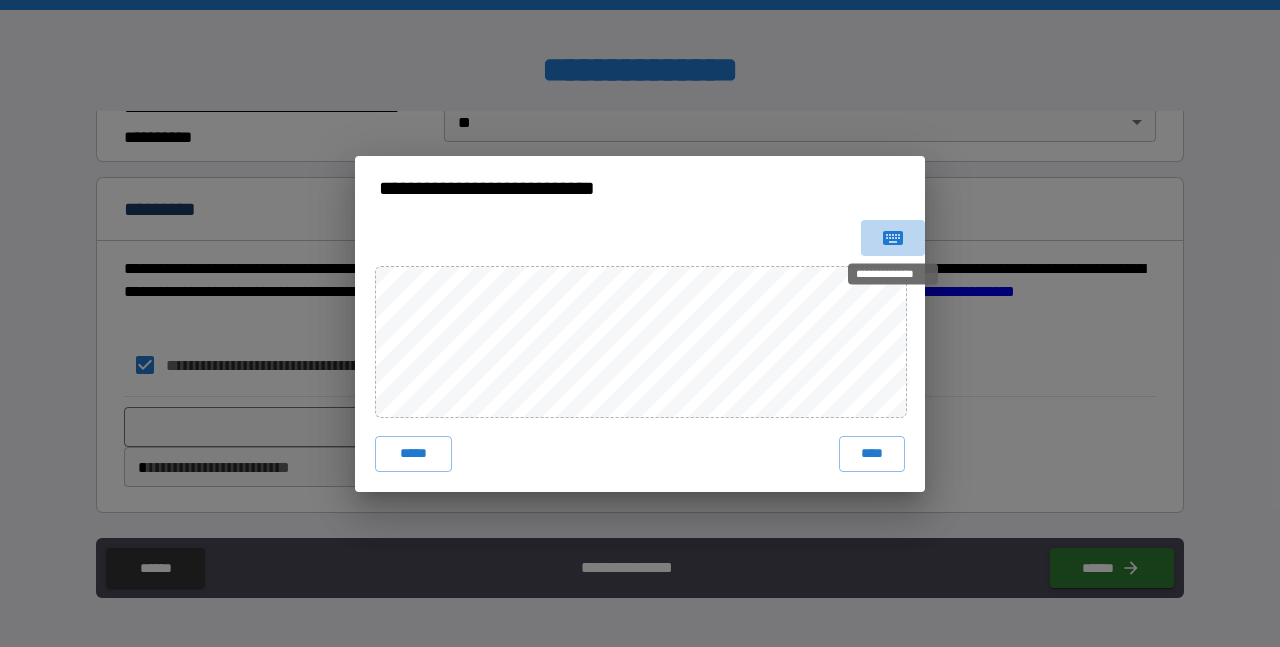 click 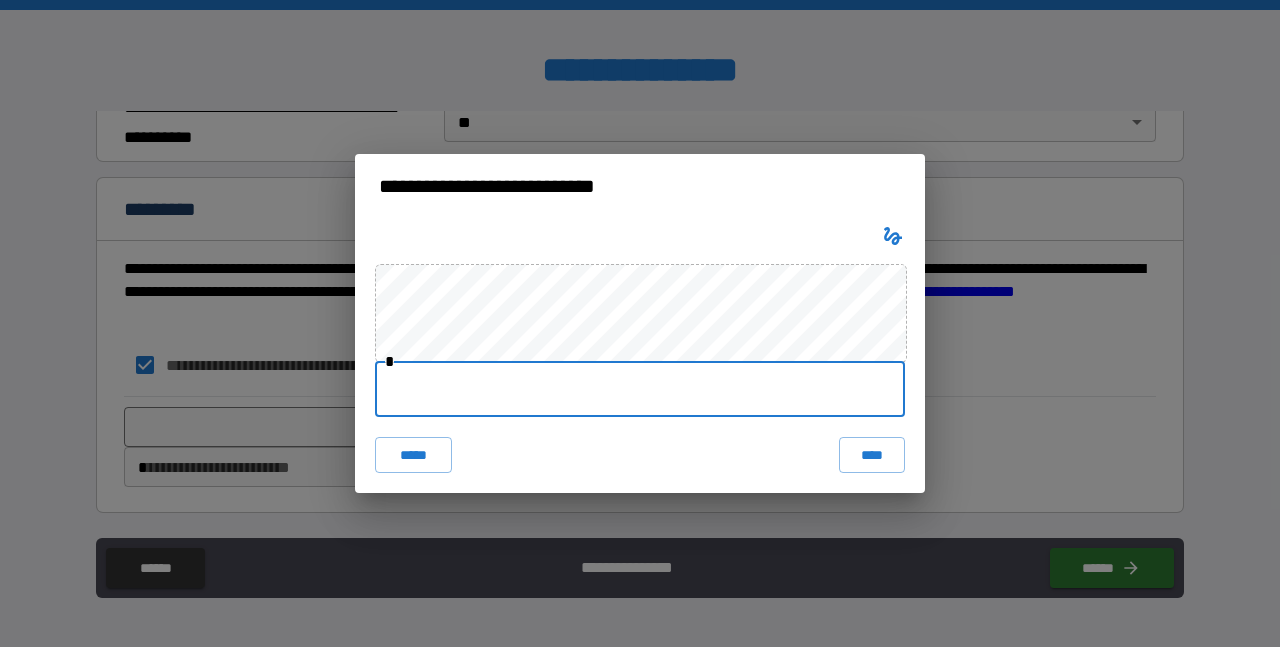 click at bounding box center [640, 389] 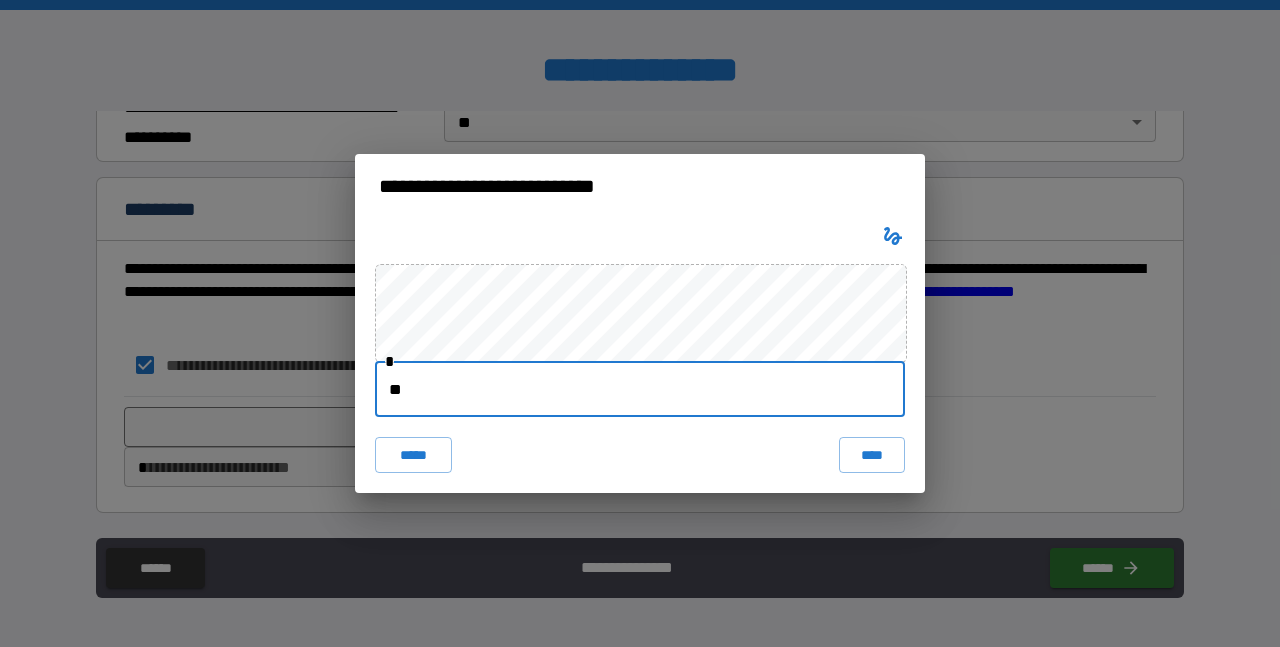 type on "*" 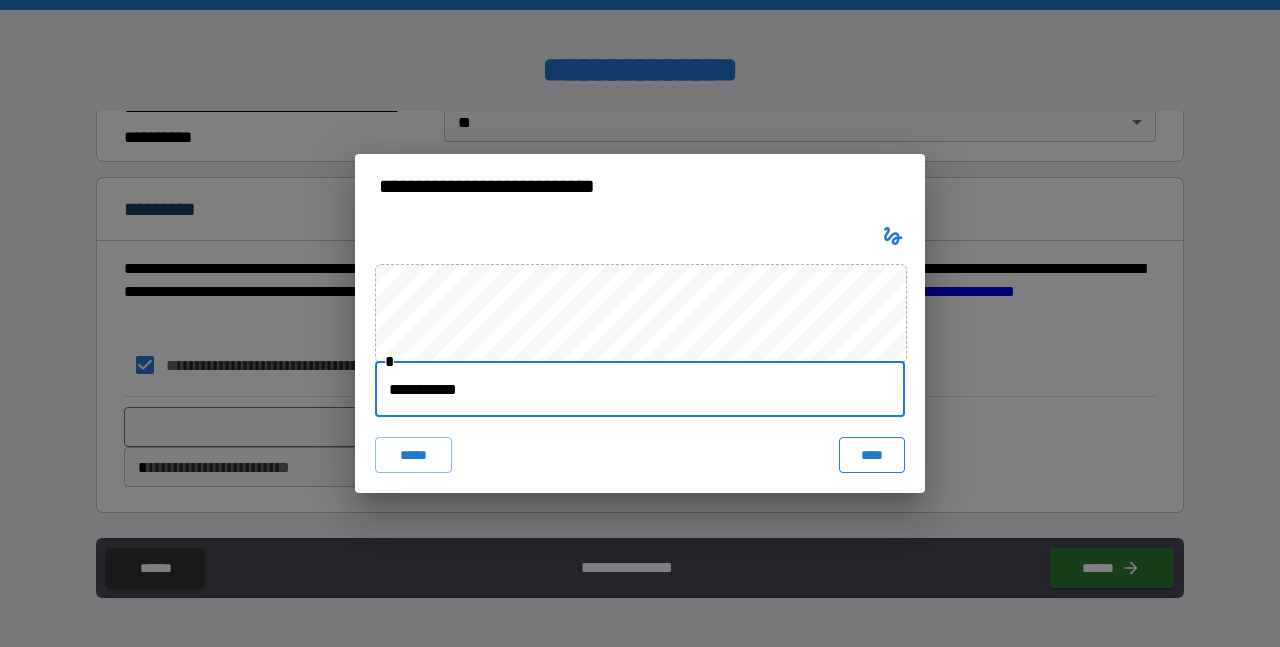 type on "**********" 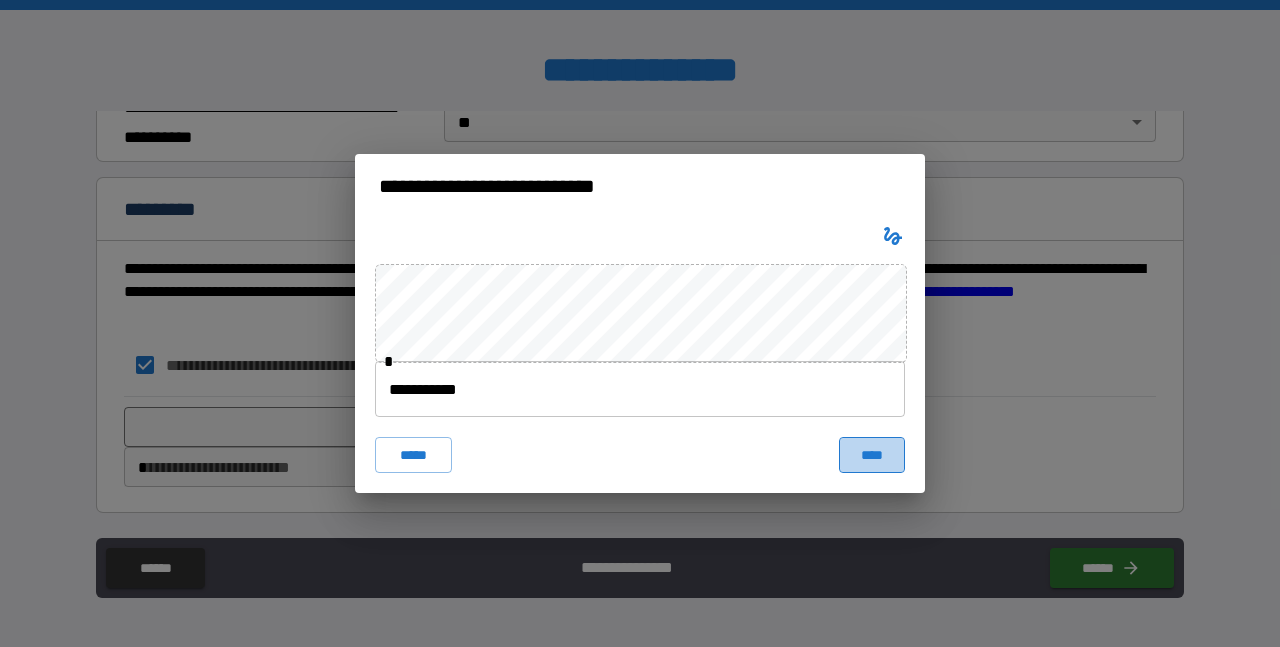 click on "****" at bounding box center (872, 455) 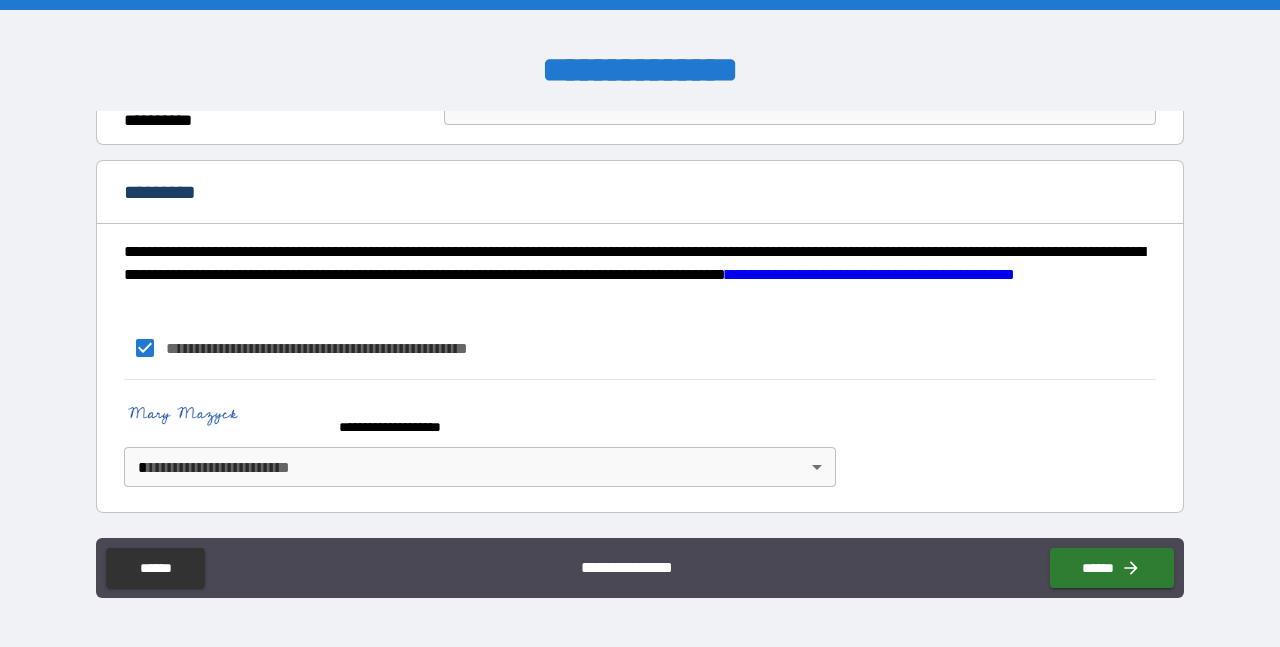 scroll, scrollTop: 1388, scrollLeft: 0, axis: vertical 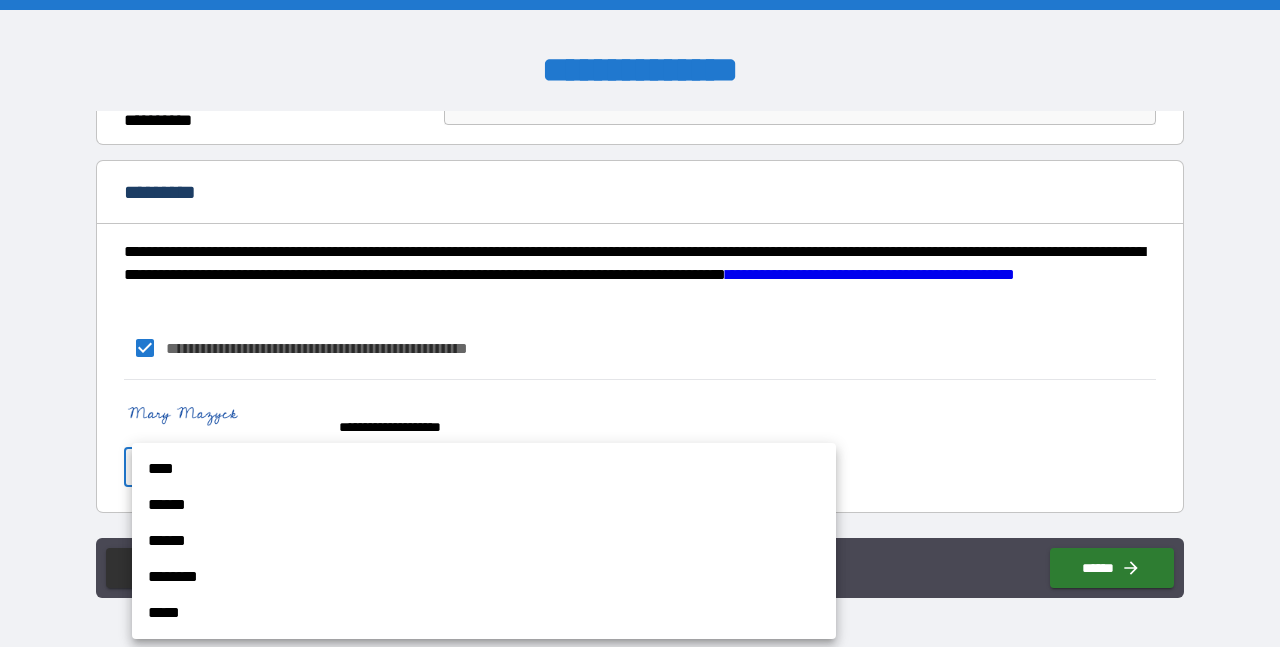 click on "**********" at bounding box center [640, 323] 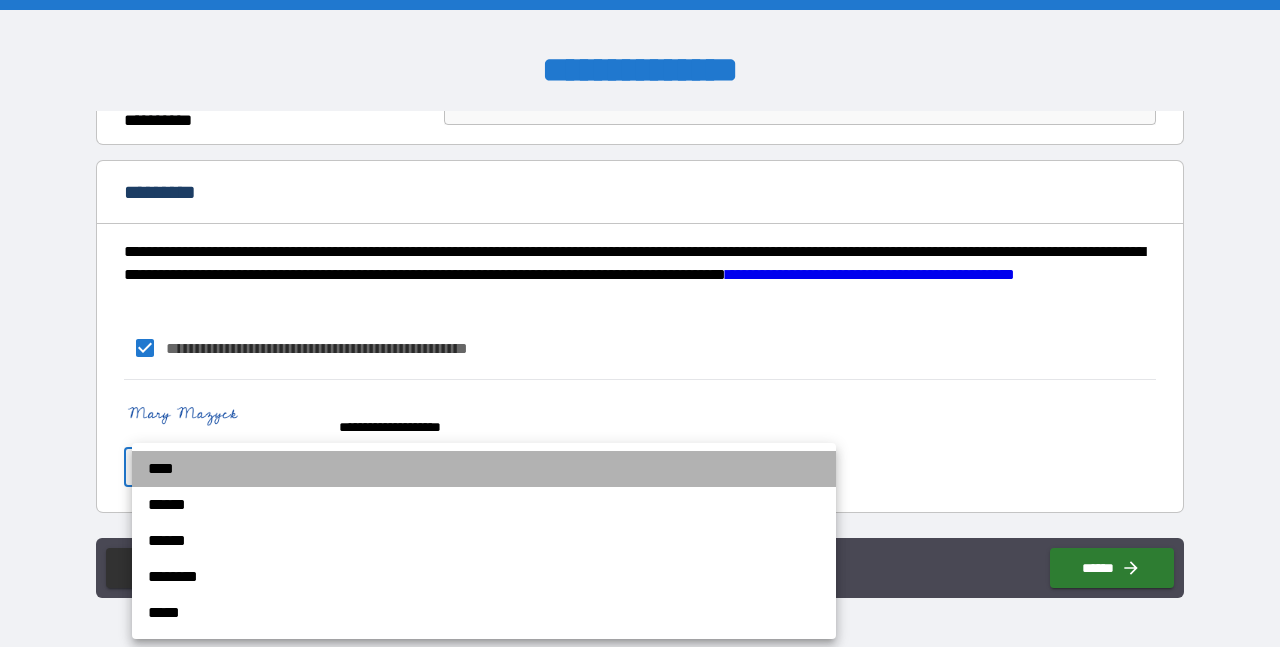 click on "****" at bounding box center (484, 469) 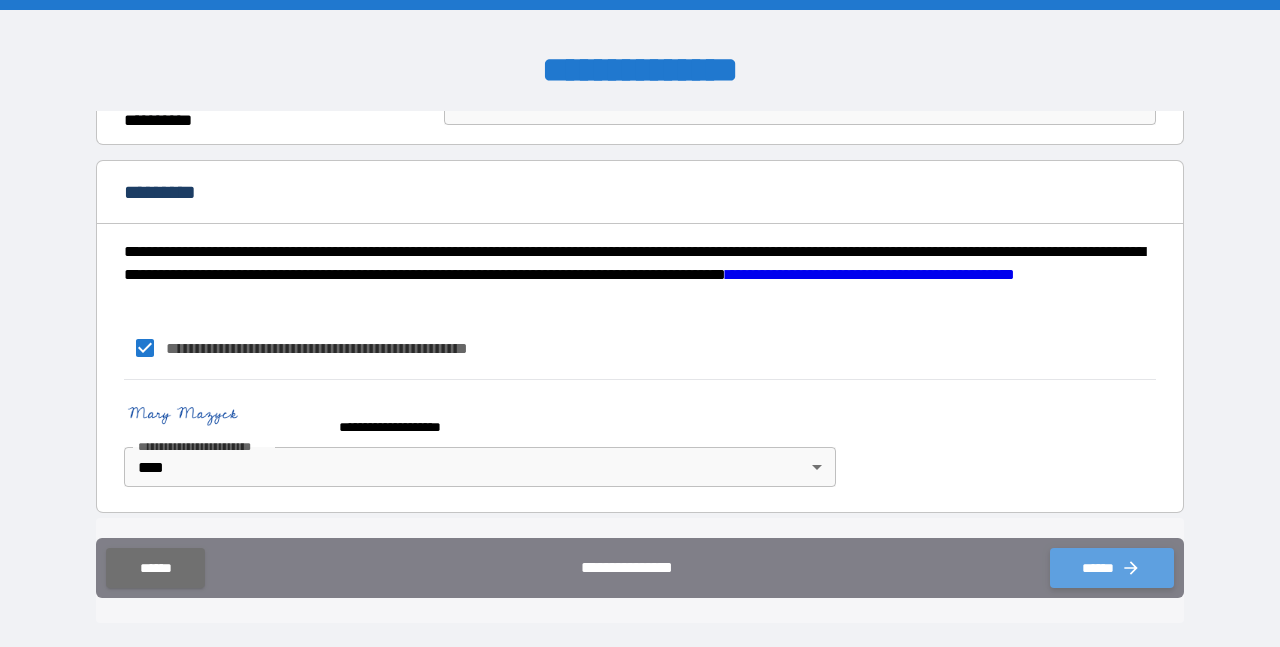 click on "******" at bounding box center [1112, 568] 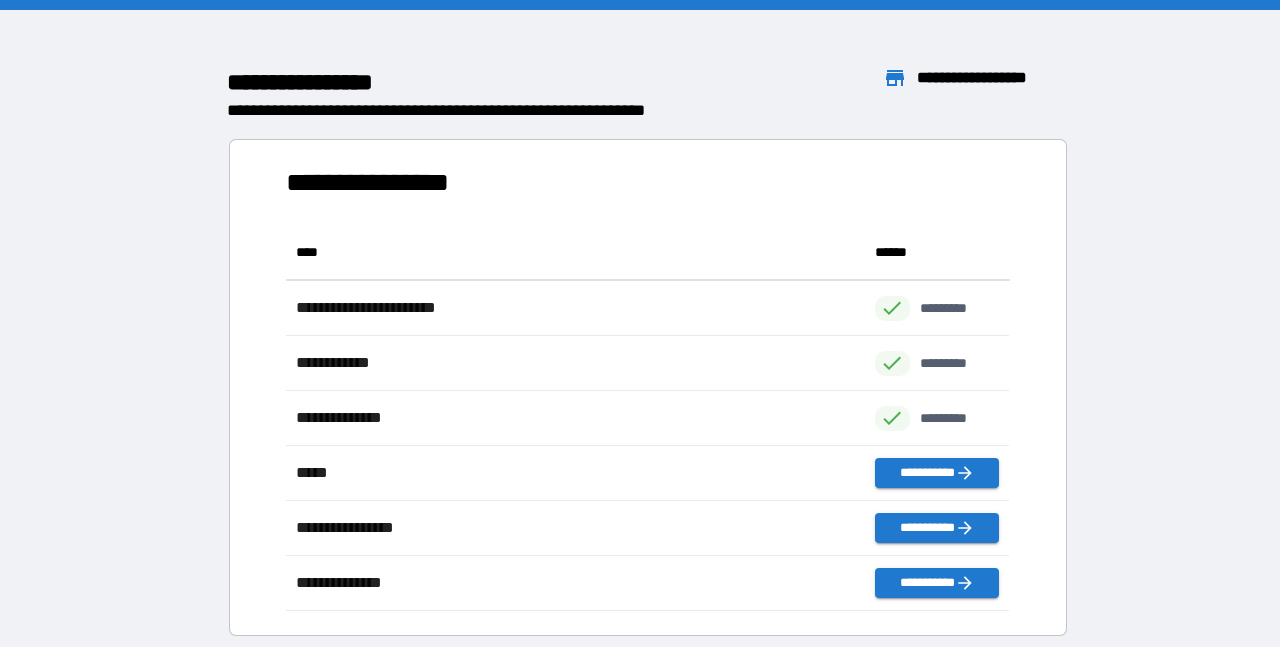 scroll, scrollTop: 1, scrollLeft: 1, axis: both 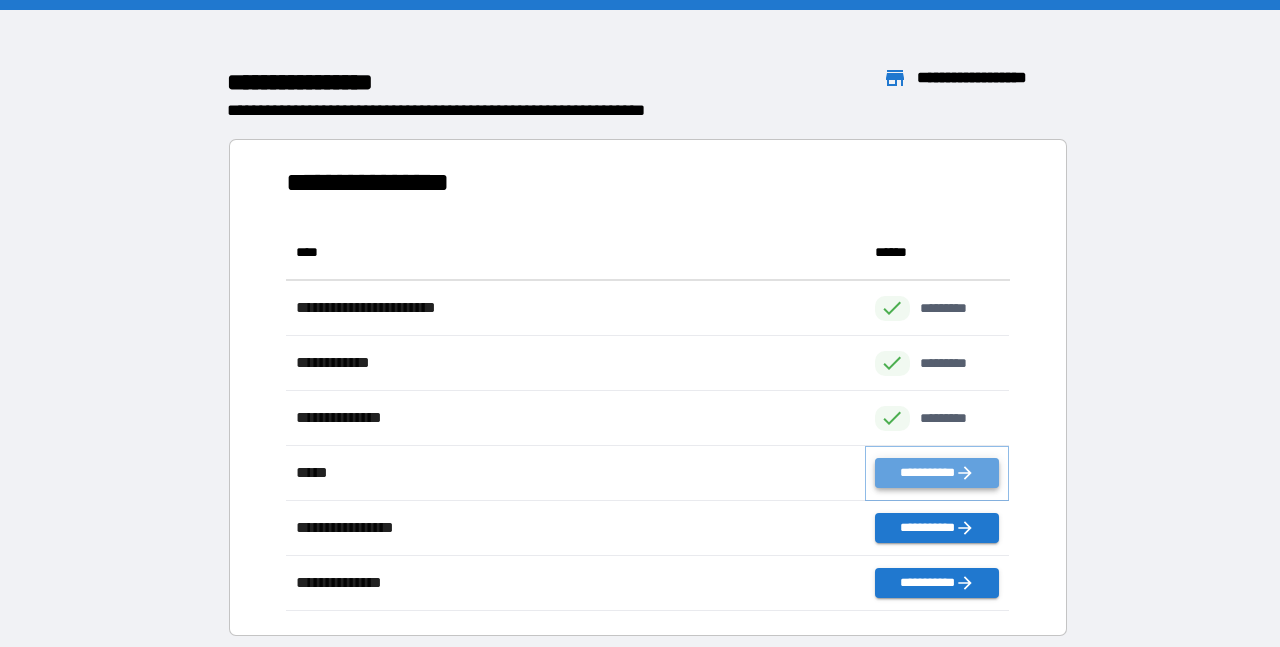 click on "**********" at bounding box center [937, 473] 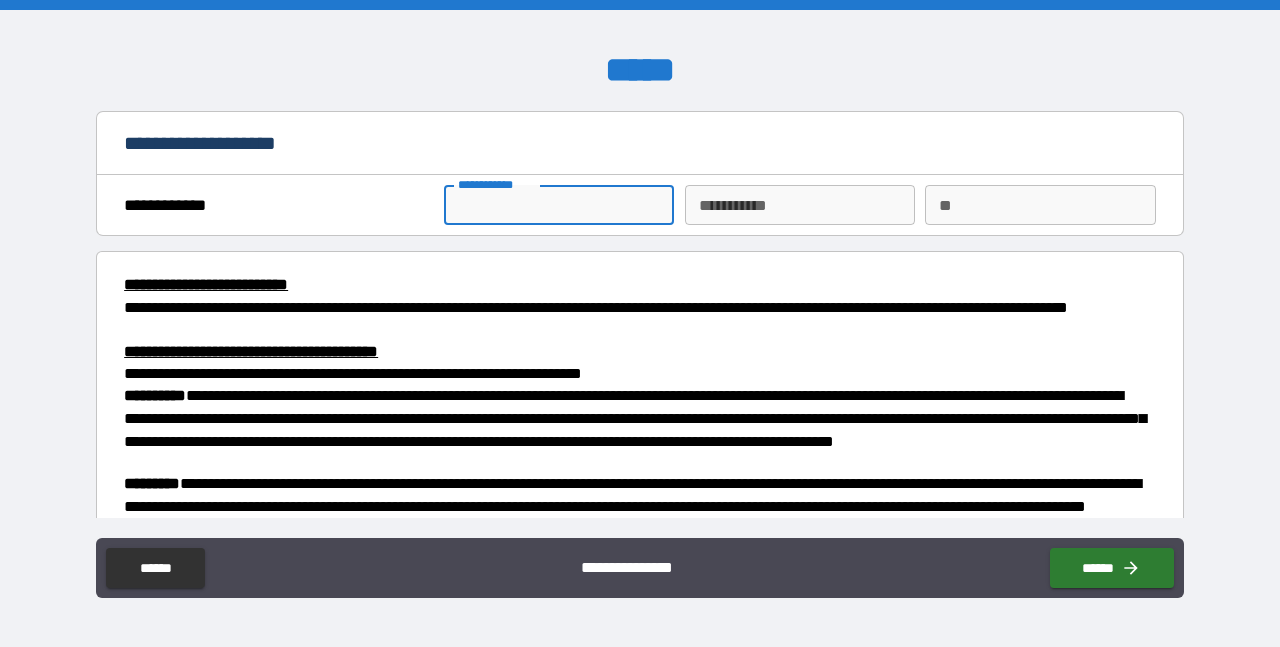 click on "**********" at bounding box center [559, 205] 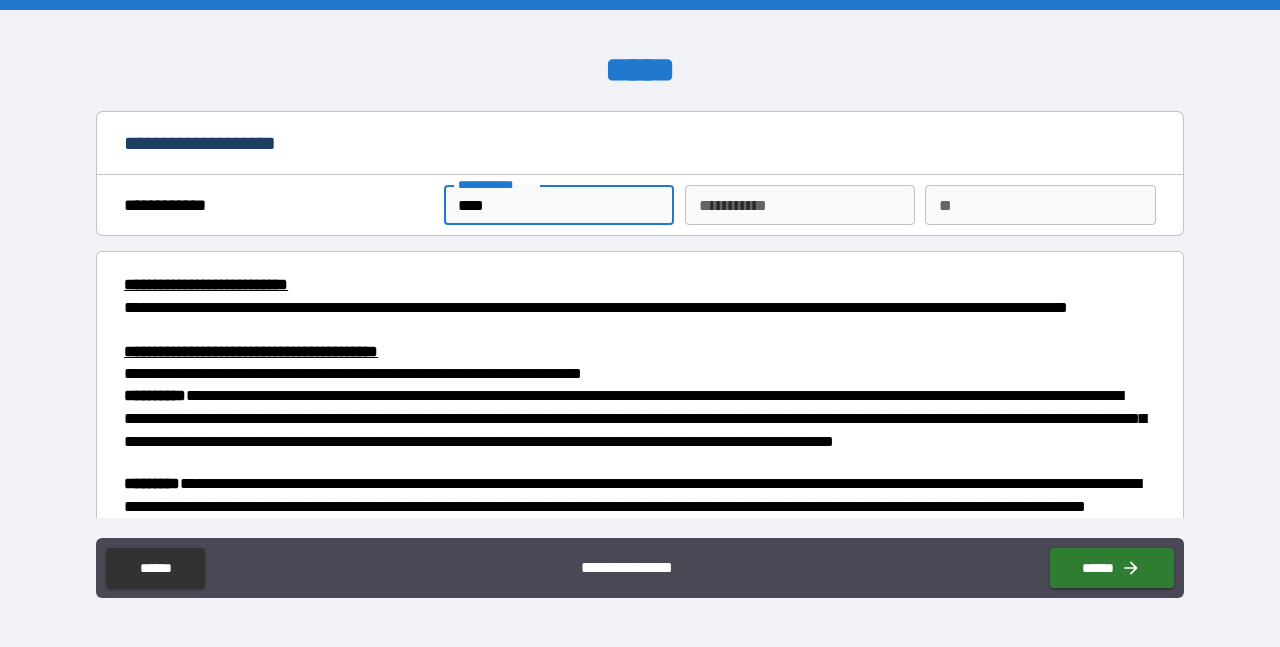 type on "****" 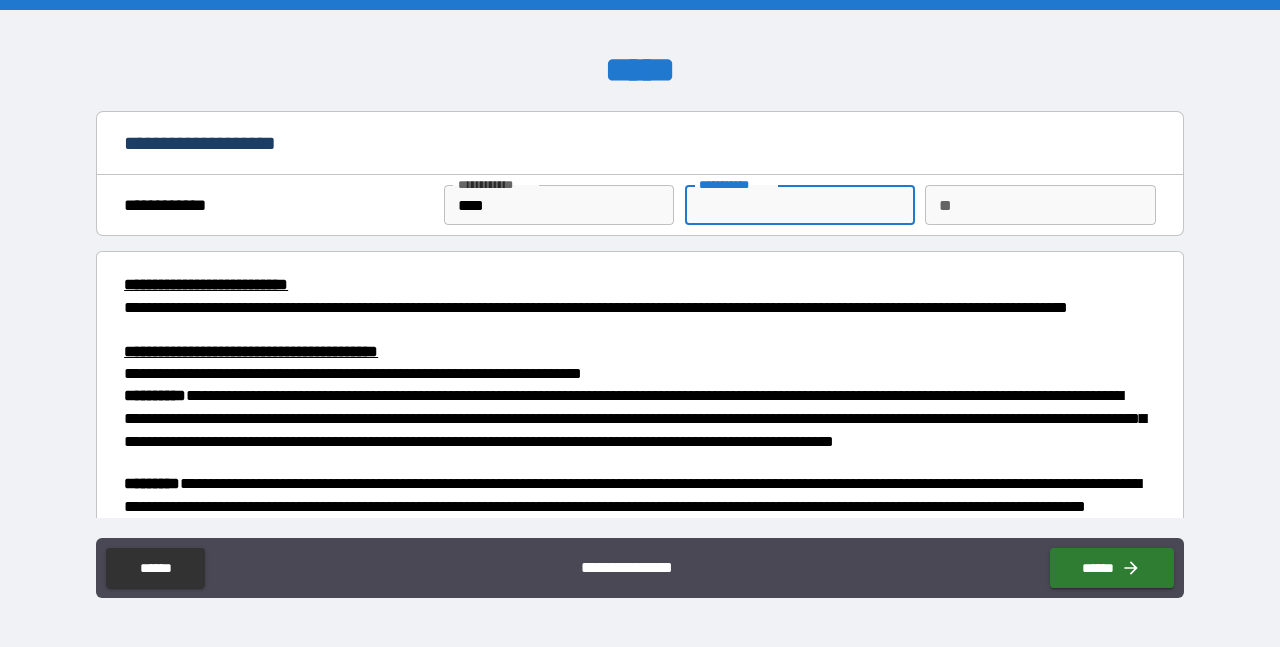 click on "*********   *" at bounding box center (800, 205) 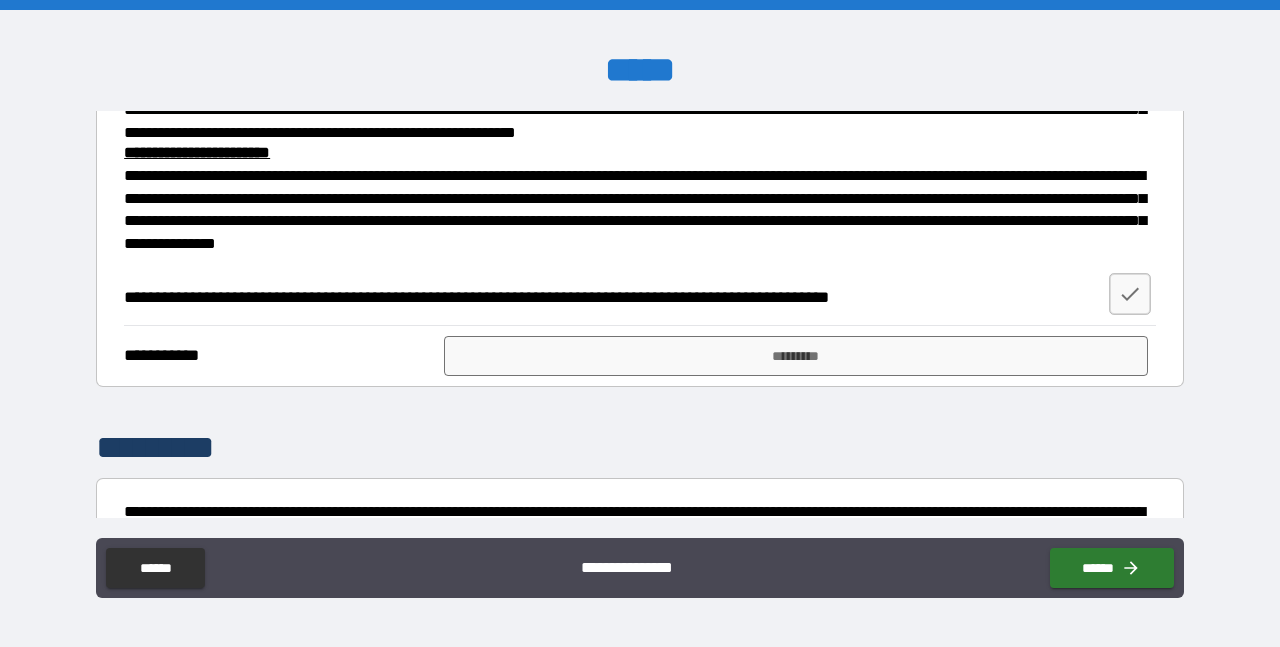 scroll, scrollTop: 1039, scrollLeft: 0, axis: vertical 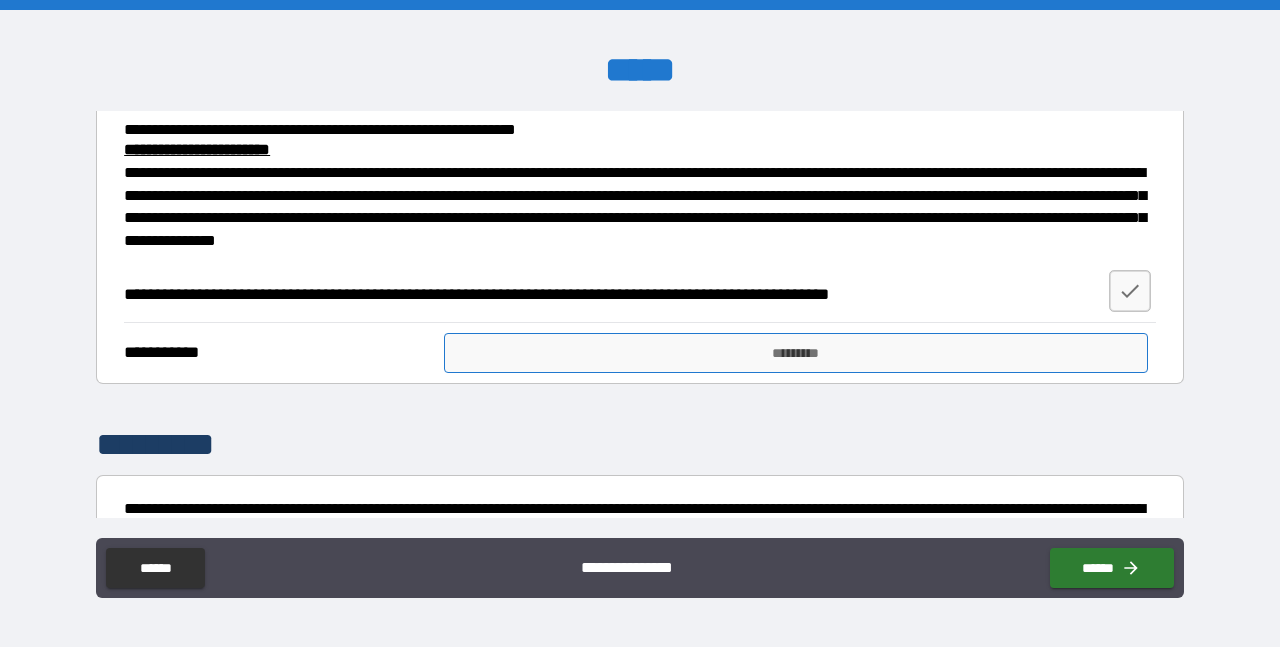 type on "******" 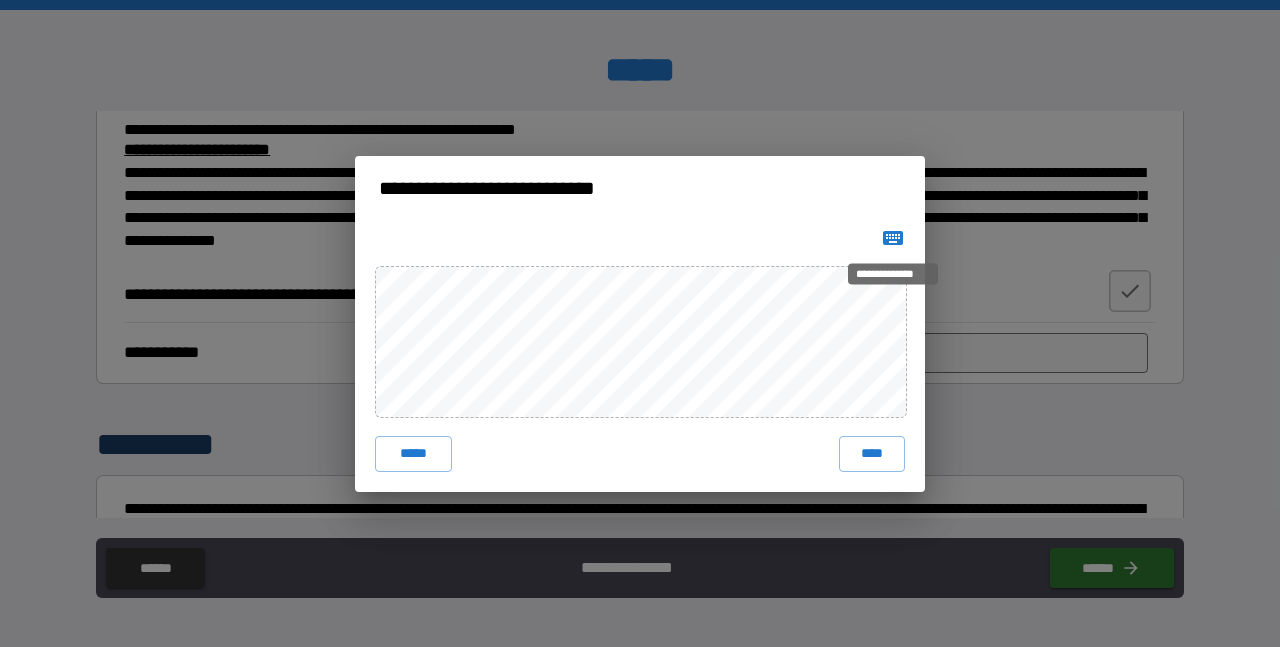 click 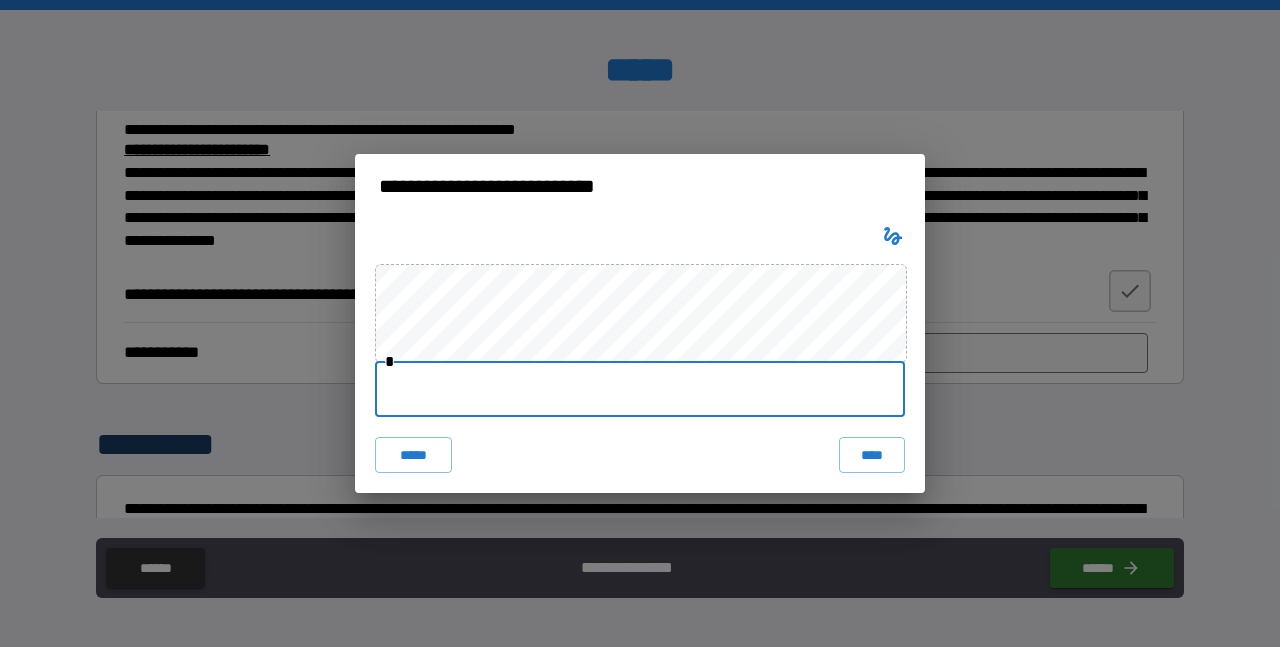 click at bounding box center (640, 389) 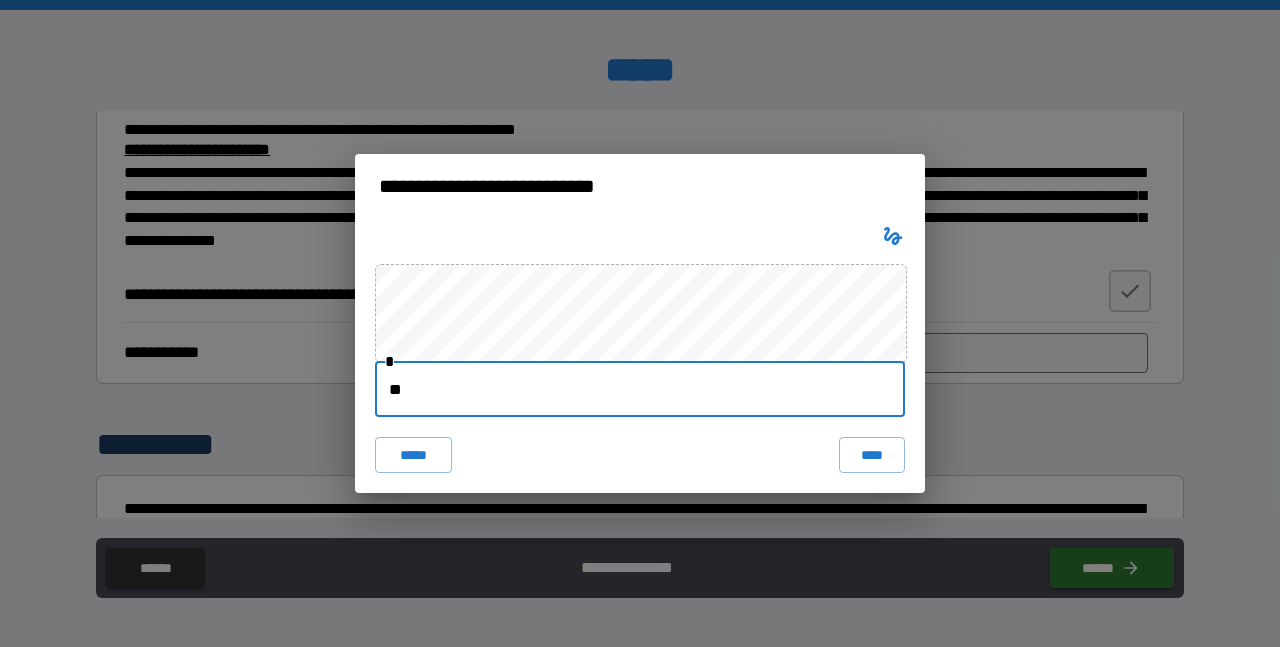 type on "*" 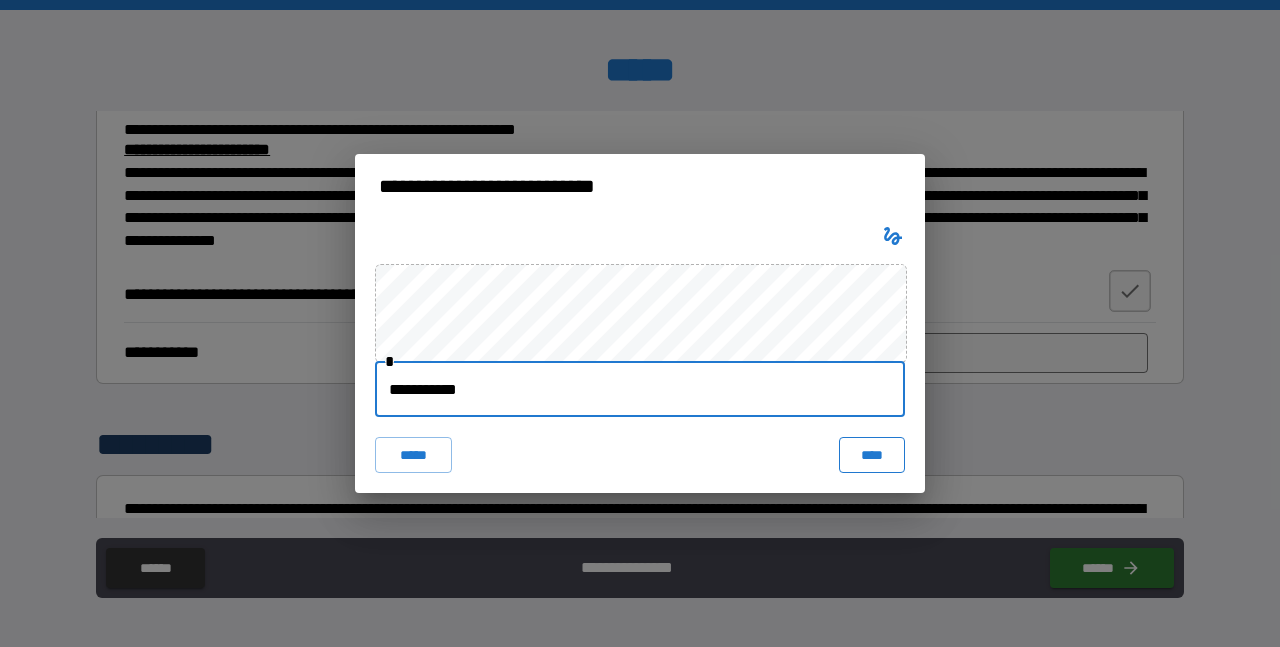type on "**********" 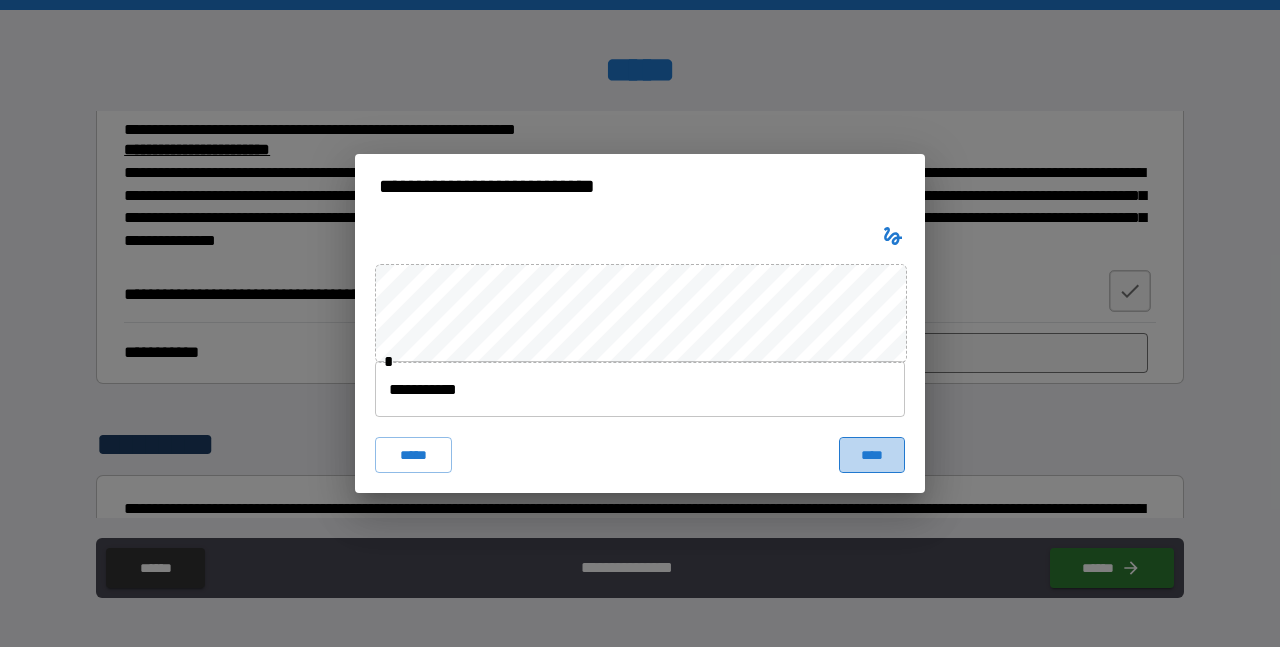 click on "****" at bounding box center [872, 455] 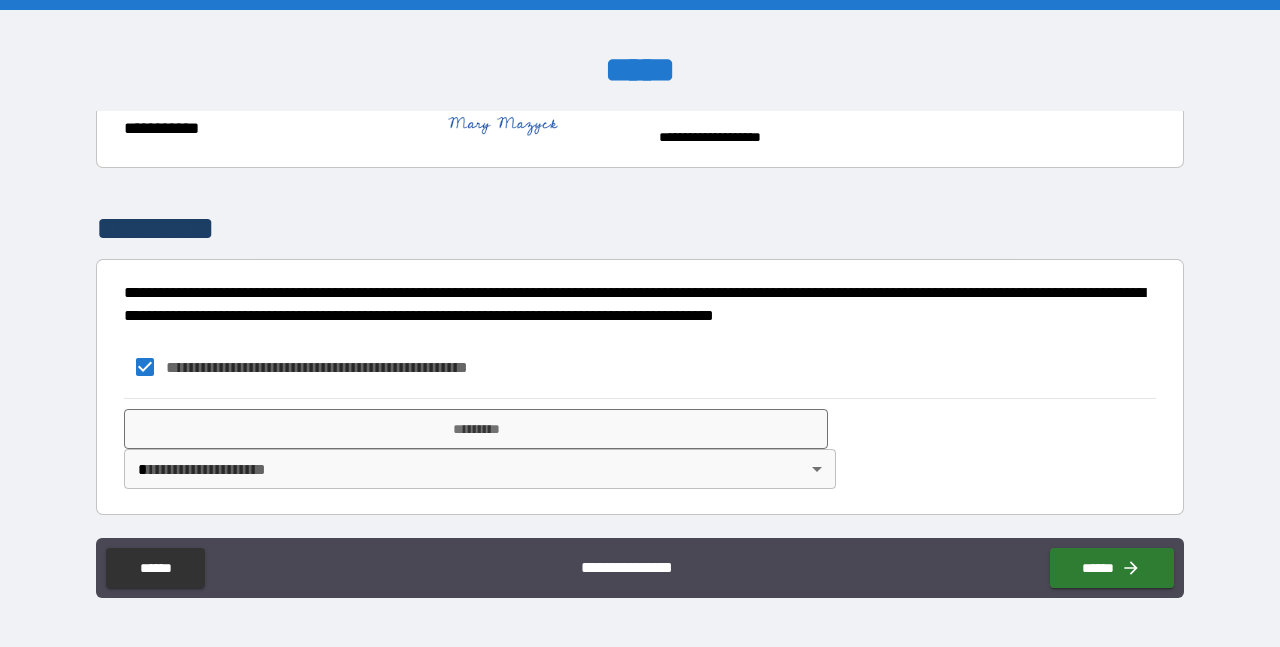 scroll, scrollTop: 1271, scrollLeft: 0, axis: vertical 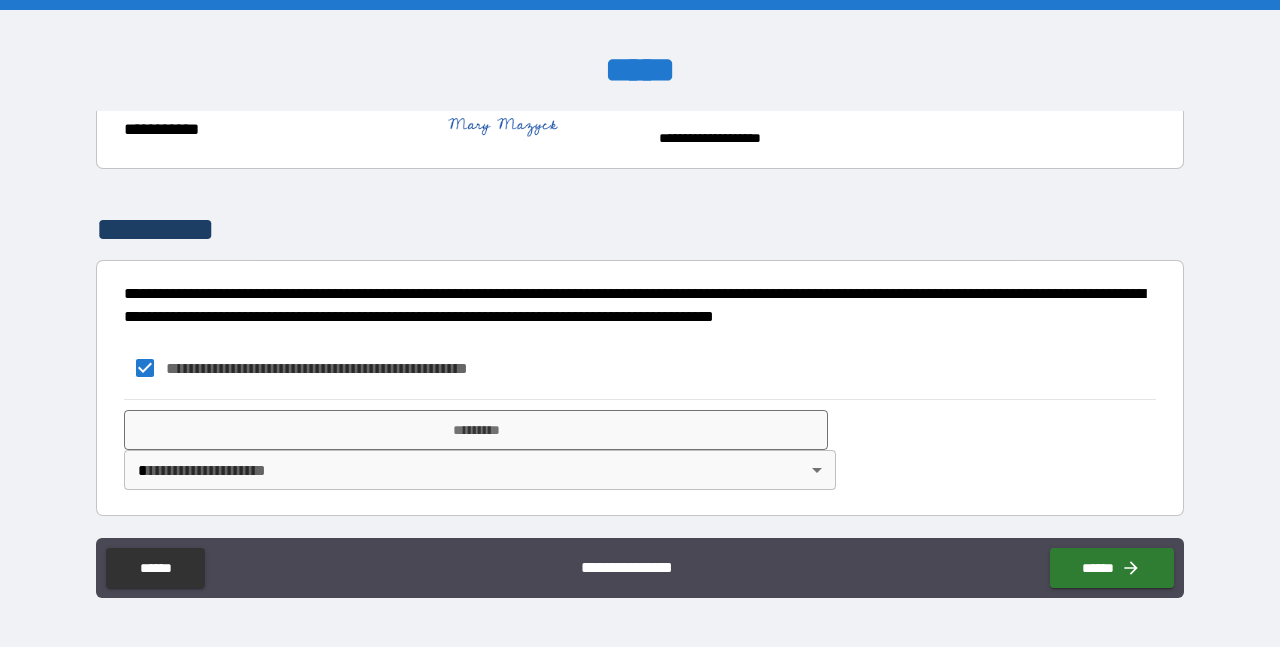 click on "**********" at bounding box center [640, 323] 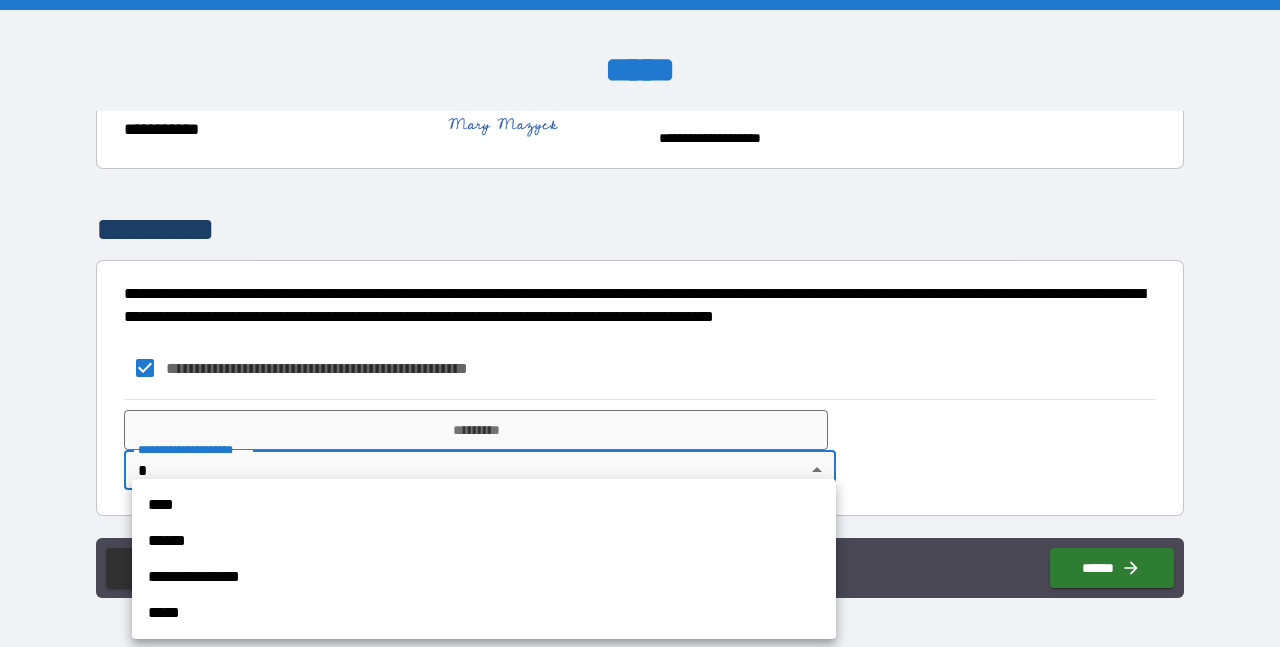 click at bounding box center (640, 323) 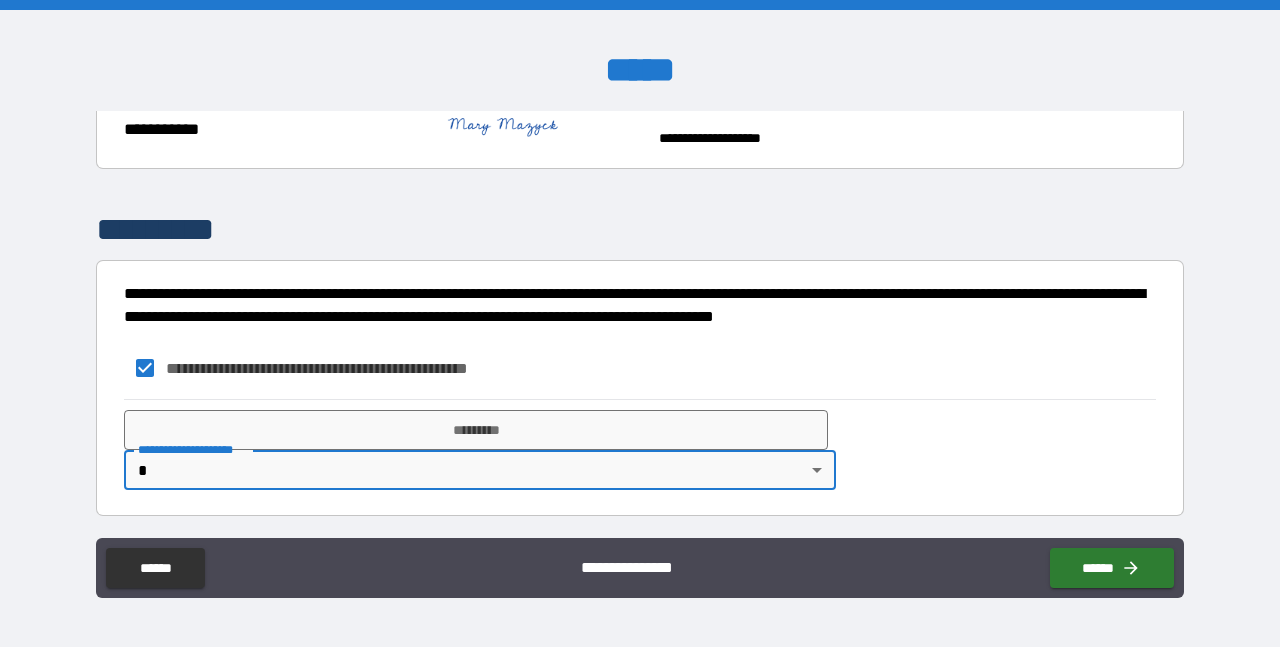 click on "**********" at bounding box center [640, 323] 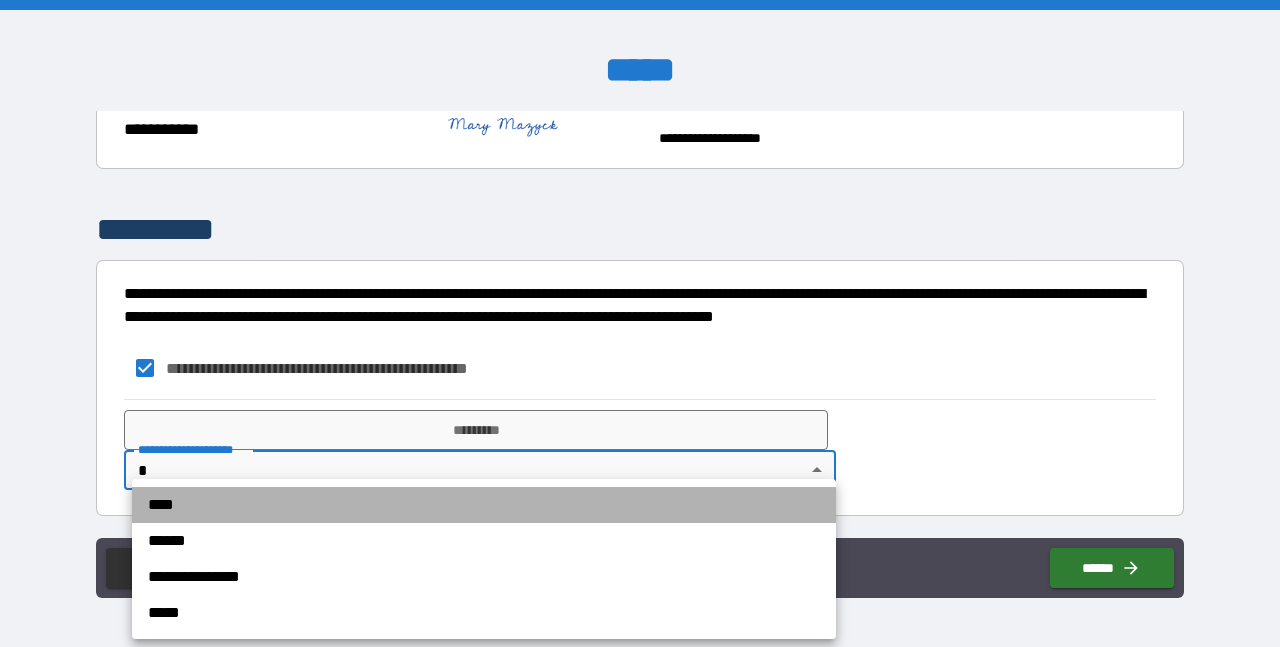click on "****" at bounding box center (484, 505) 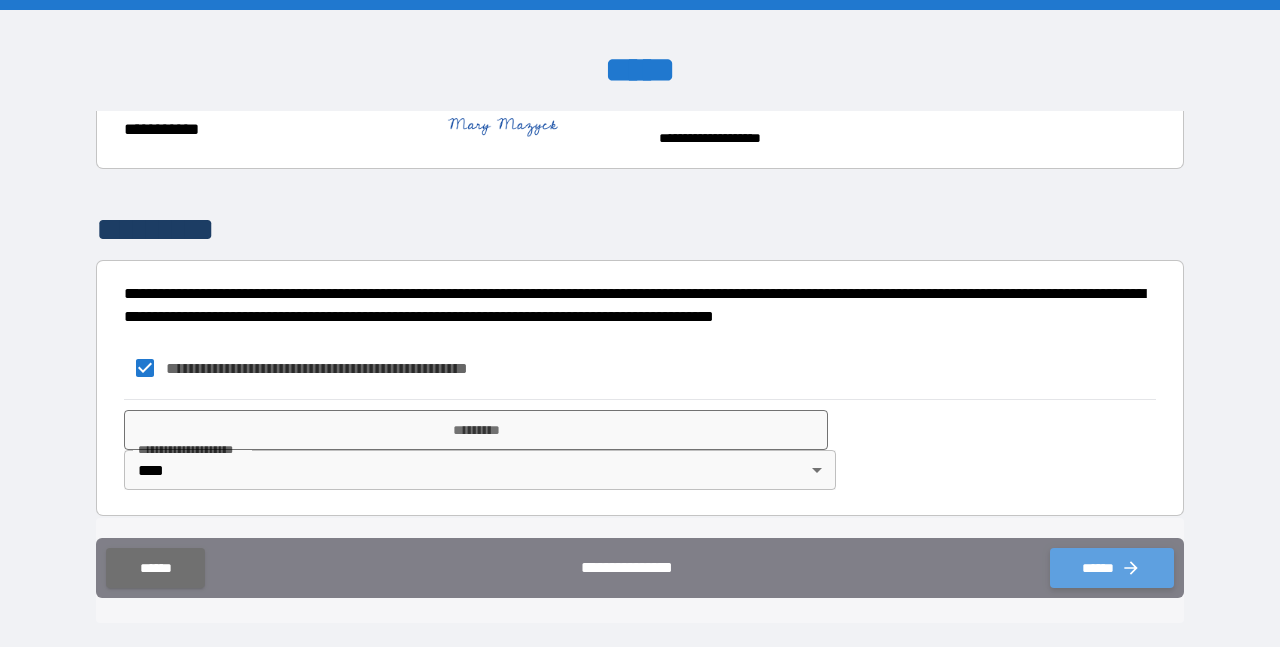 click on "******" at bounding box center (1112, 568) 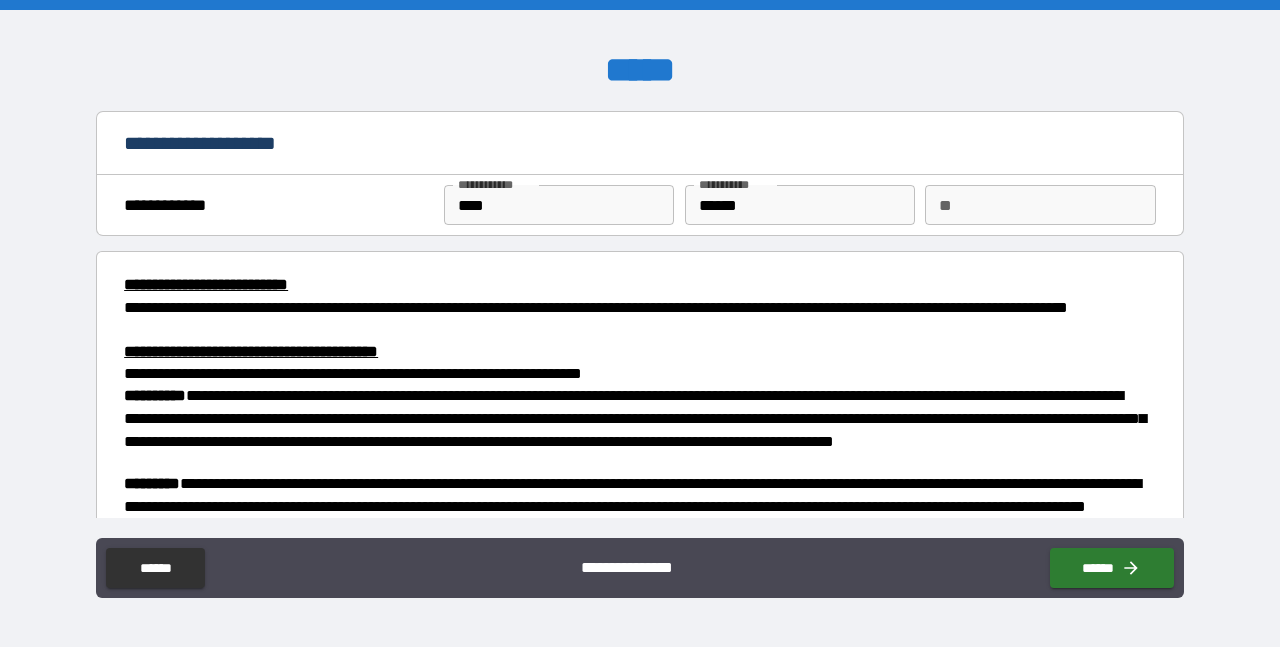 scroll, scrollTop: 0, scrollLeft: 0, axis: both 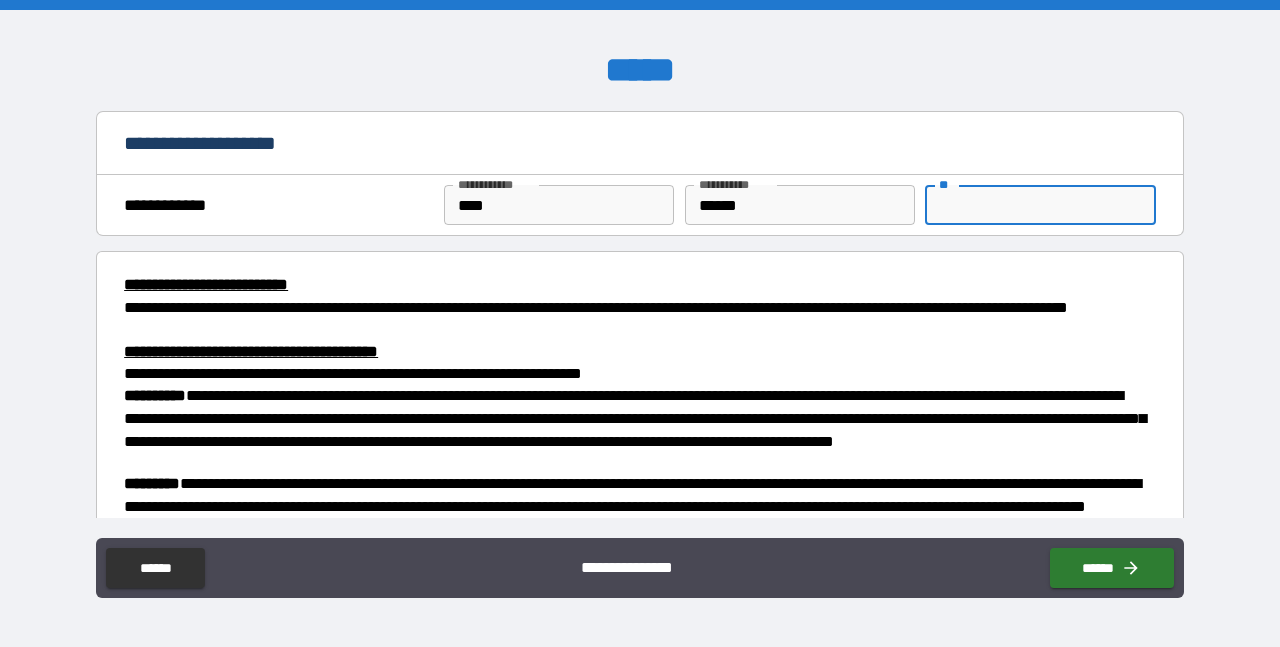 click on "**" at bounding box center (1040, 205) 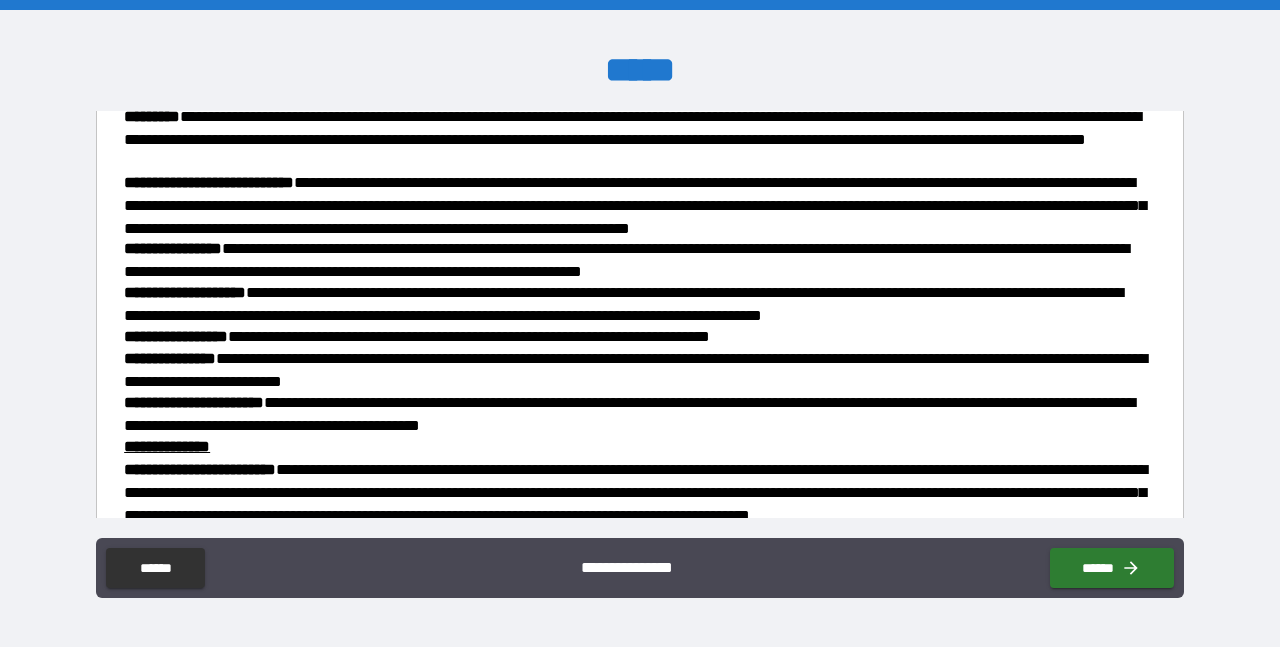 scroll, scrollTop: 374, scrollLeft: 0, axis: vertical 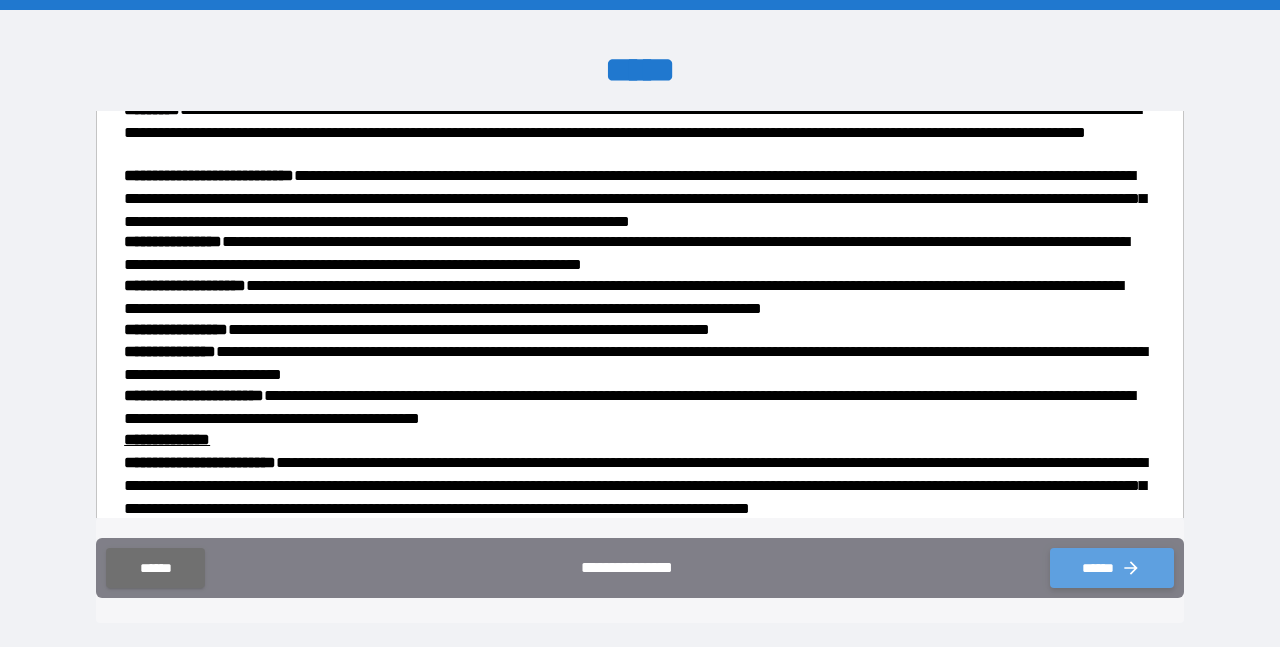 click on "******" at bounding box center (1112, 568) 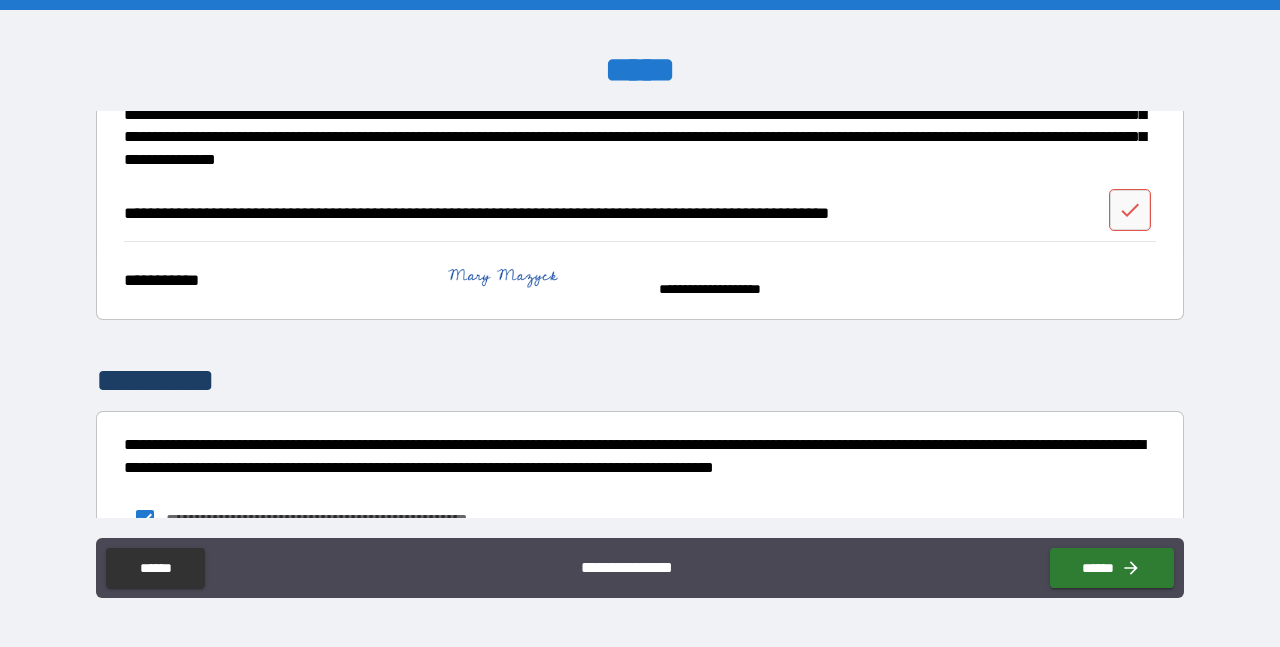 scroll, scrollTop: 1173, scrollLeft: 0, axis: vertical 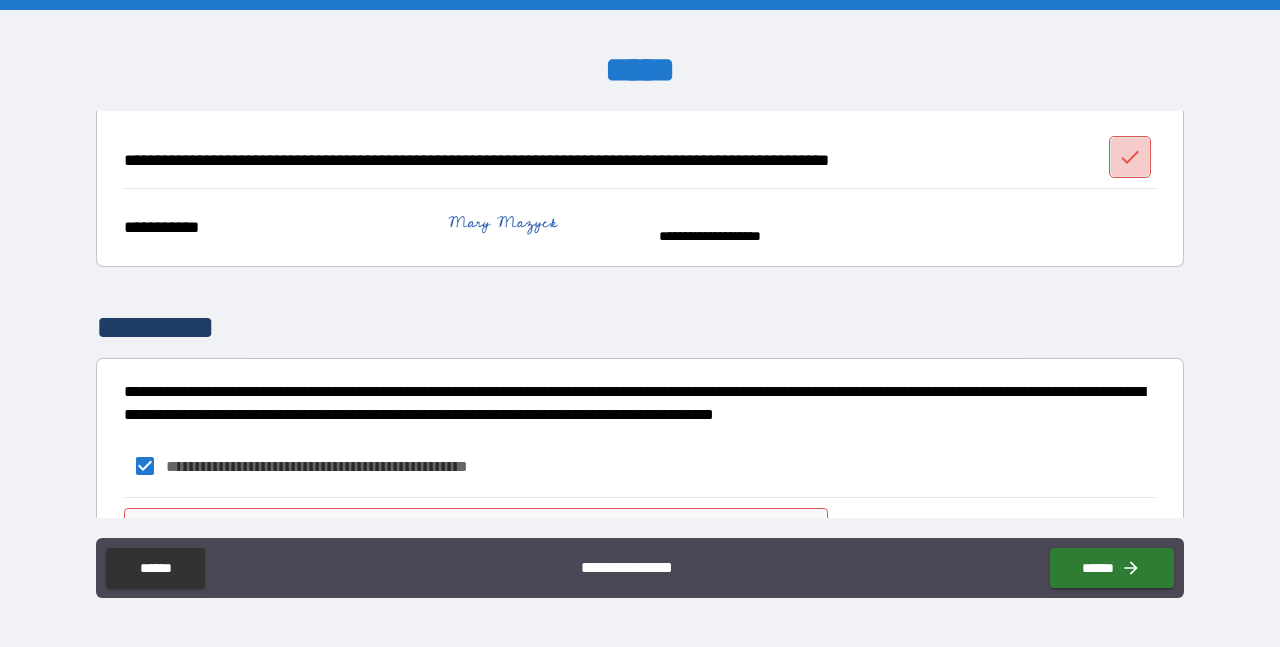 click 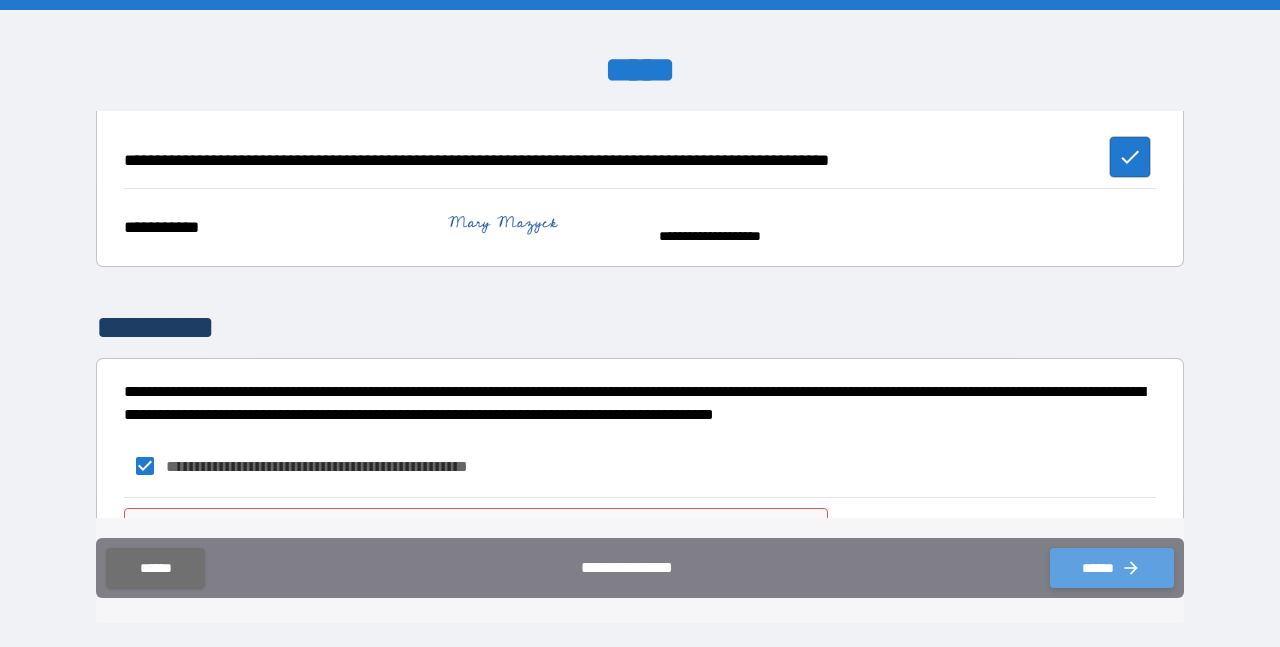 click on "******" at bounding box center [1112, 568] 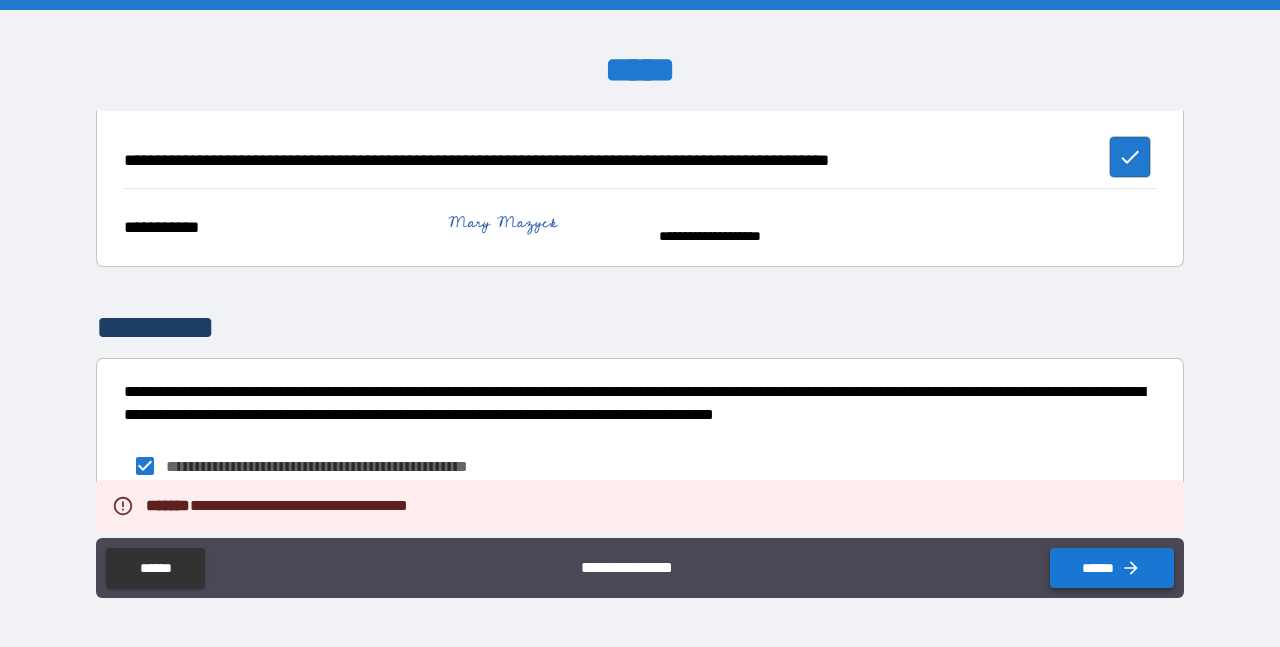 click on "******" at bounding box center [1112, 568] 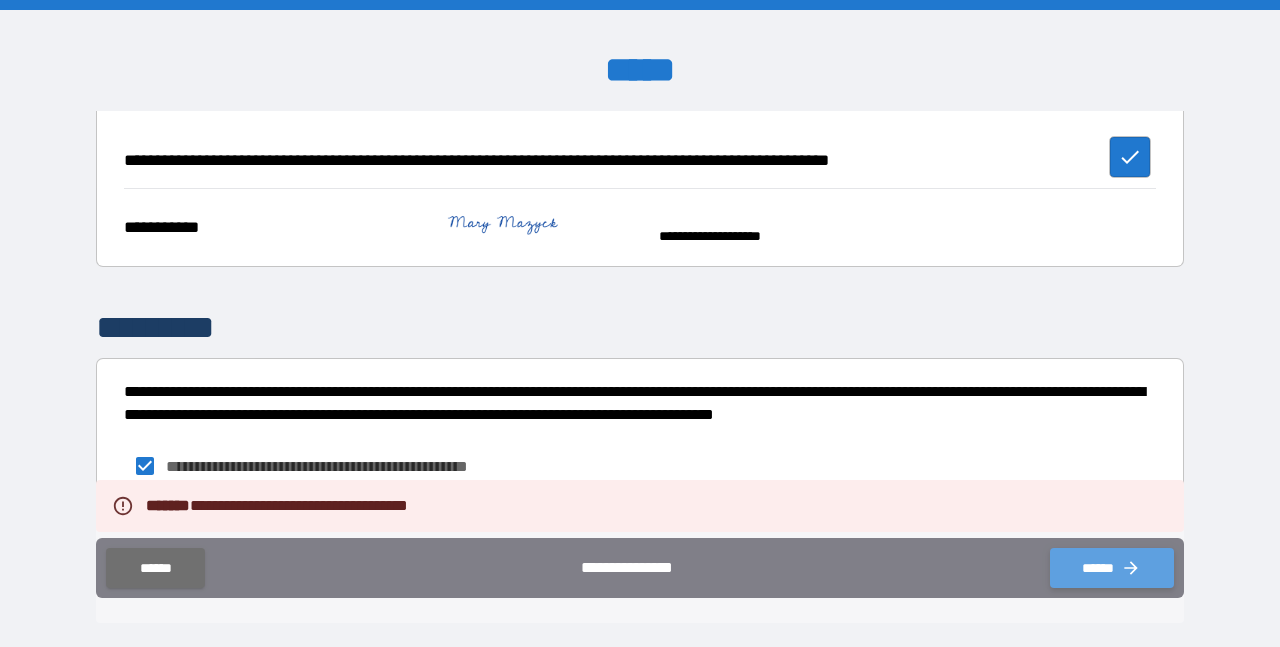 click on "******" at bounding box center [1112, 568] 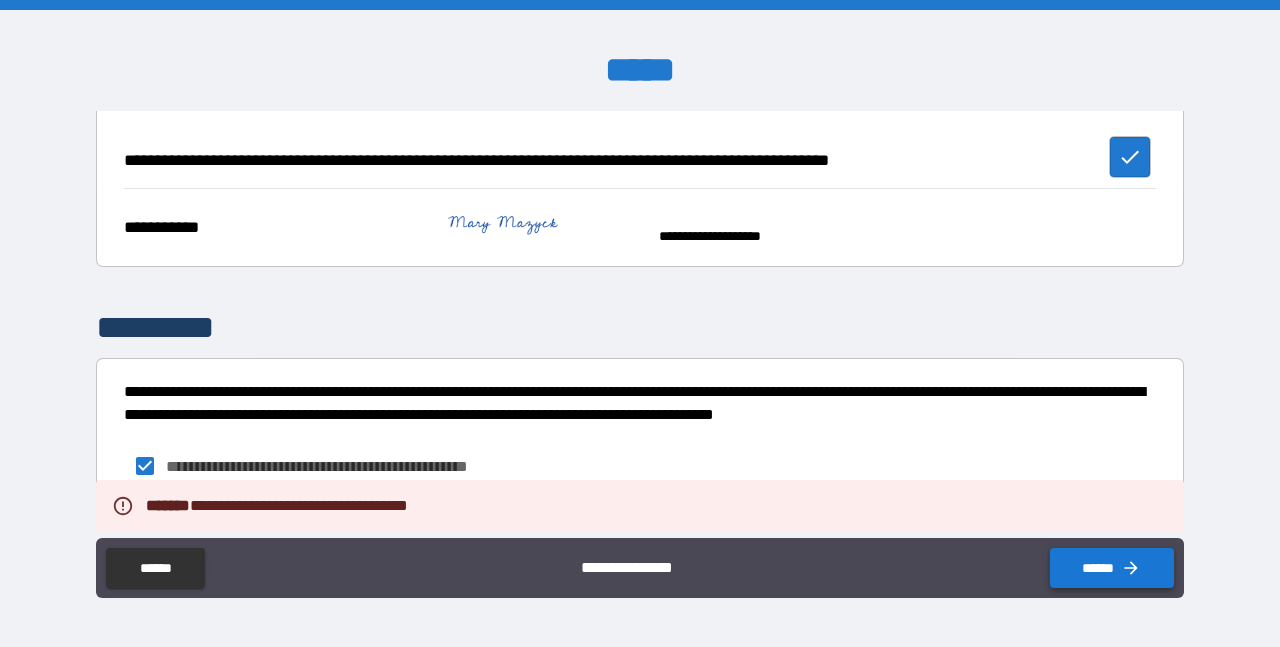 click on "******" at bounding box center (1112, 568) 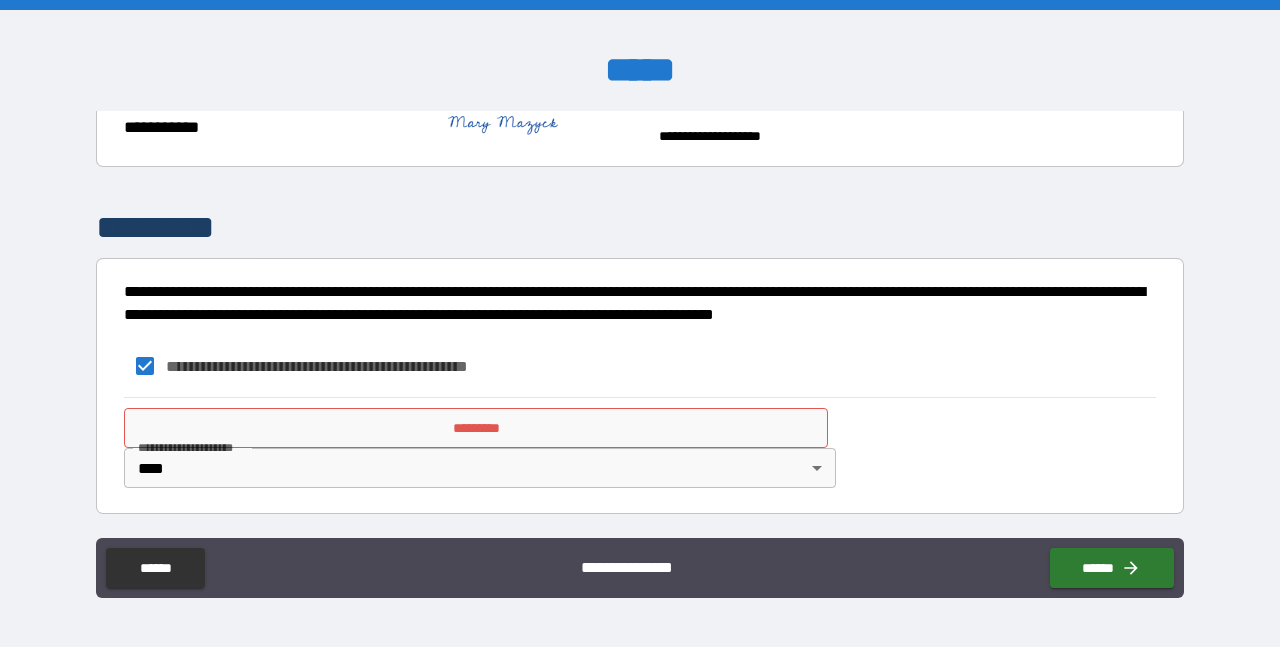 scroll, scrollTop: 1271, scrollLeft: 0, axis: vertical 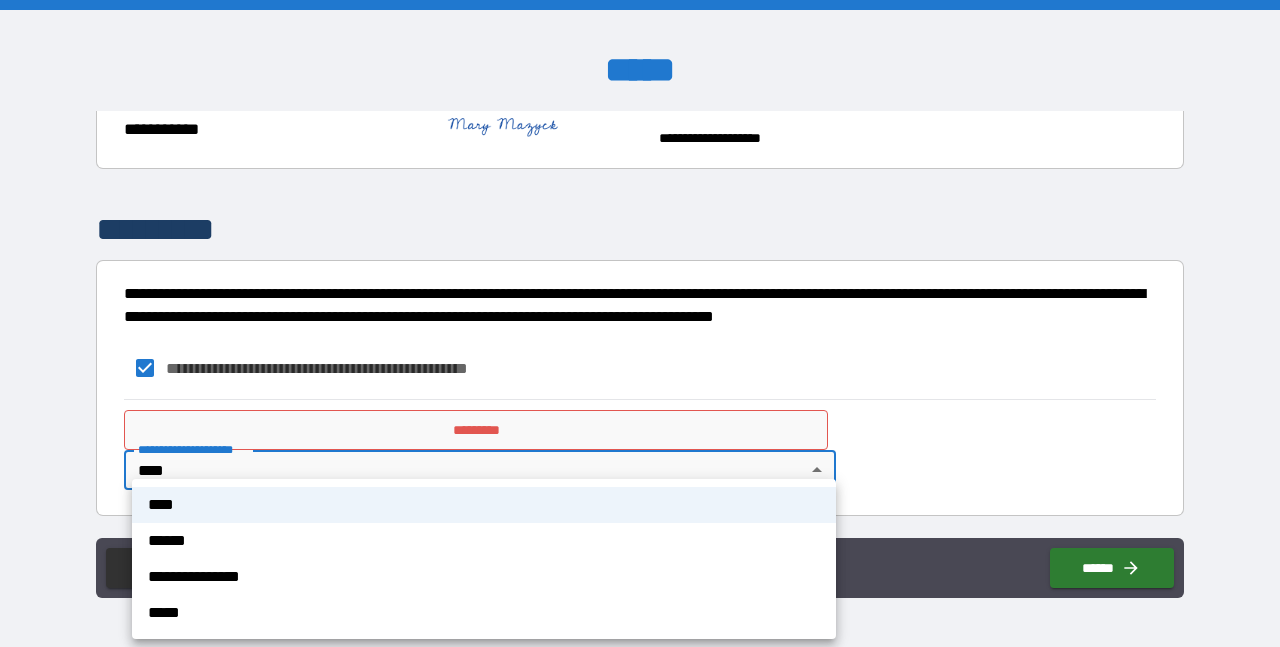 click on "**********" at bounding box center (640, 323) 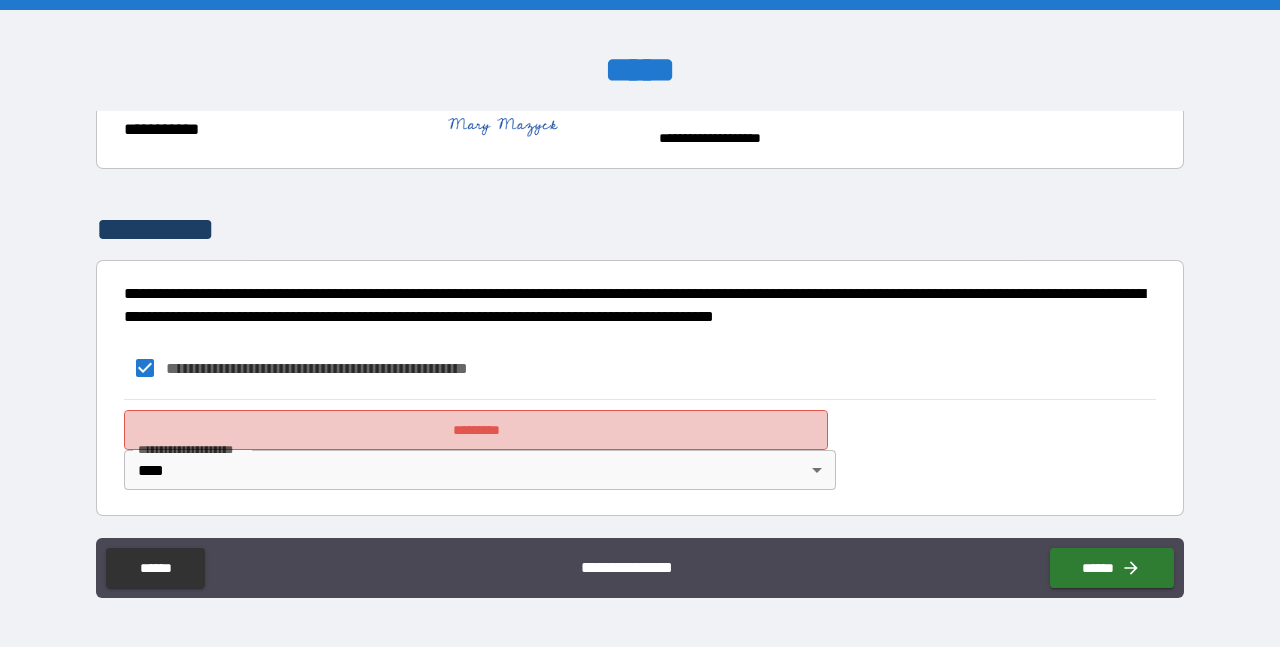 click on "*********" at bounding box center (476, 430) 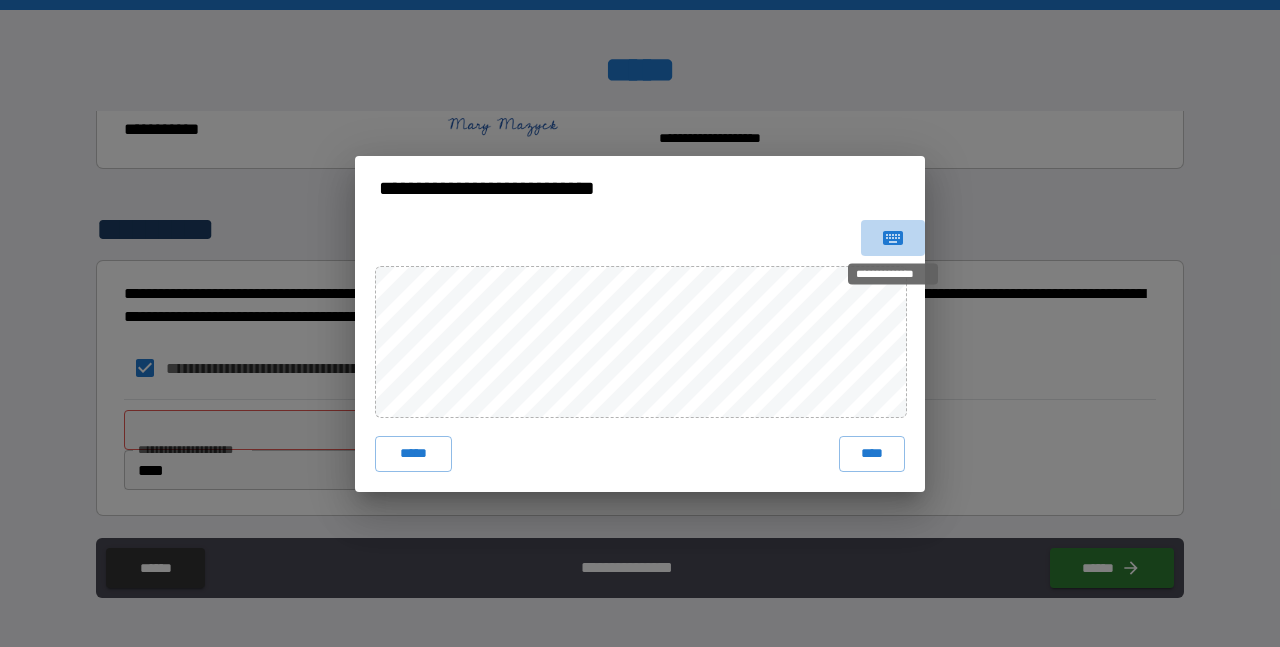 click 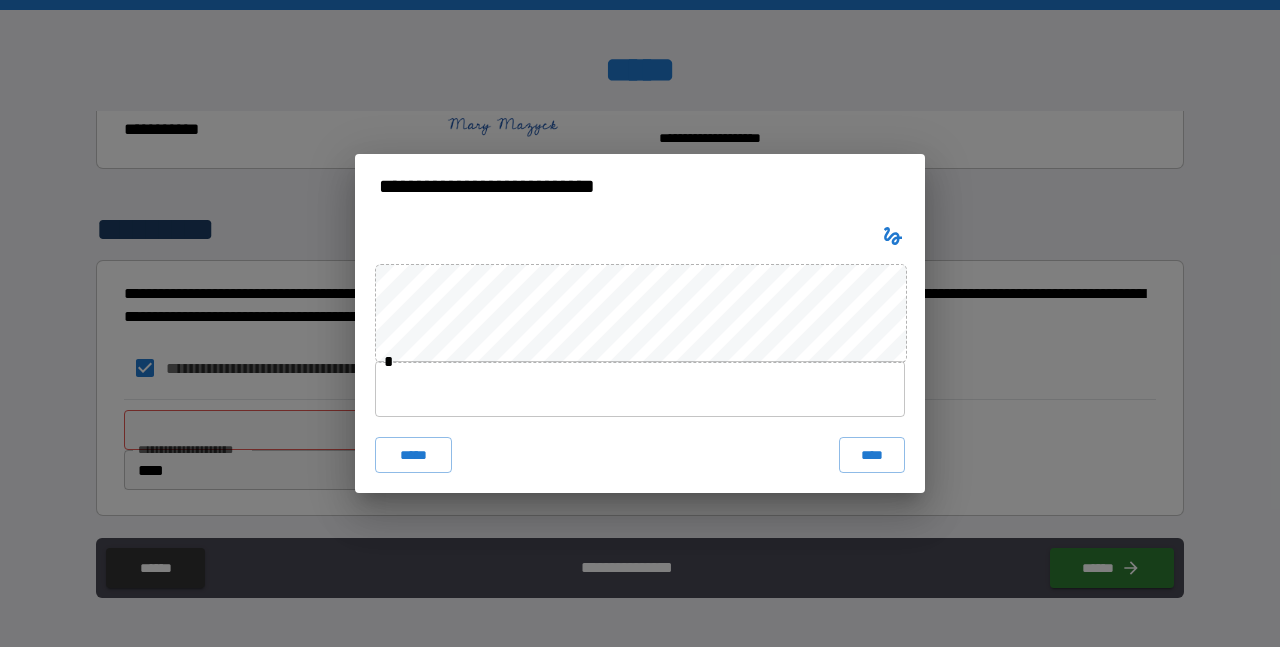 click at bounding box center [640, 389] 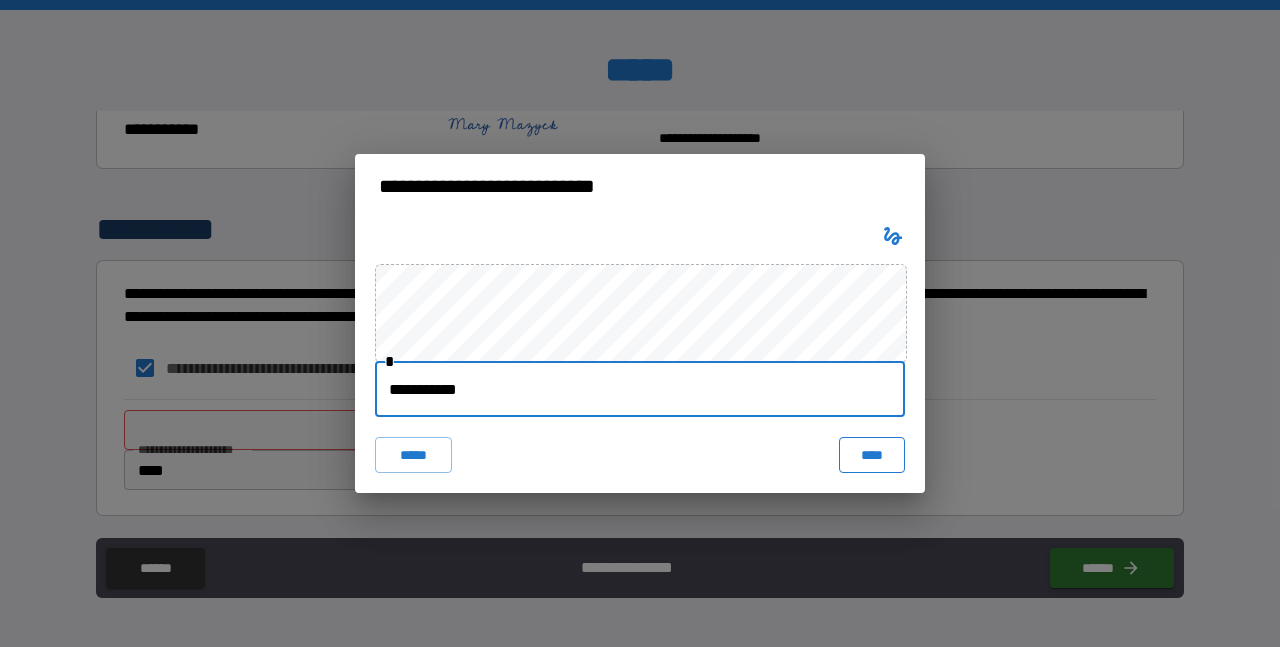 type on "**********" 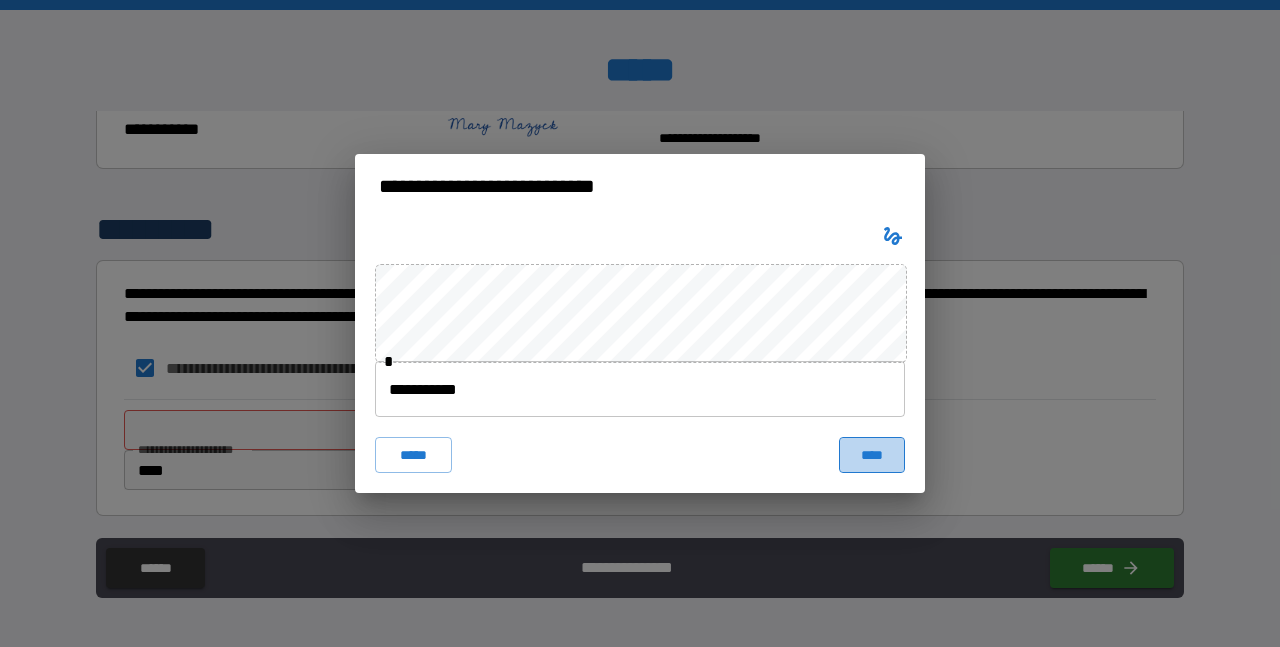 click on "****" at bounding box center [872, 455] 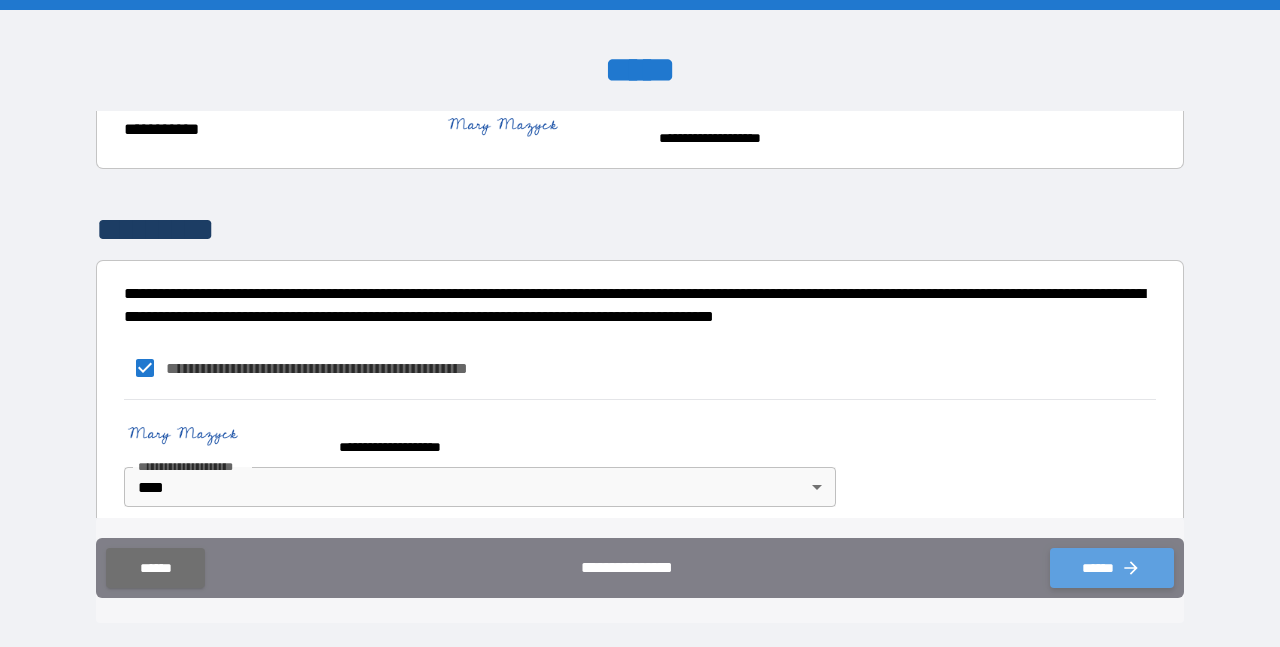 click on "******" at bounding box center [1112, 568] 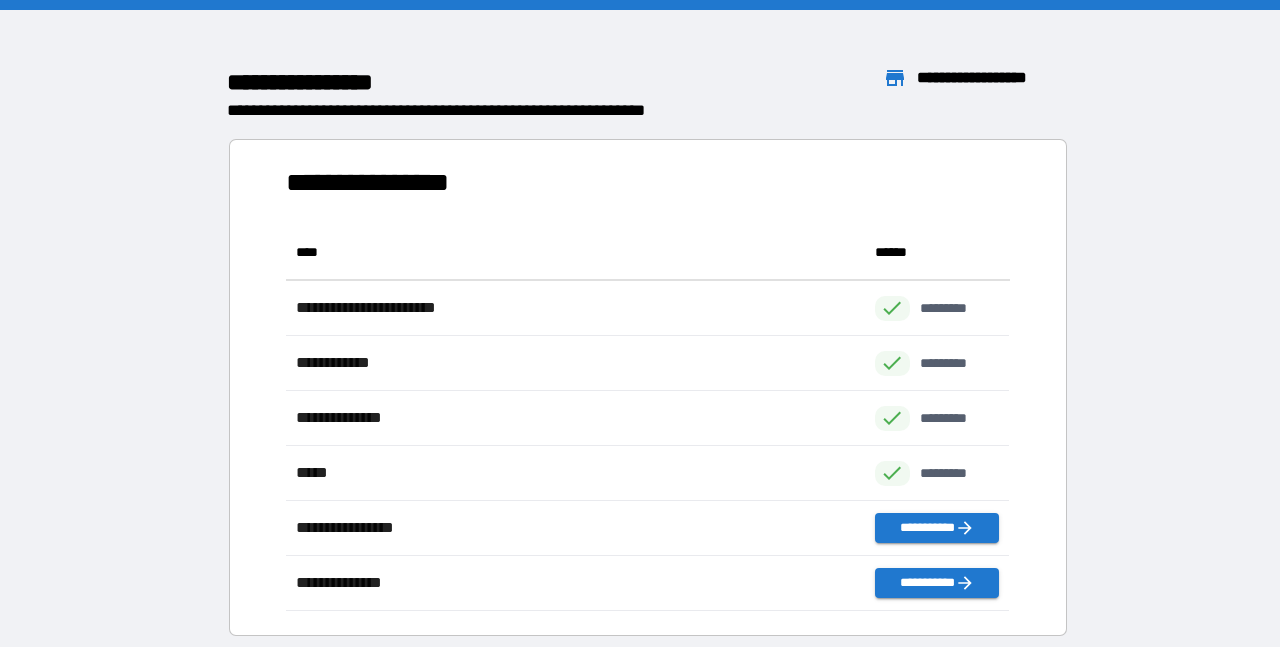 scroll, scrollTop: 1, scrollLeft: 1, axis: both 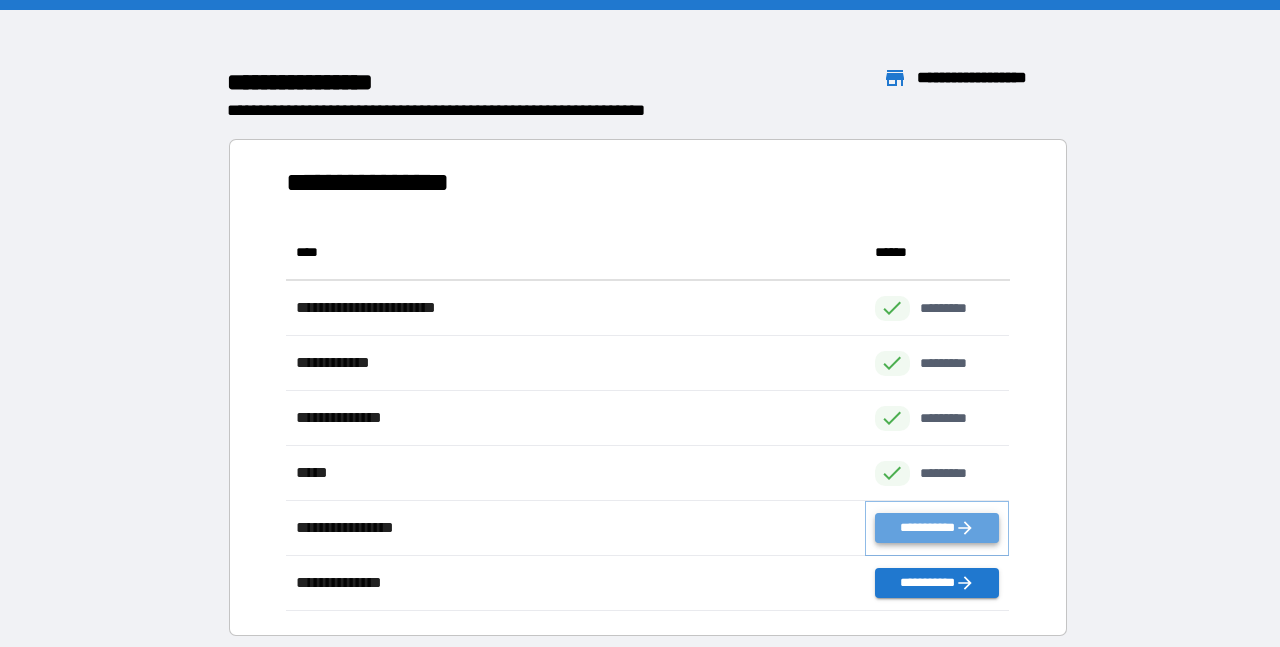 click on "**********" at bounding box center [937, 528] 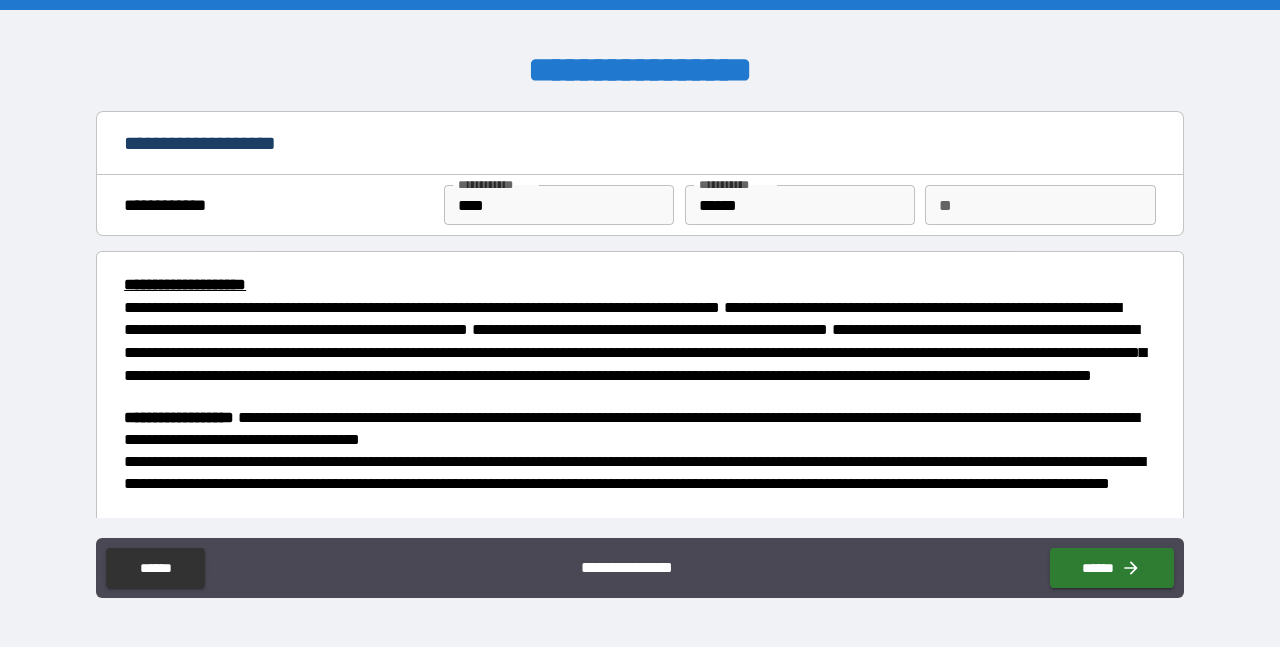 click on "**" at bounding box center [1040, 205] 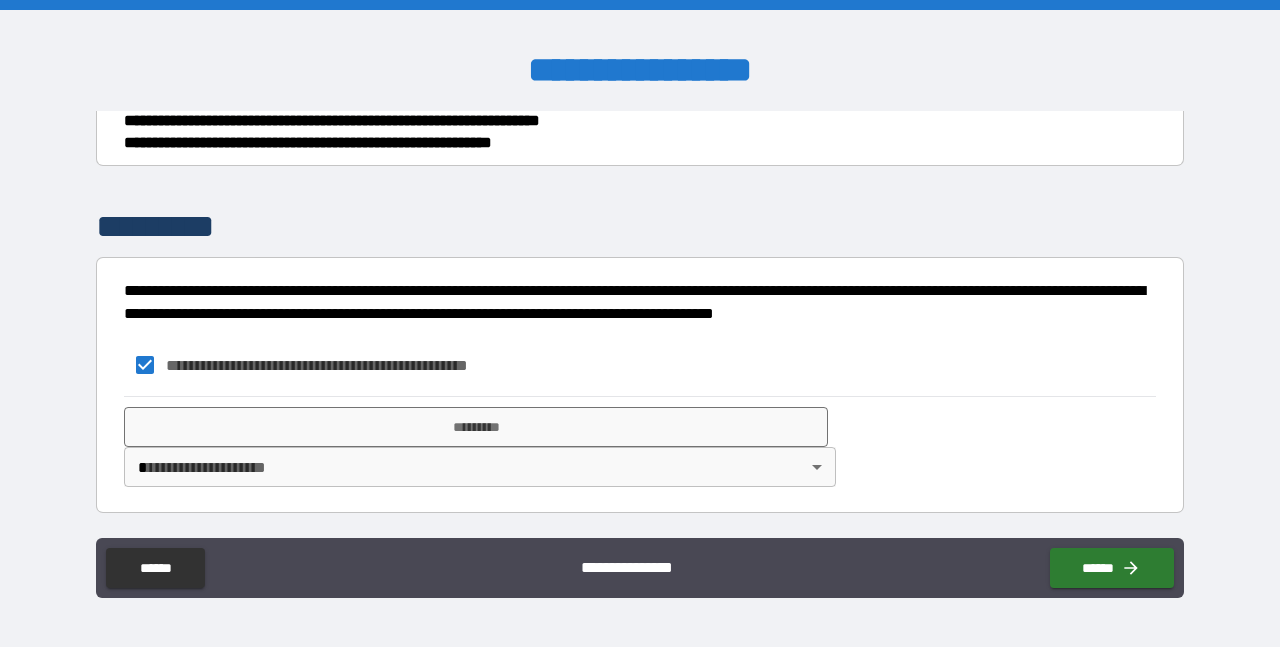 scroll, scrollTop: 515, scrollLeft: 0, axis: vertical 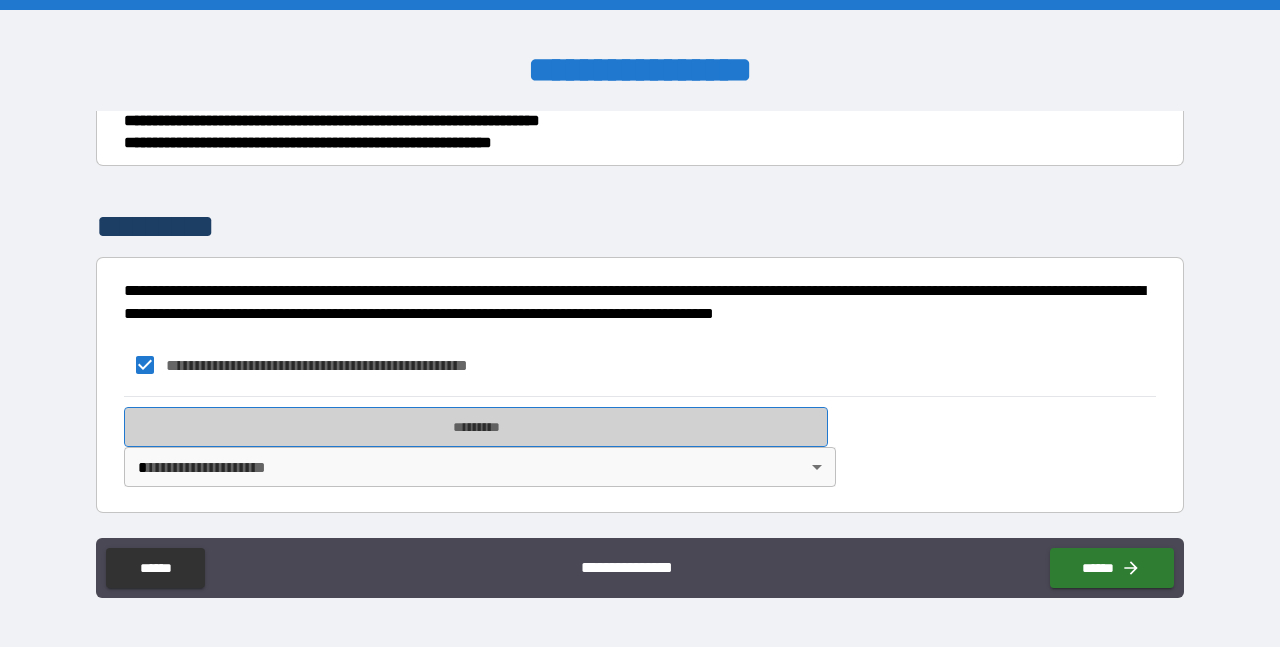 click on "*********" at bounding box center (476, 427) 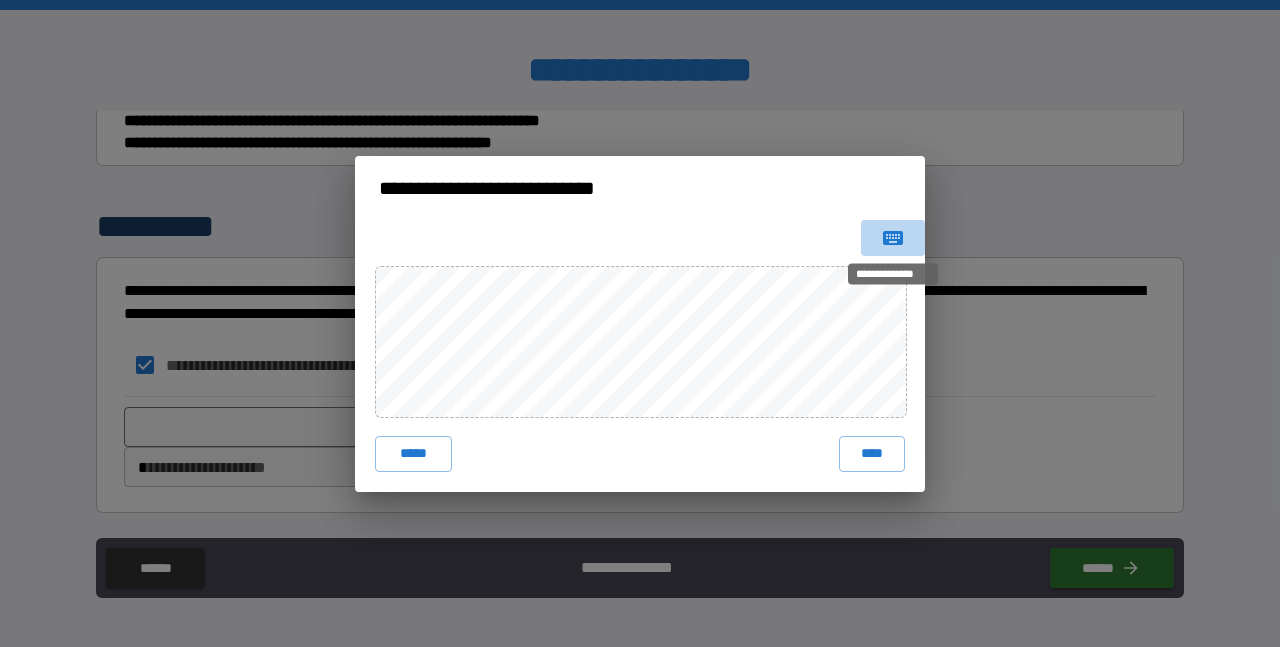 click 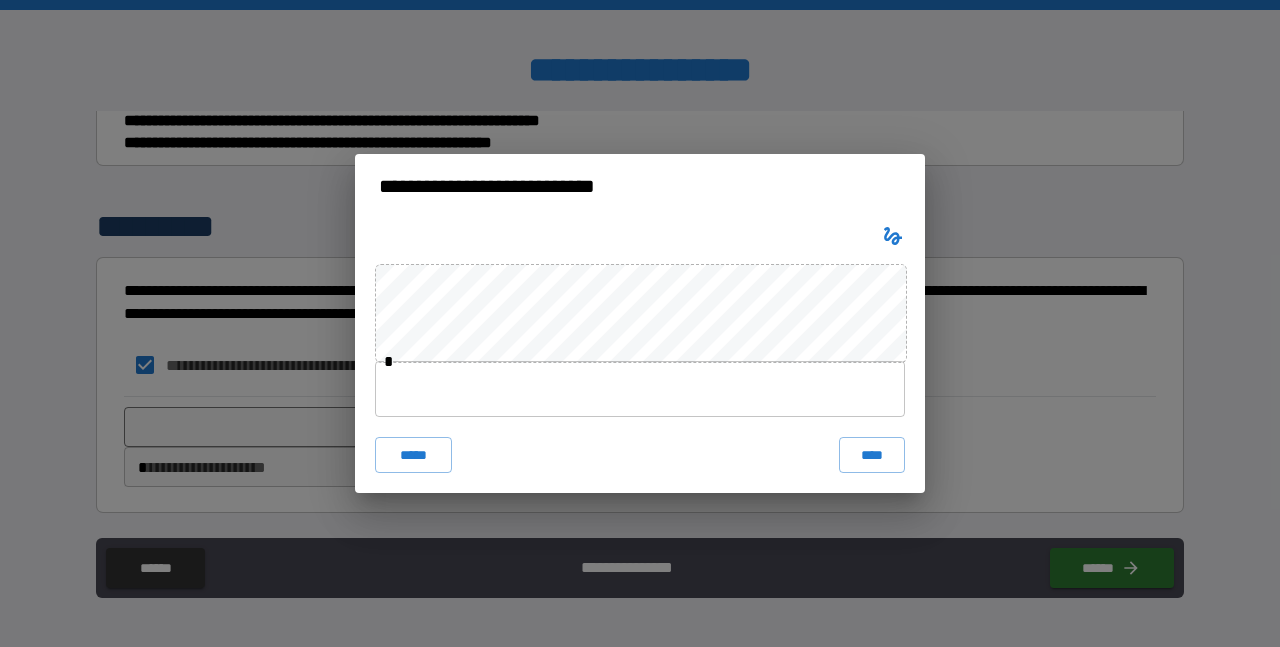 click at bounding box center [640, 389] 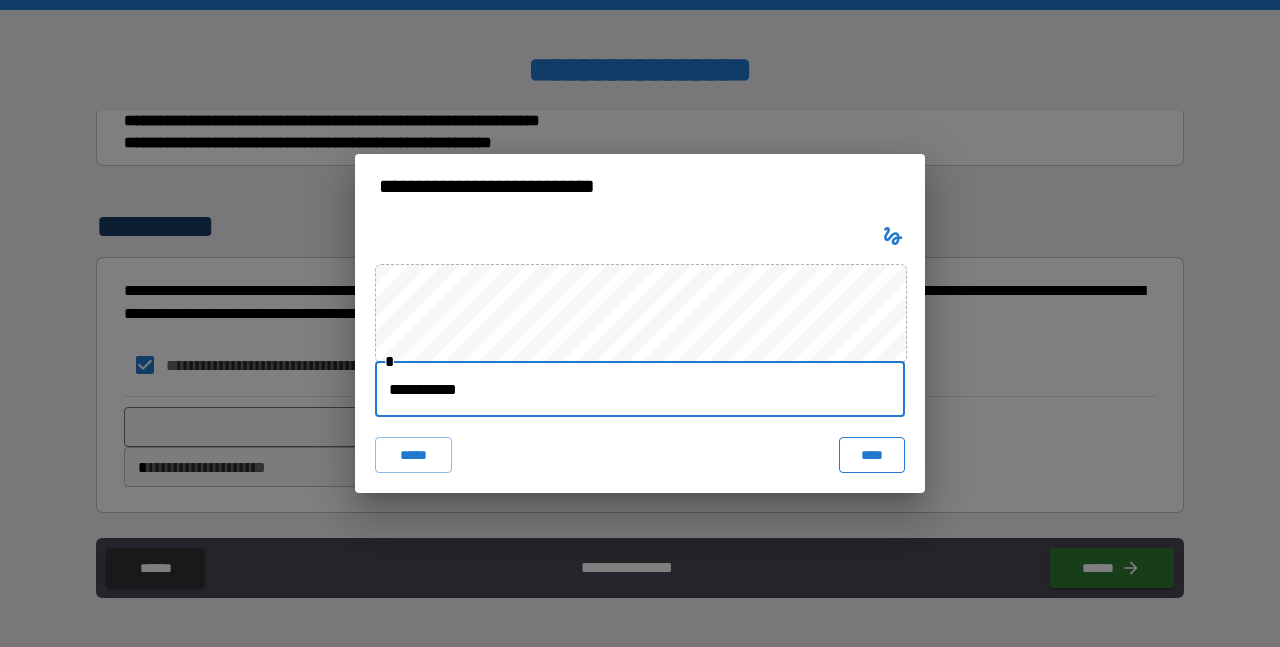 type on "**********" 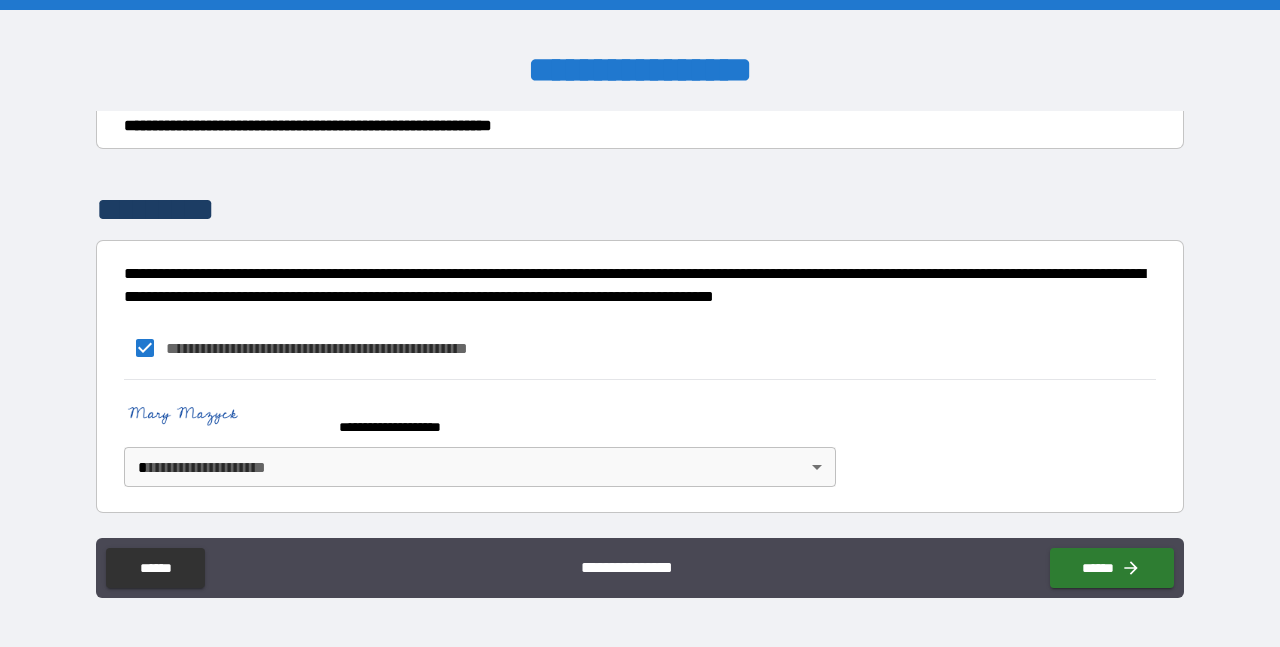scroll, scrollTop: 532, scrollLeft: 0, axis: vertical 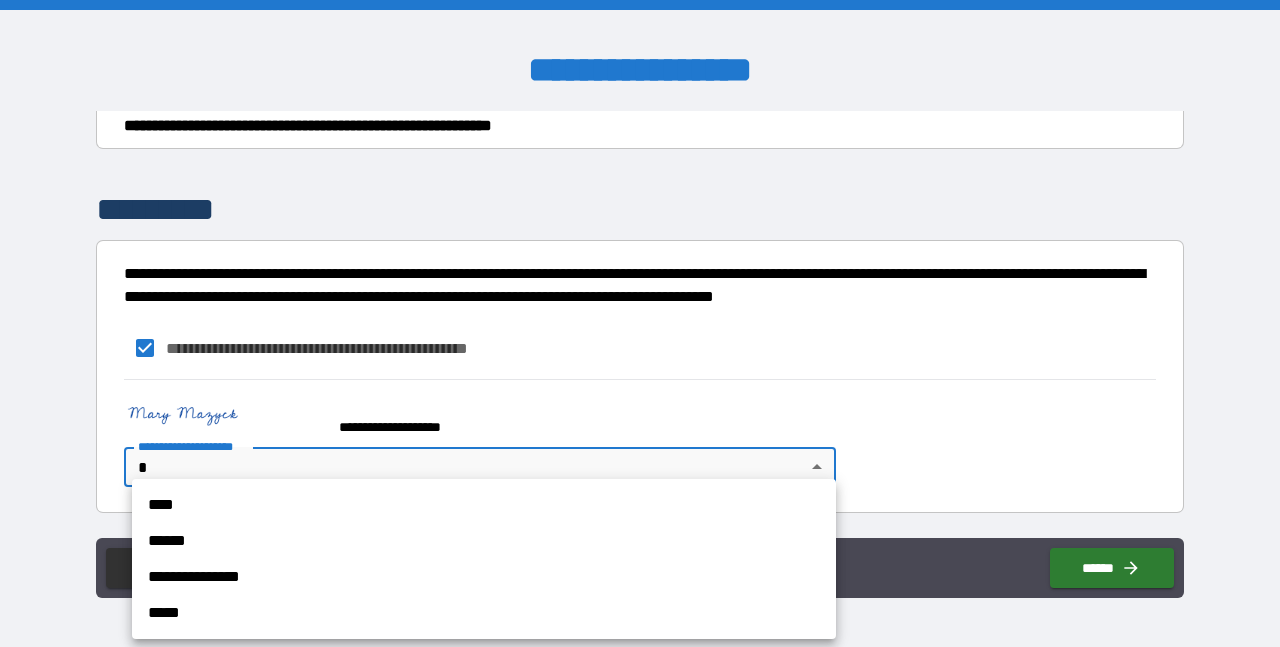 click on "**********" at bounding box center [640, 323] 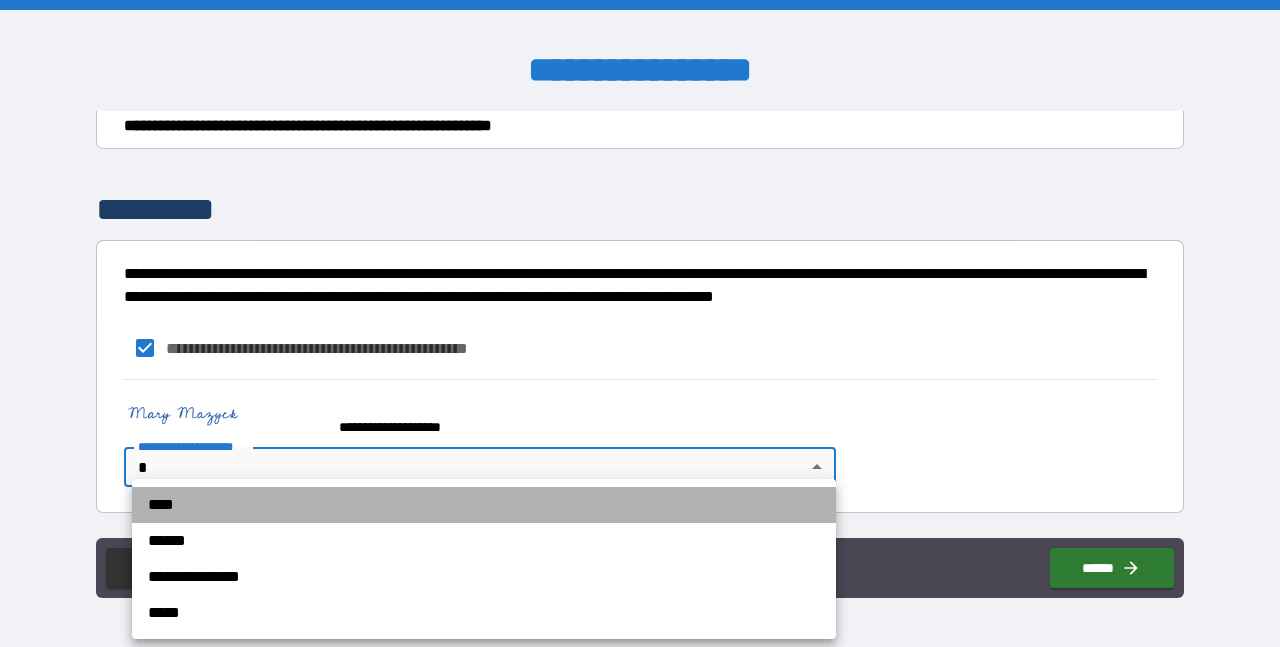 click on "****" at bounding box center [484, 505] 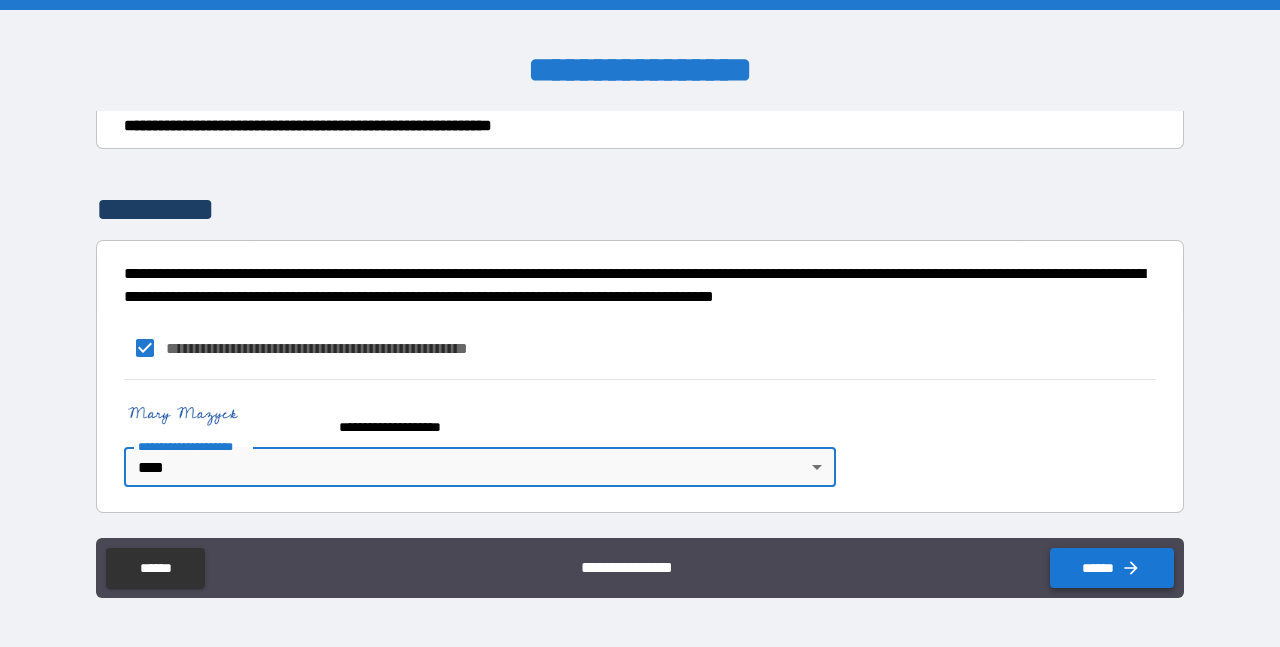 click on "******" at bounding box center (1112, 568) 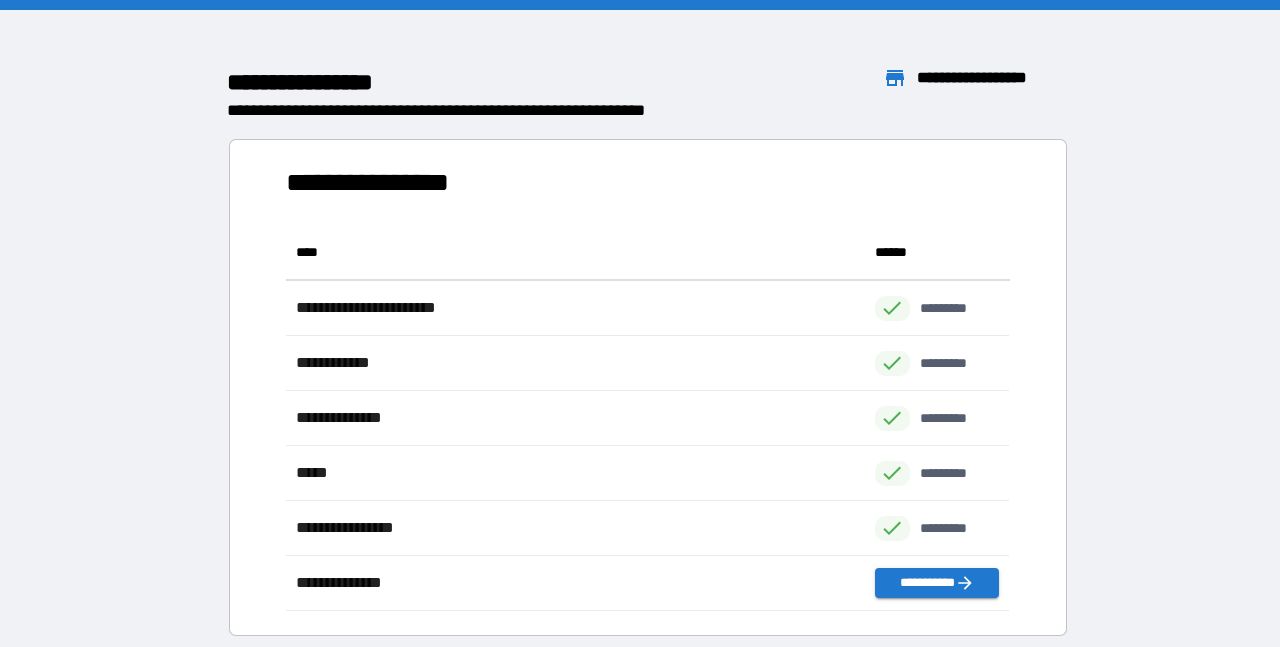 scroll, scrollTop: 1, scrollLeft: 1, axis: both 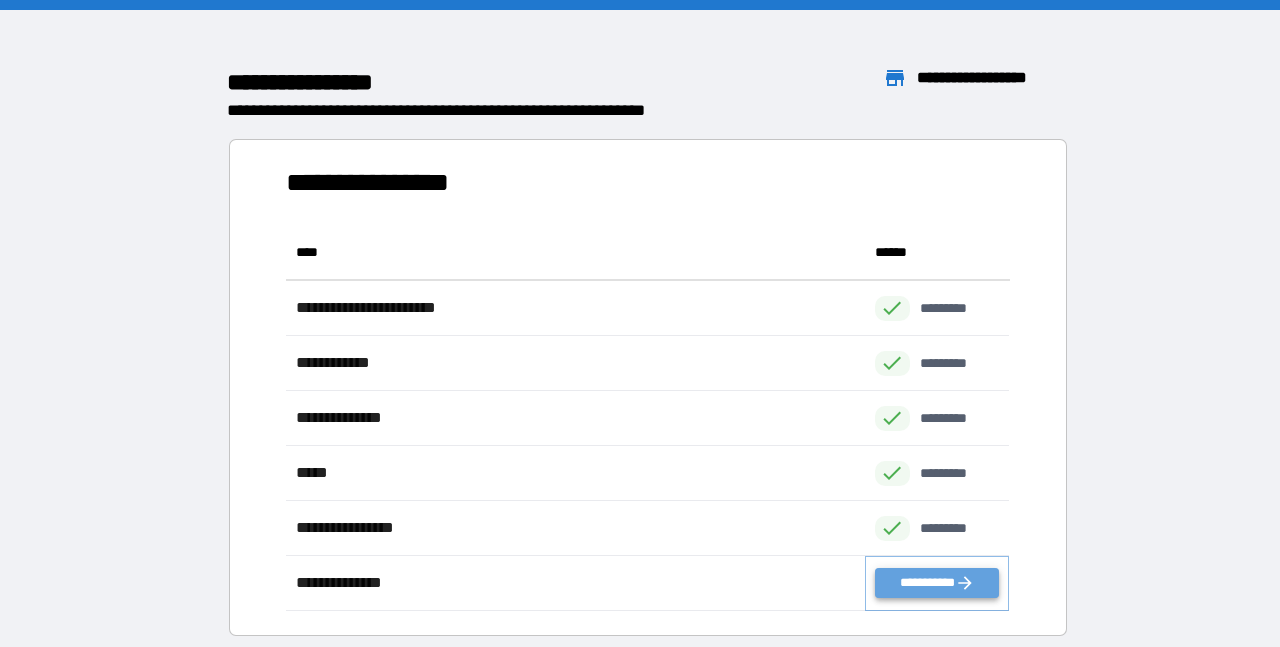 click on "**********" at bounding box center [937, 583] 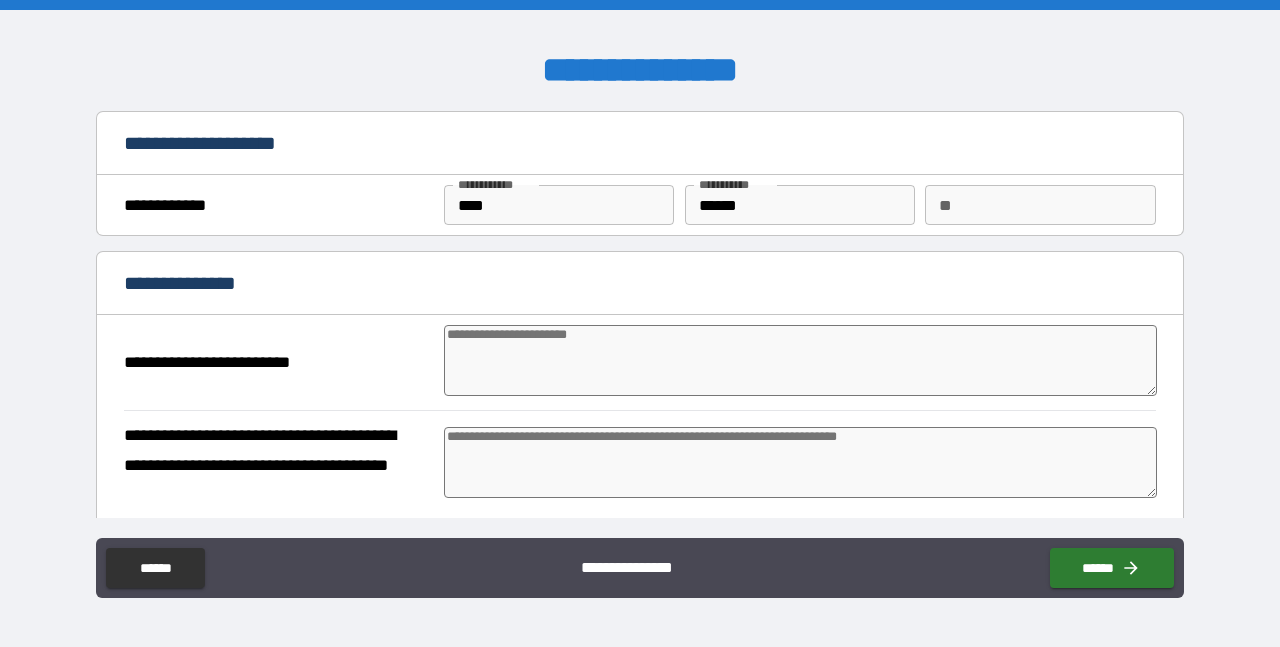 type on "*" 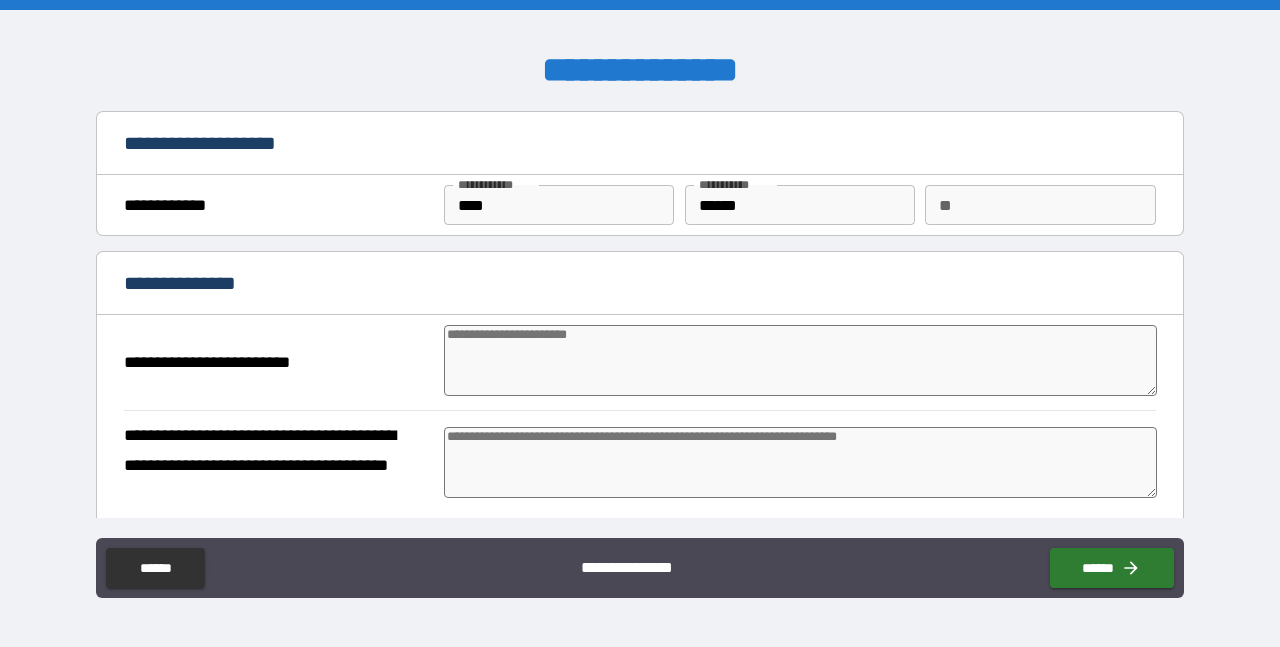 type on "*" 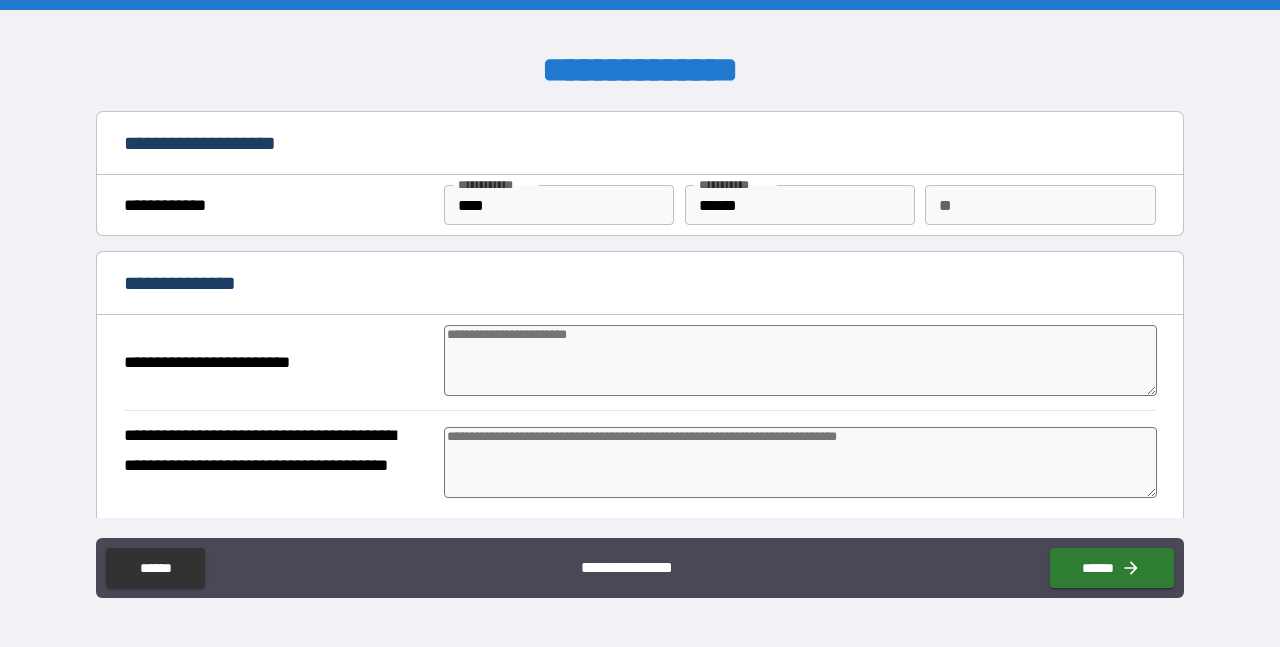click at bounding box center [800, 360] 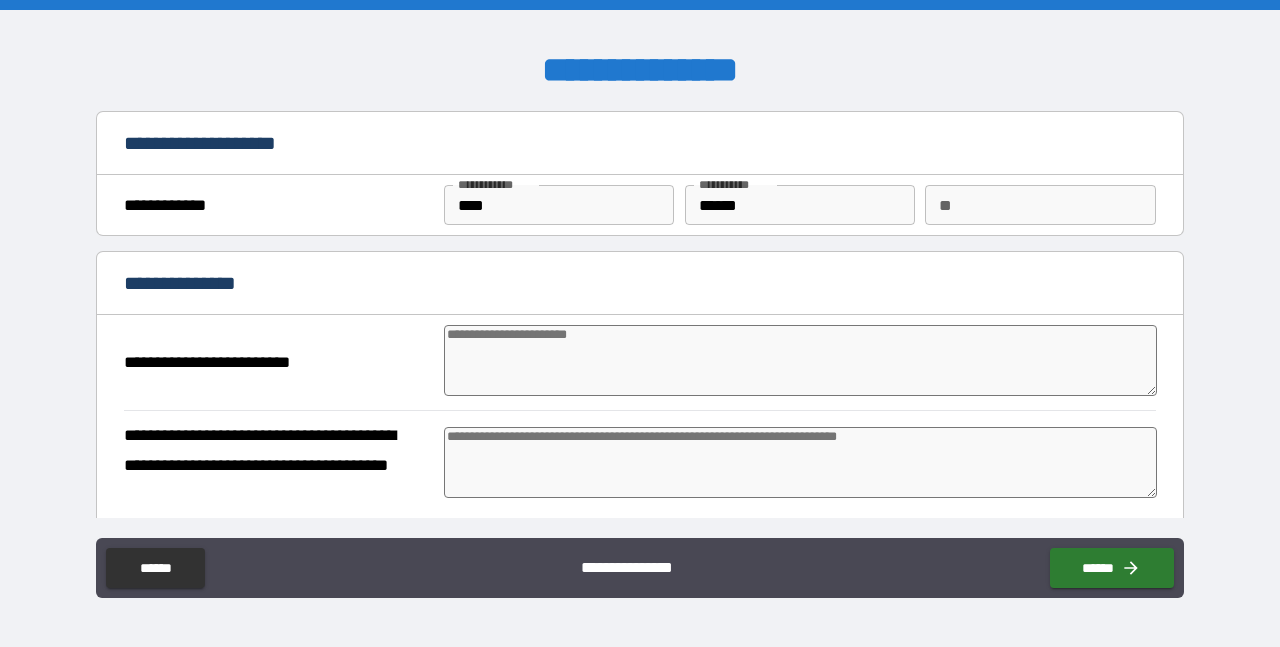 click at bounding box center [800, 462] 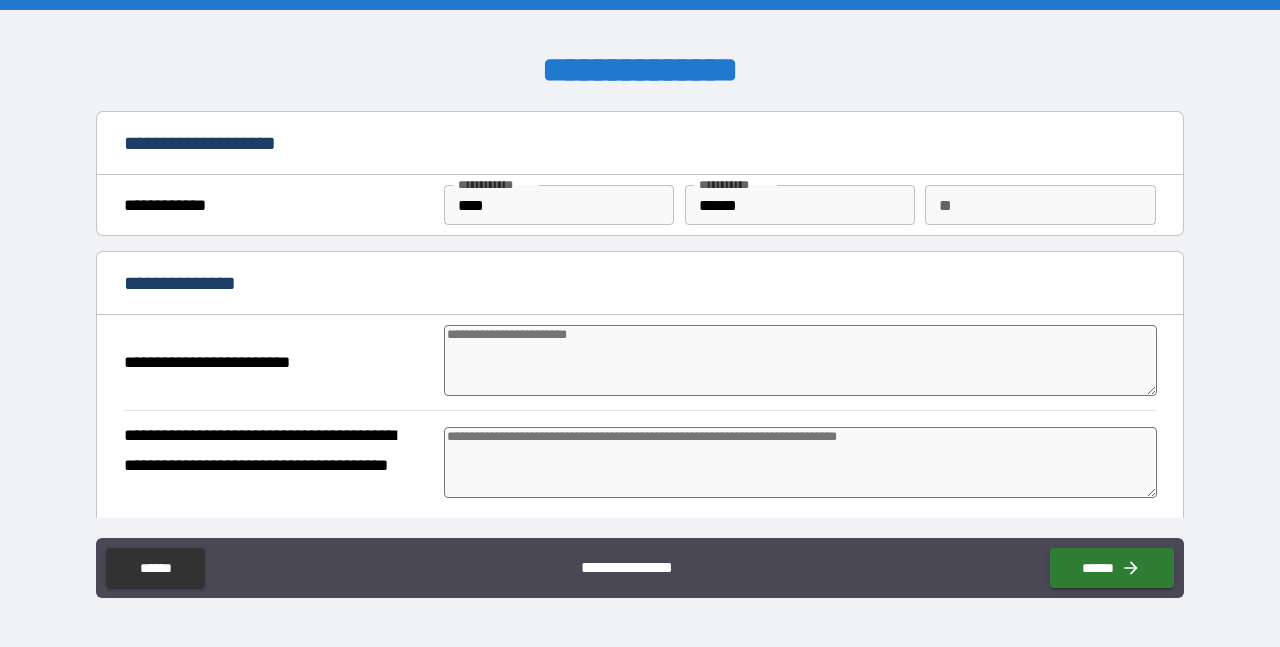 type on "*" 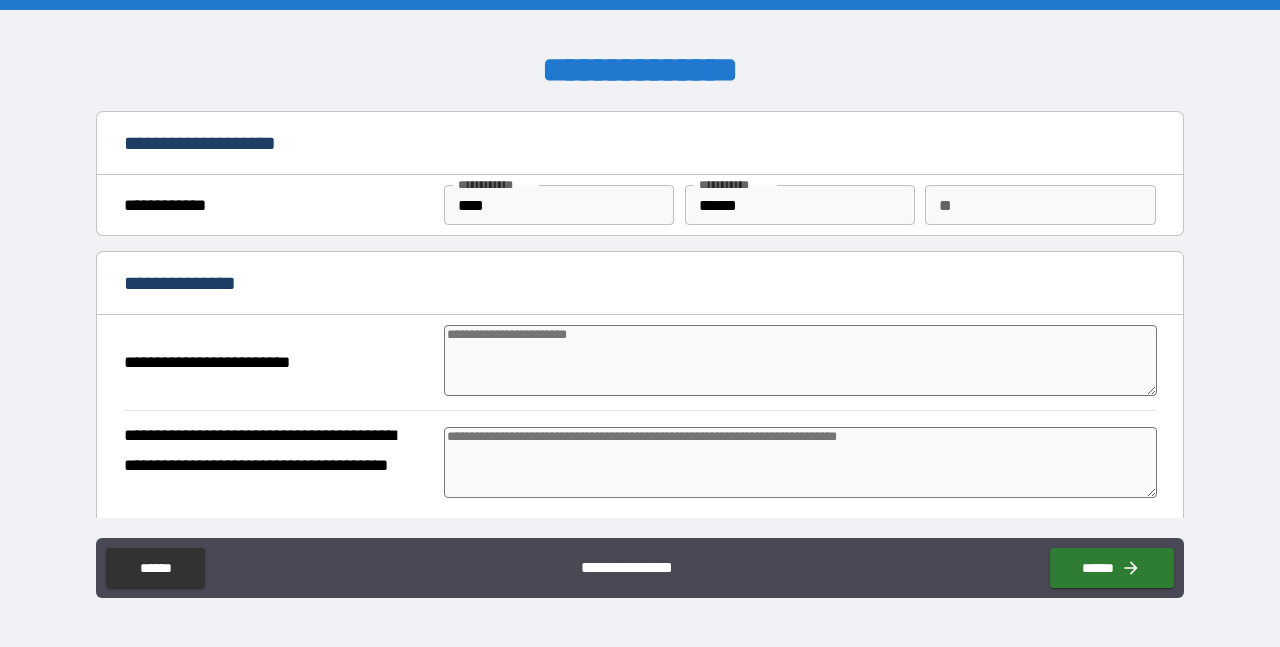 type on "*" 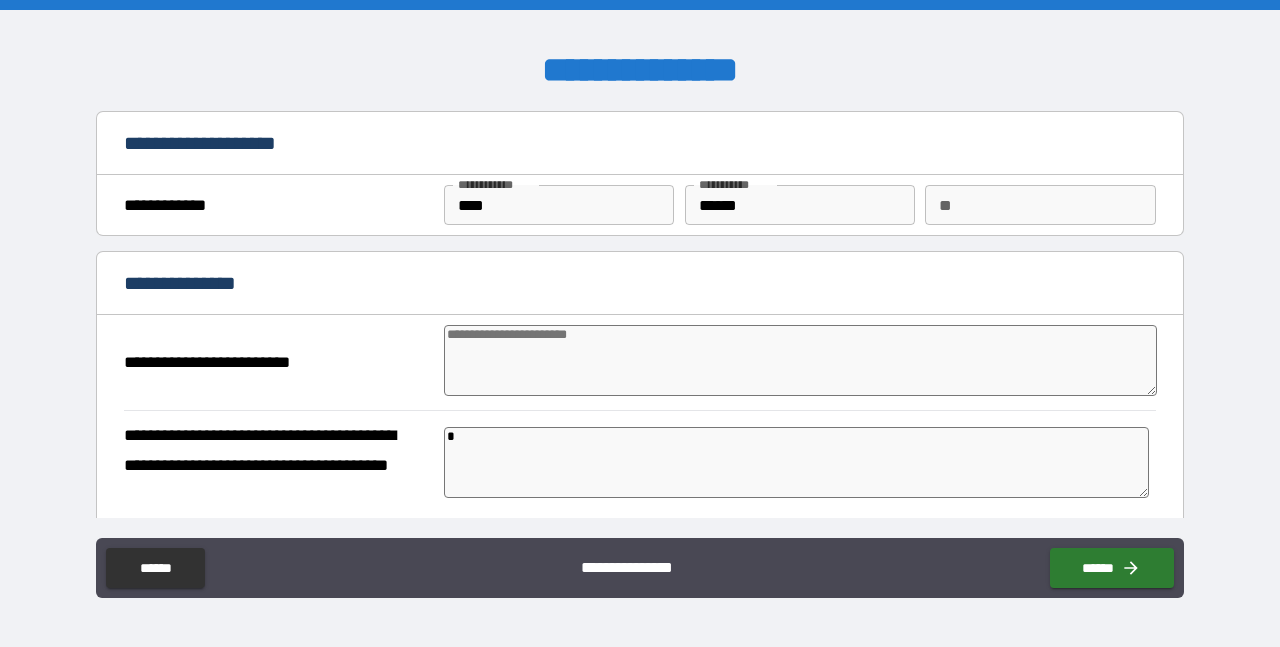 type on "*" 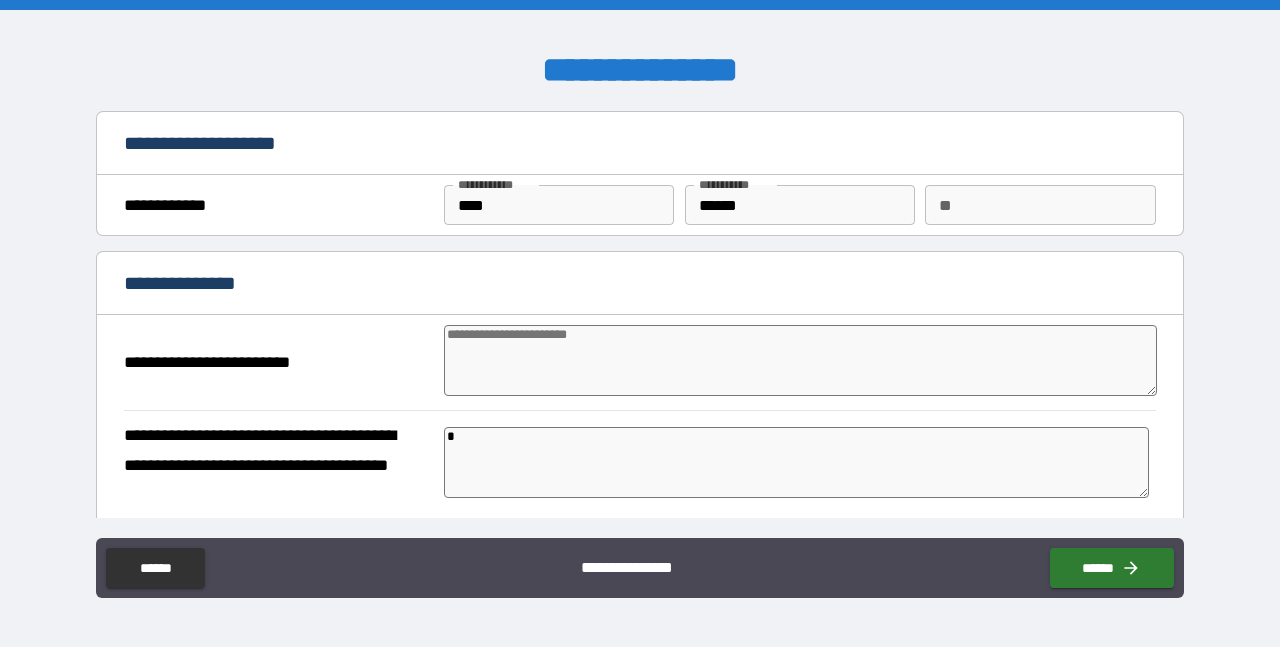 type on "*" 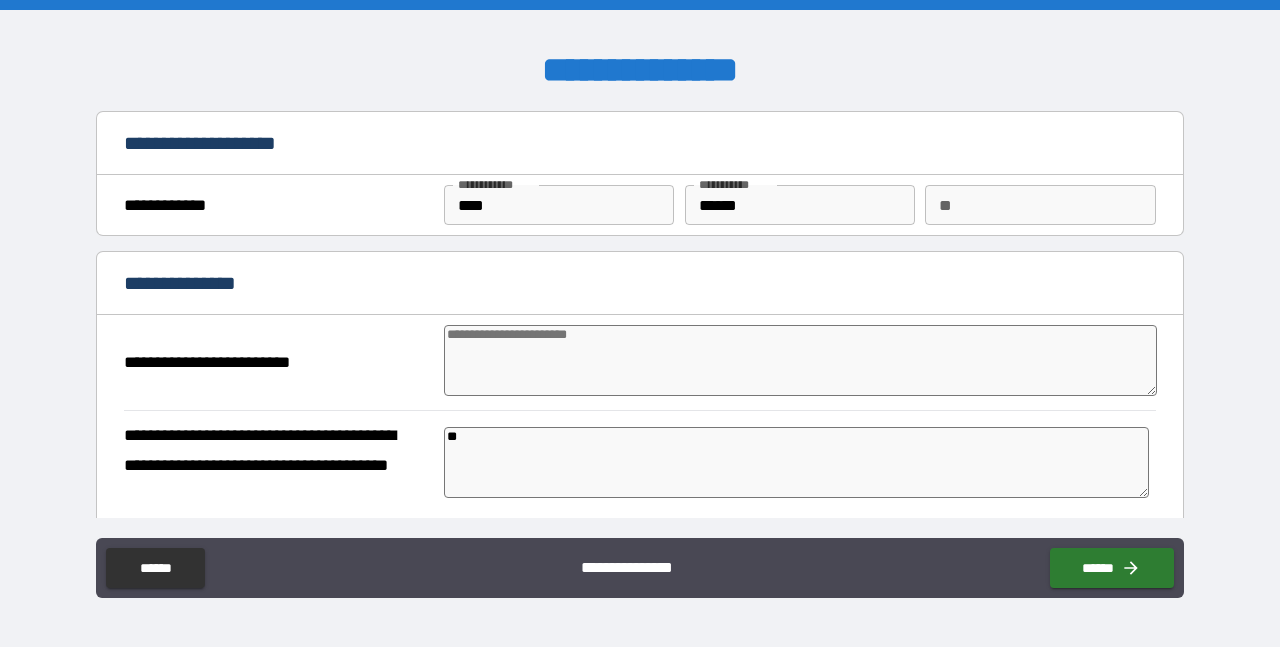 type on "*" 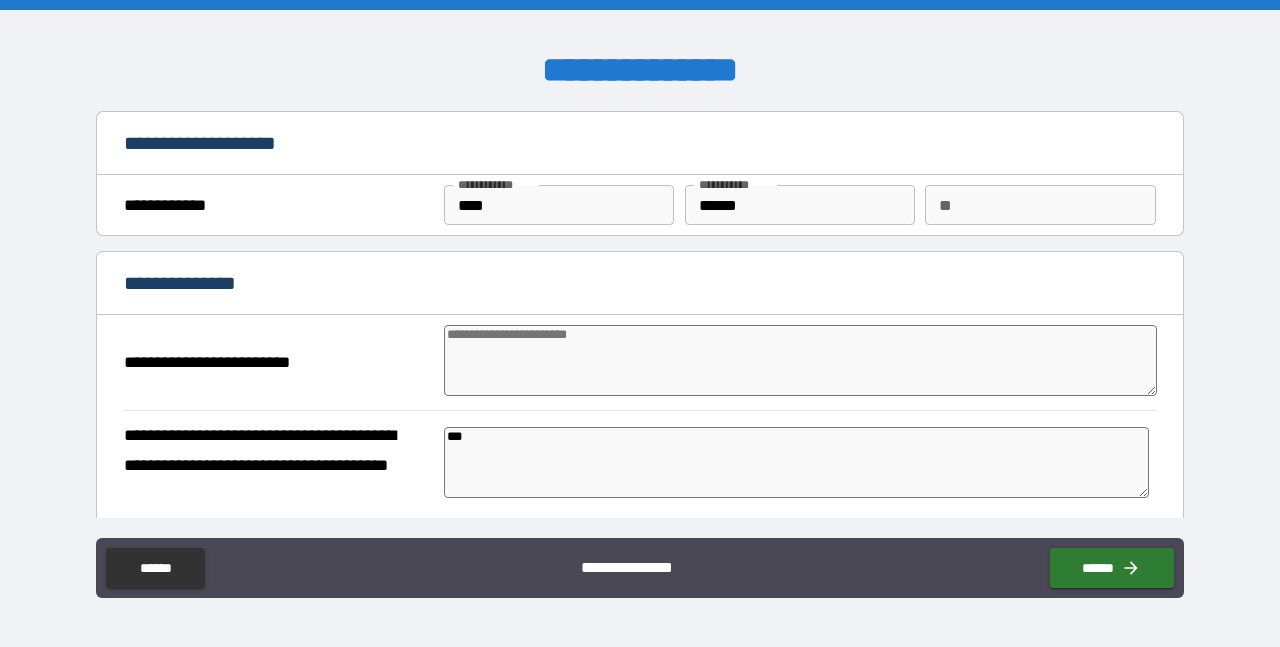type on "*" 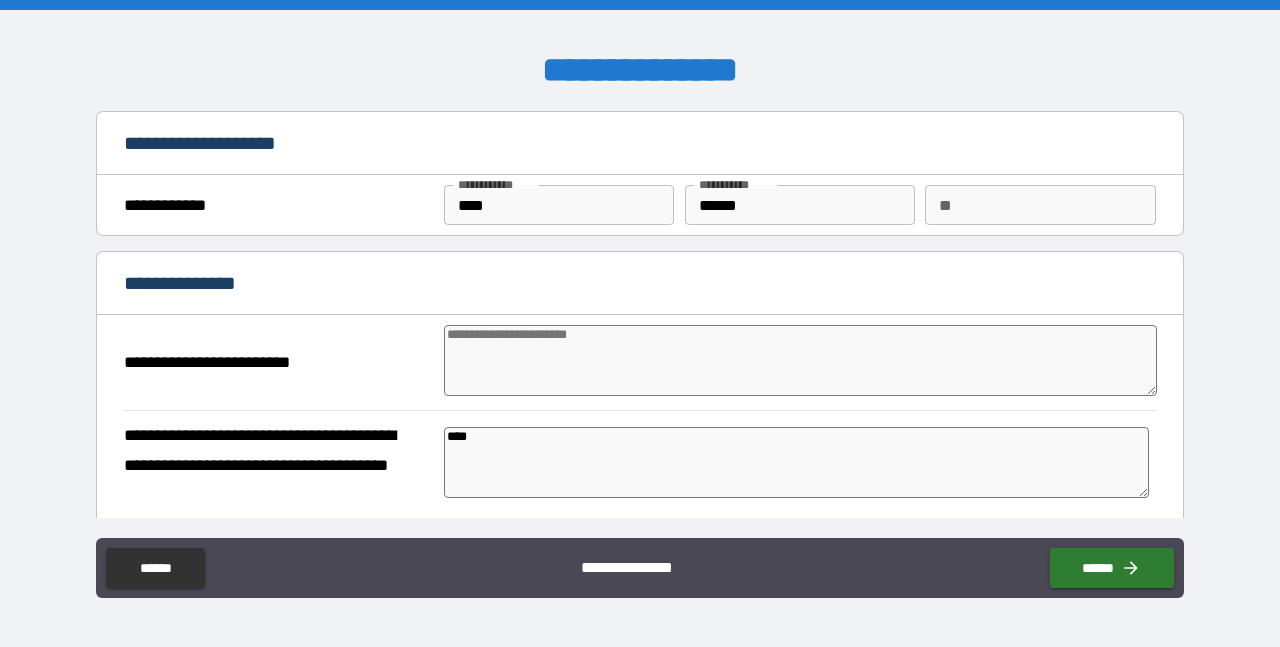 type on "*" 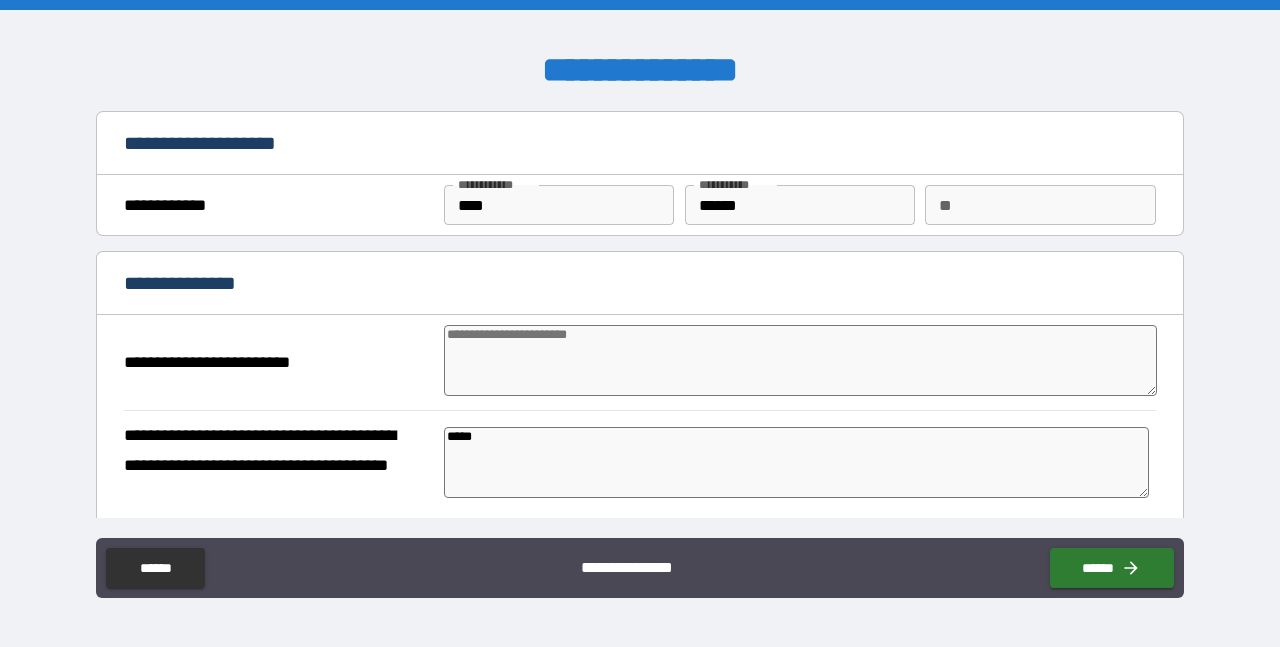 type on "*" 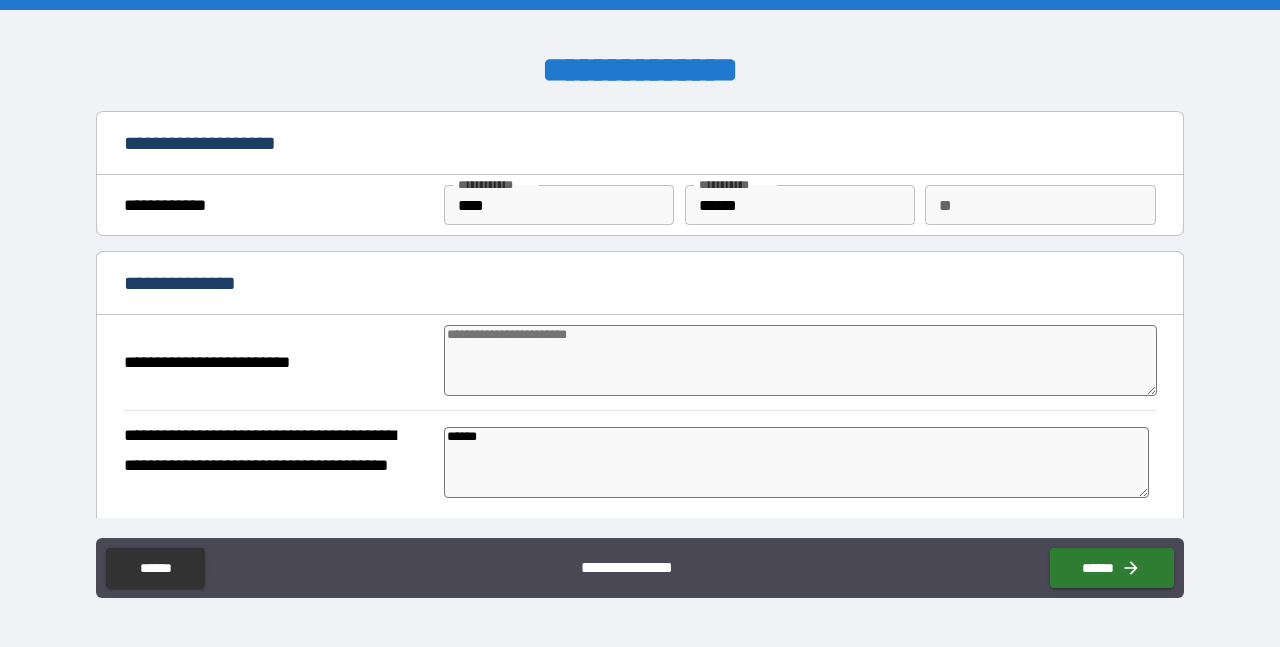type on "*" 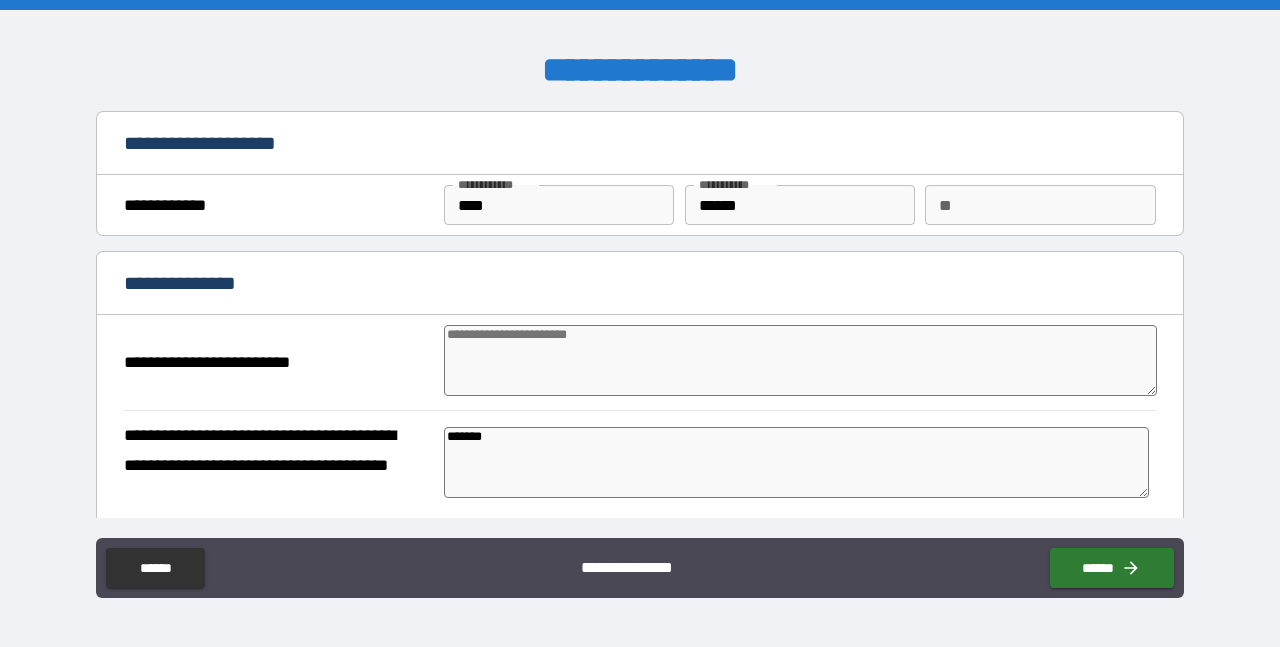 type on "*" 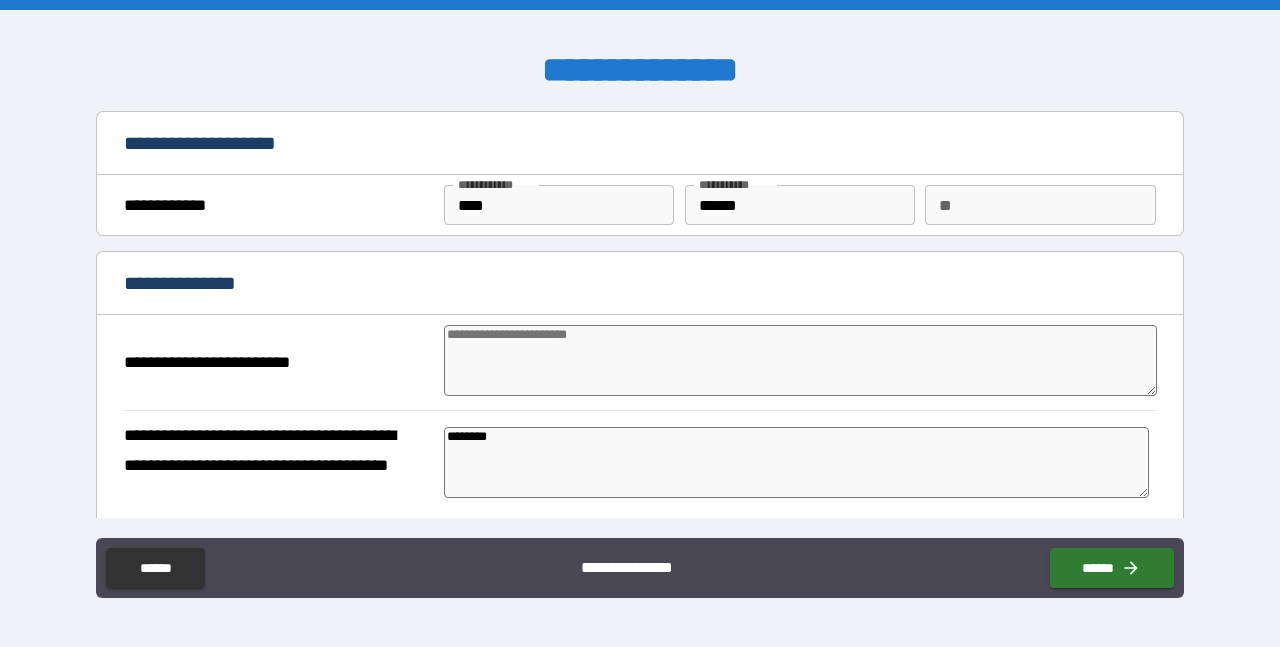 type on "*" 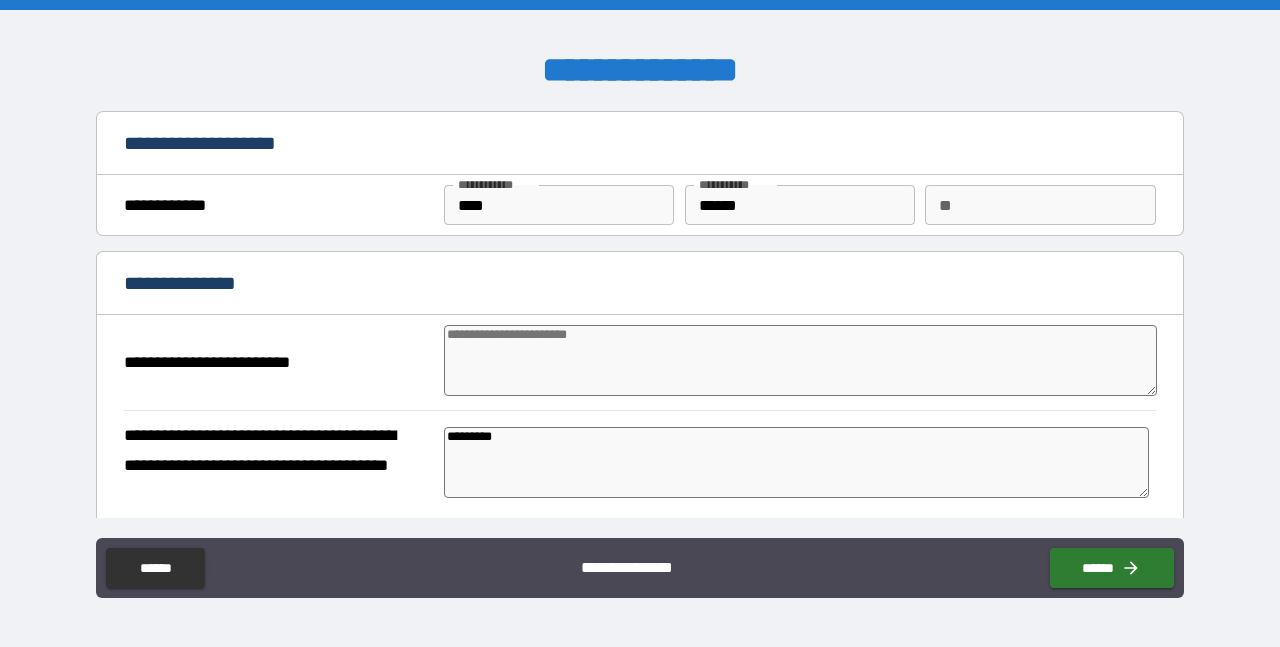 type 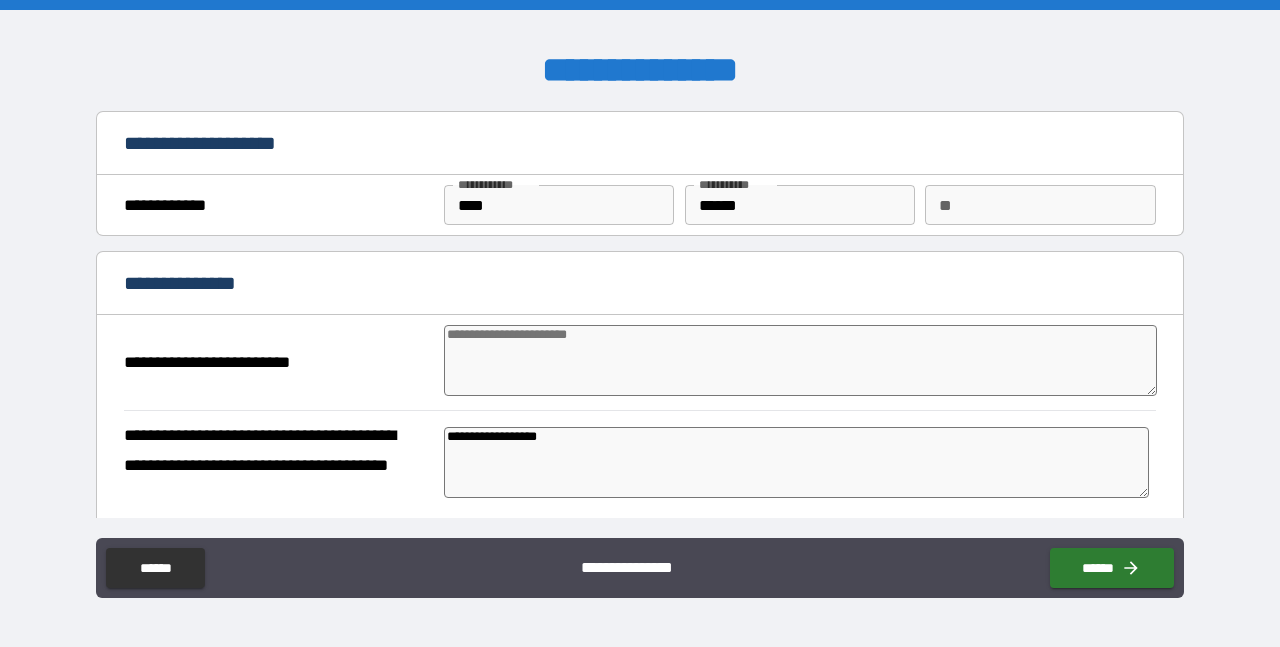 click at bounding box center [800, 360] 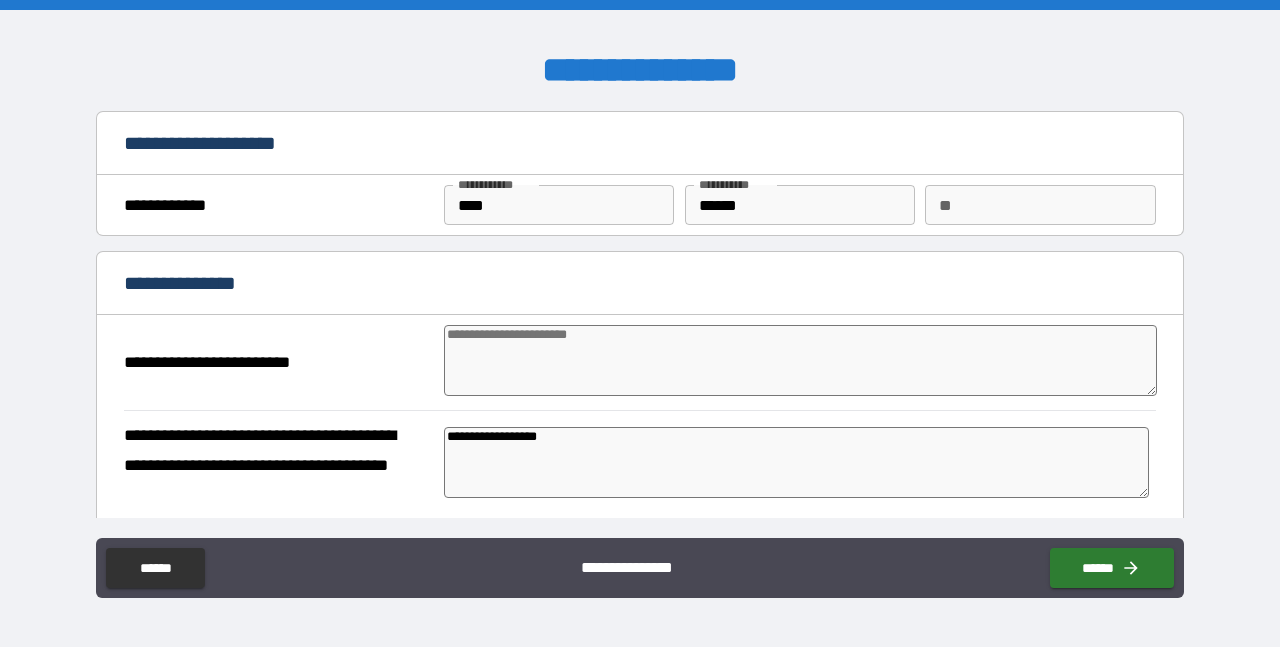 click at bounding box center (800, 360) 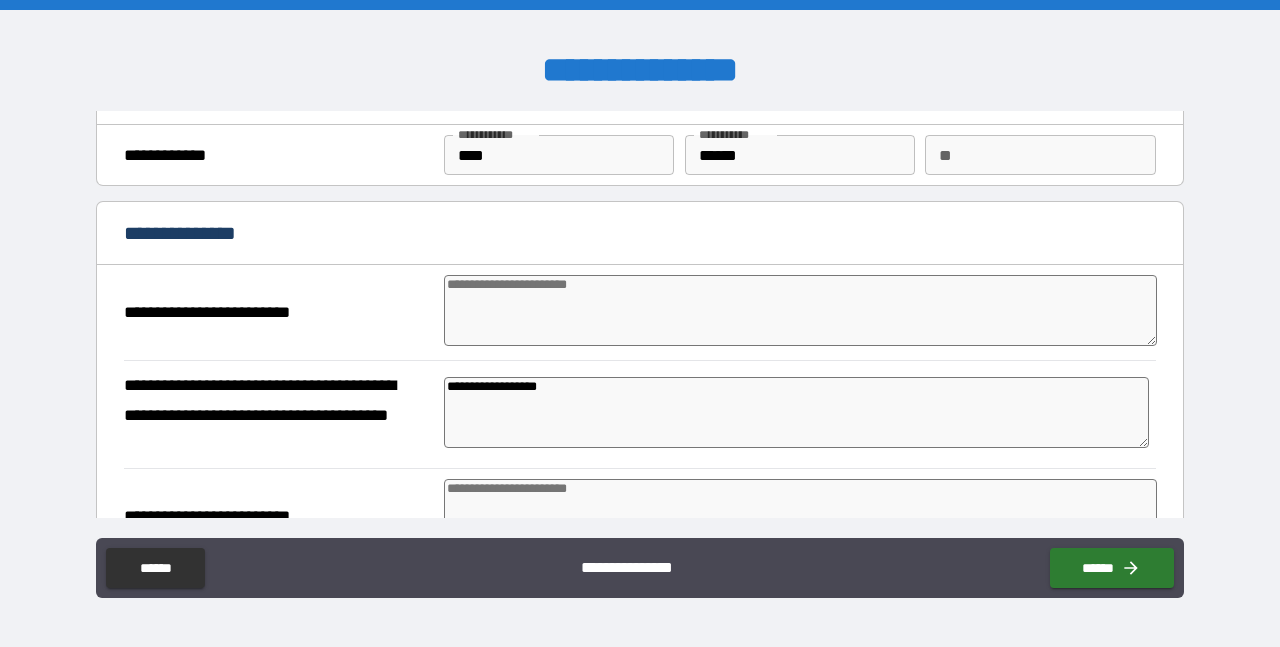 scroll, scrollTop: 55, scrollLeft: 0, axis: vertical 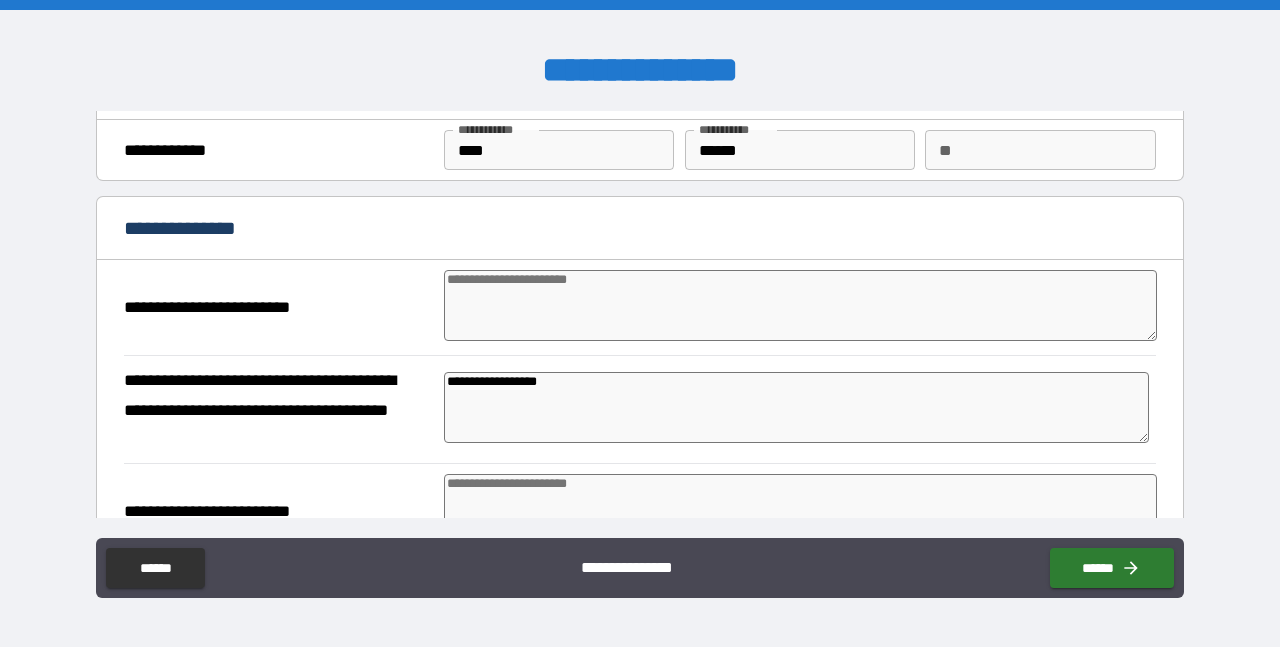 click at bounding box center [800, 305] 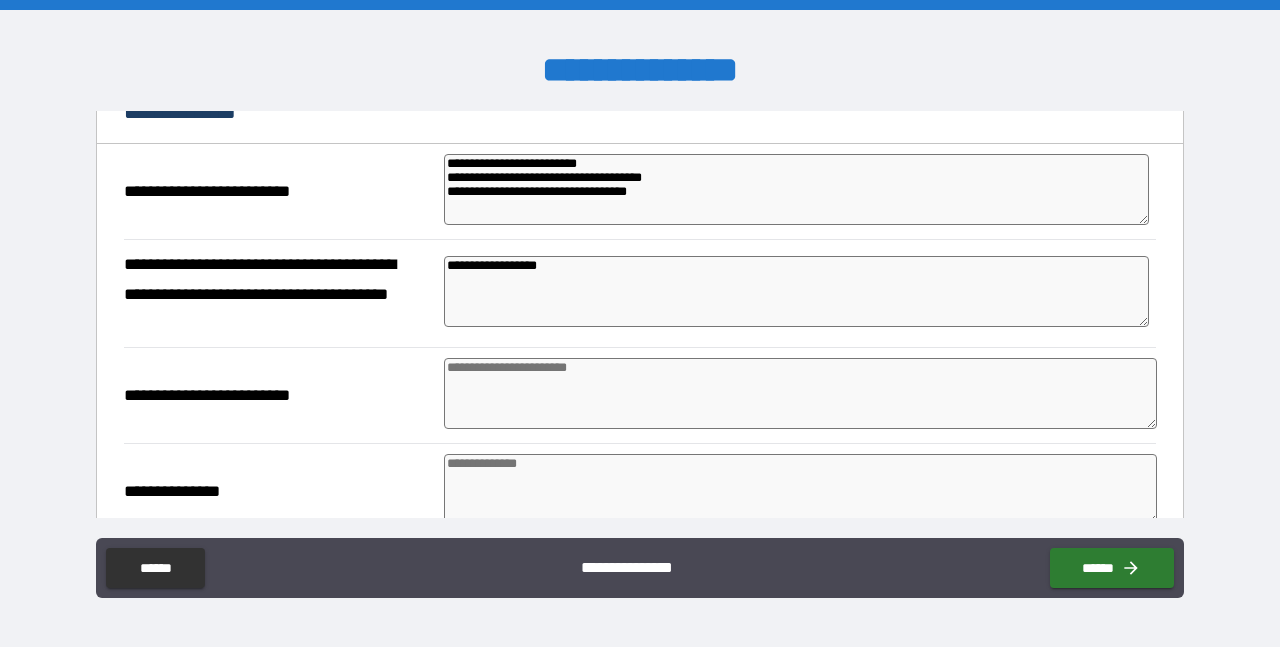 scroll, scrollTop: 174, scrollLeft: 0, axis: vertical 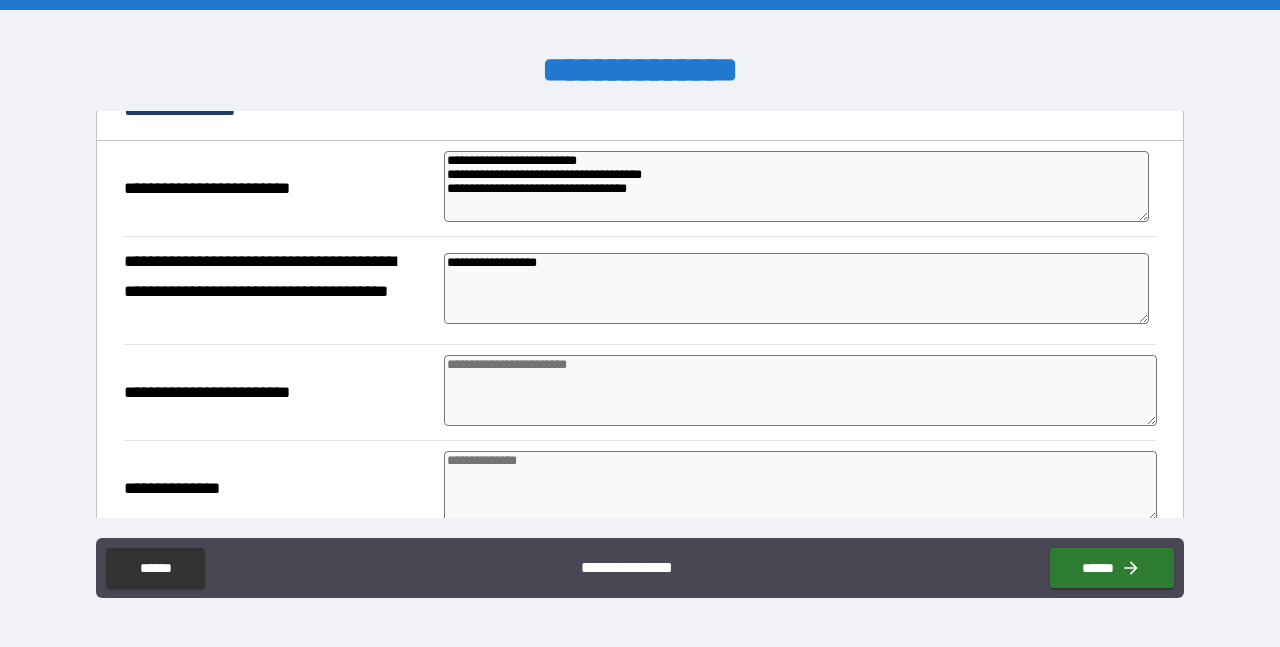 click at bounding box center (800, 390) 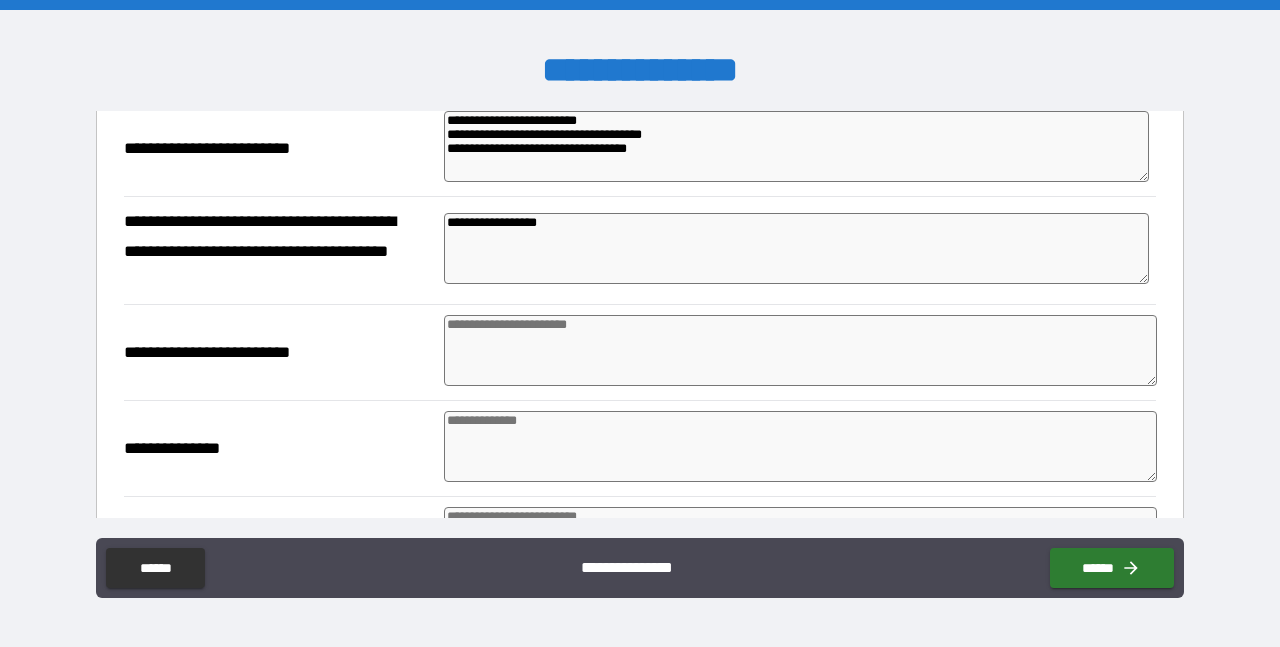 scroll, scrollTop: 226, scrollLeft: 0, axis: vertical 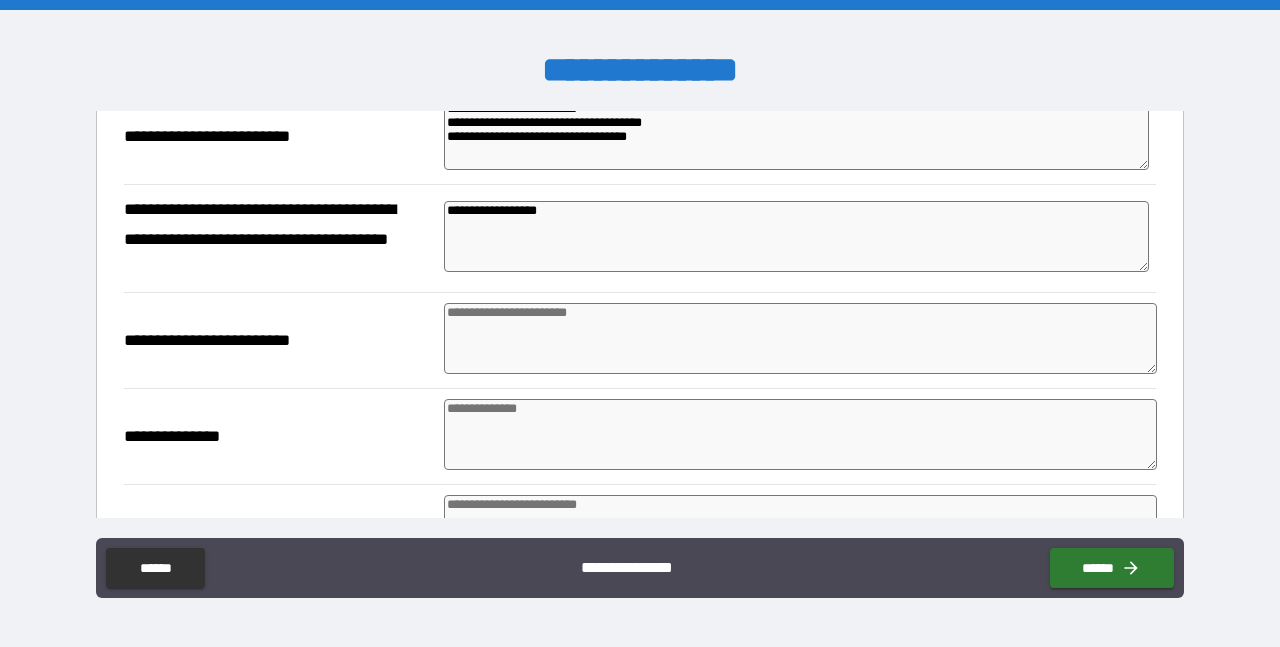 click at bounding box center [800, 434] 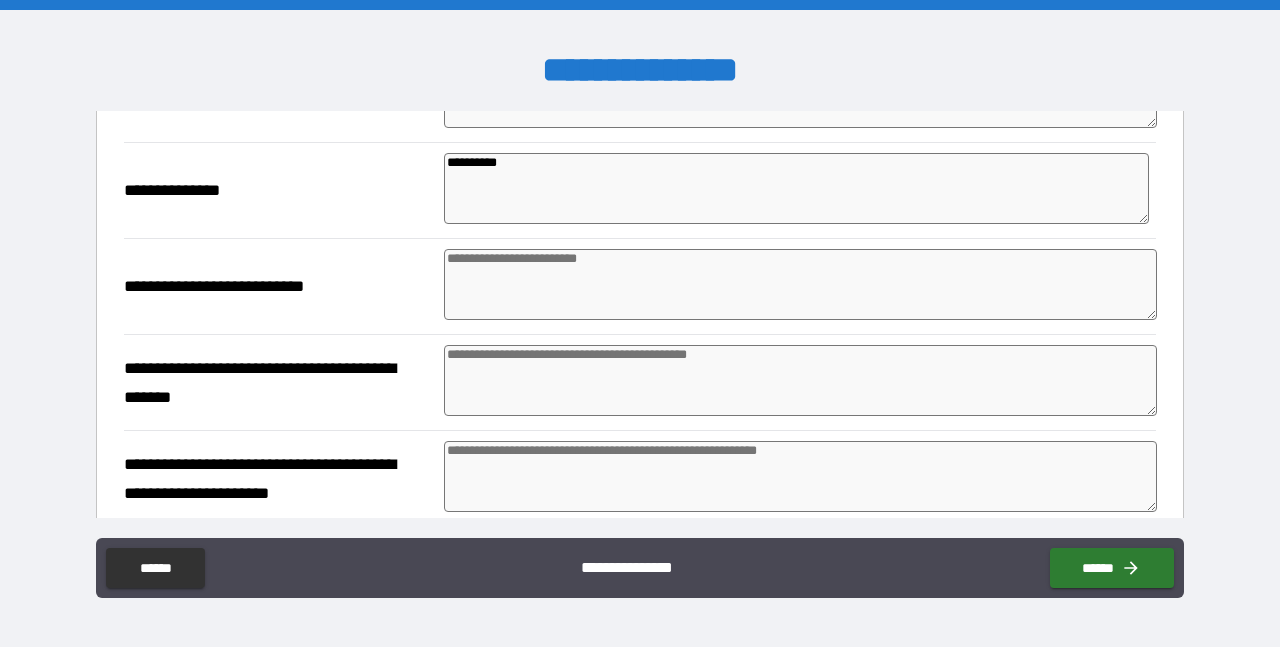 scroll, scrollTop: 478, scrollLeft: 0, axis: vertical 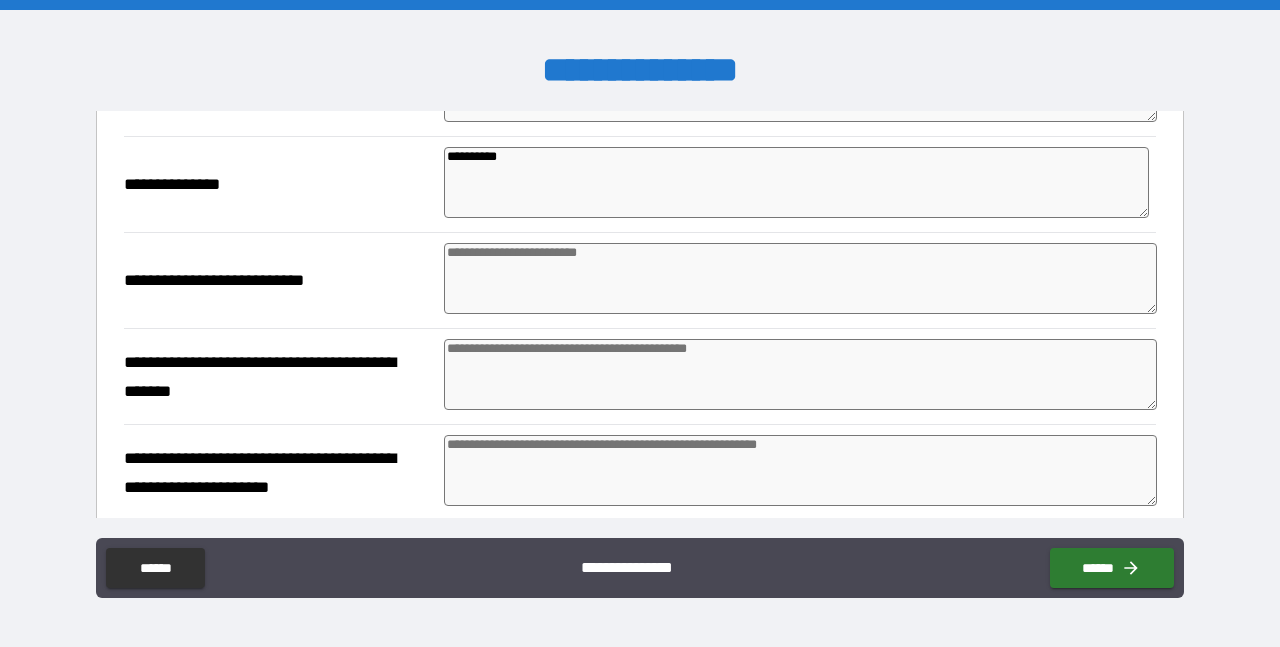 click at bounding box center [800, 374] 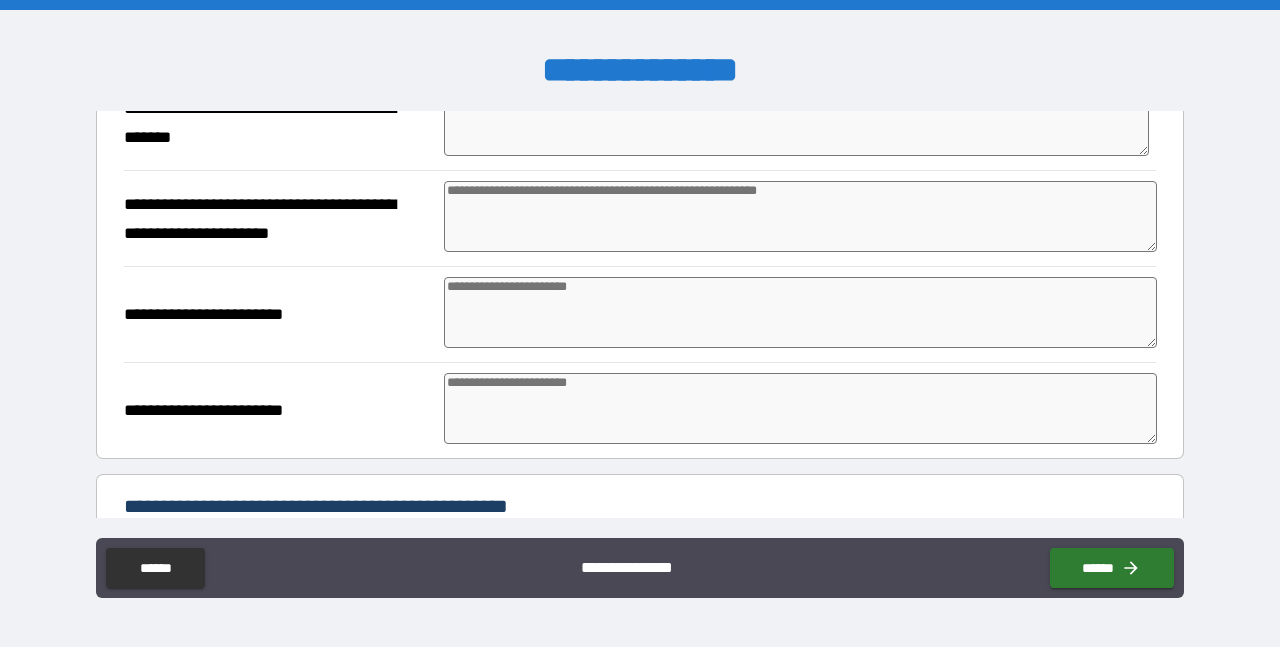 scroll, scrollTop: 734, scrollLeft: 0, axis: vertical 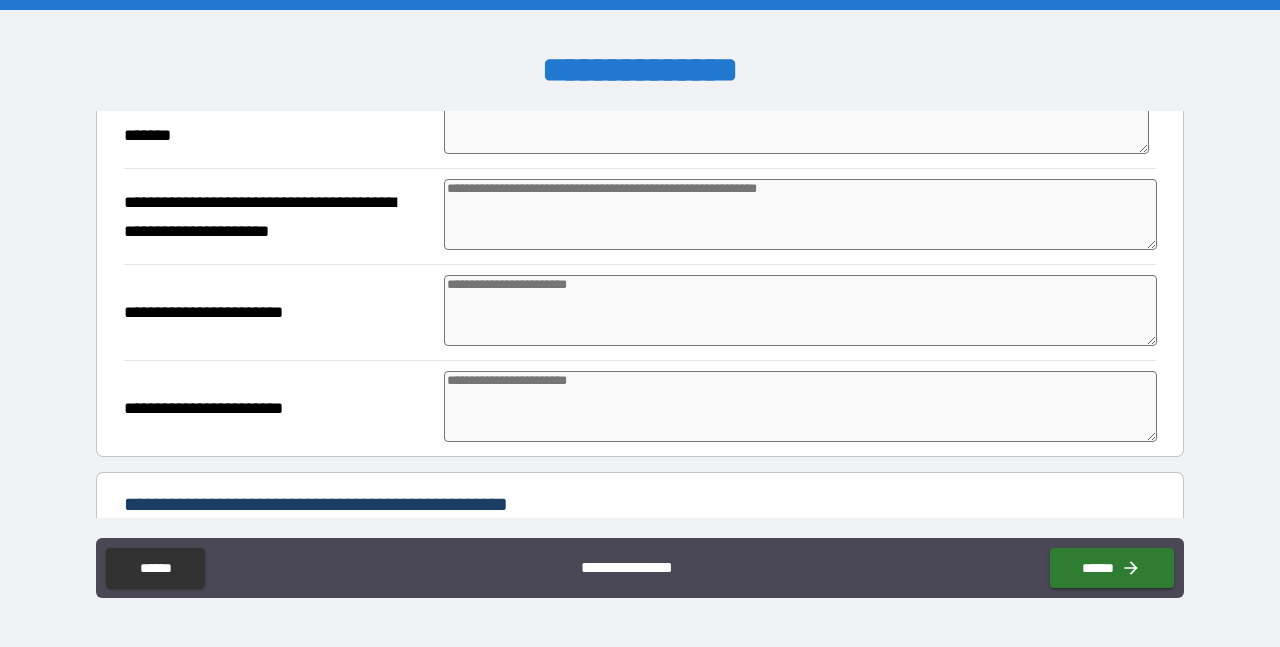 click at bounding box center [800, 406] 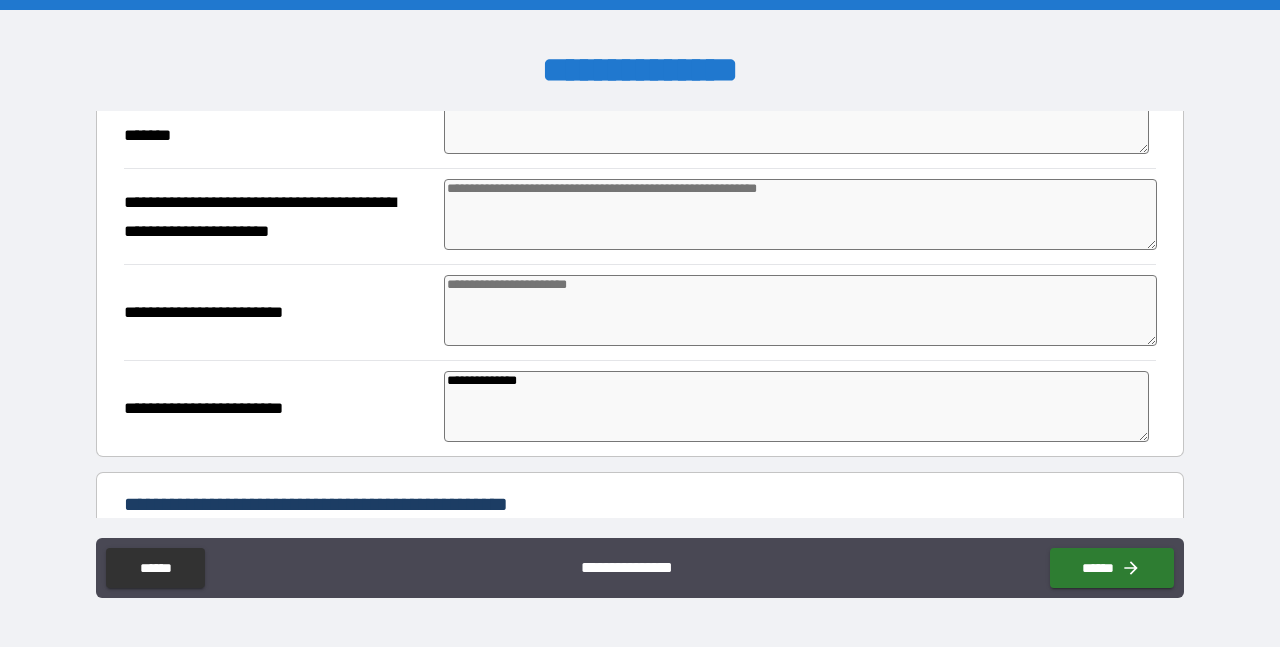 click at bounding box center [800, 310] 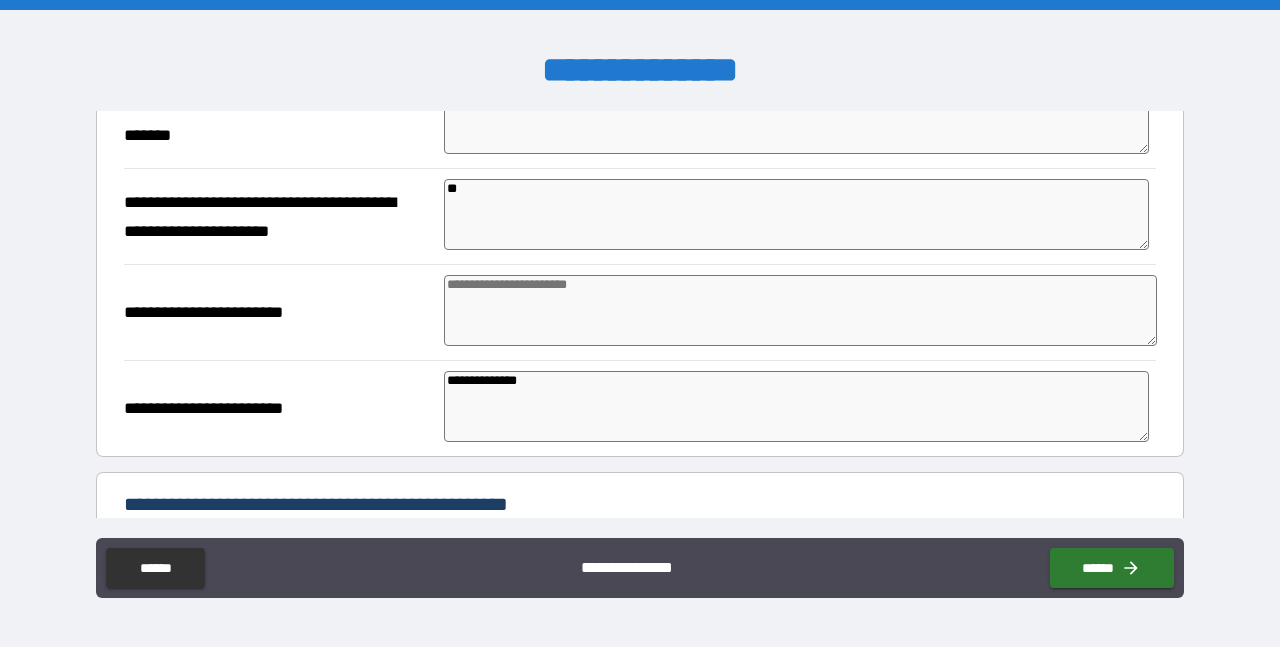 click on "**" at bounding box center (796, 214) 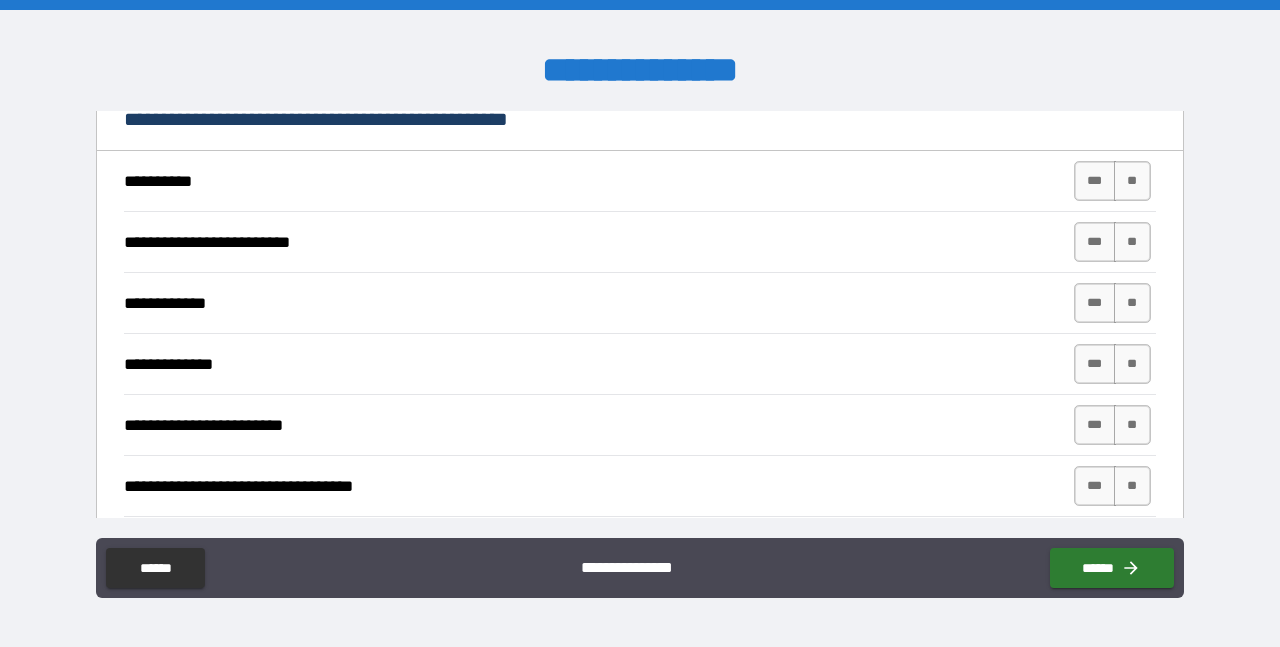 scroll, scrollTop: 1120, scrollLeft: 0, axis: vertical 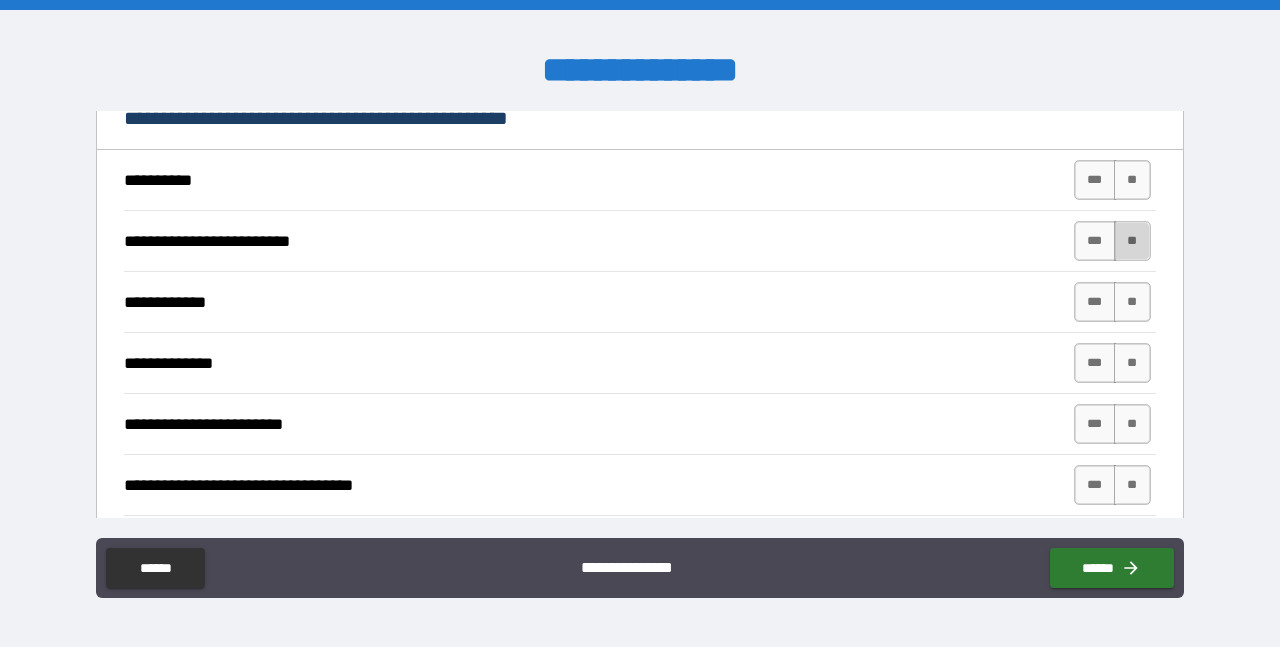 click on "**" at bounding box center (1132, 241) 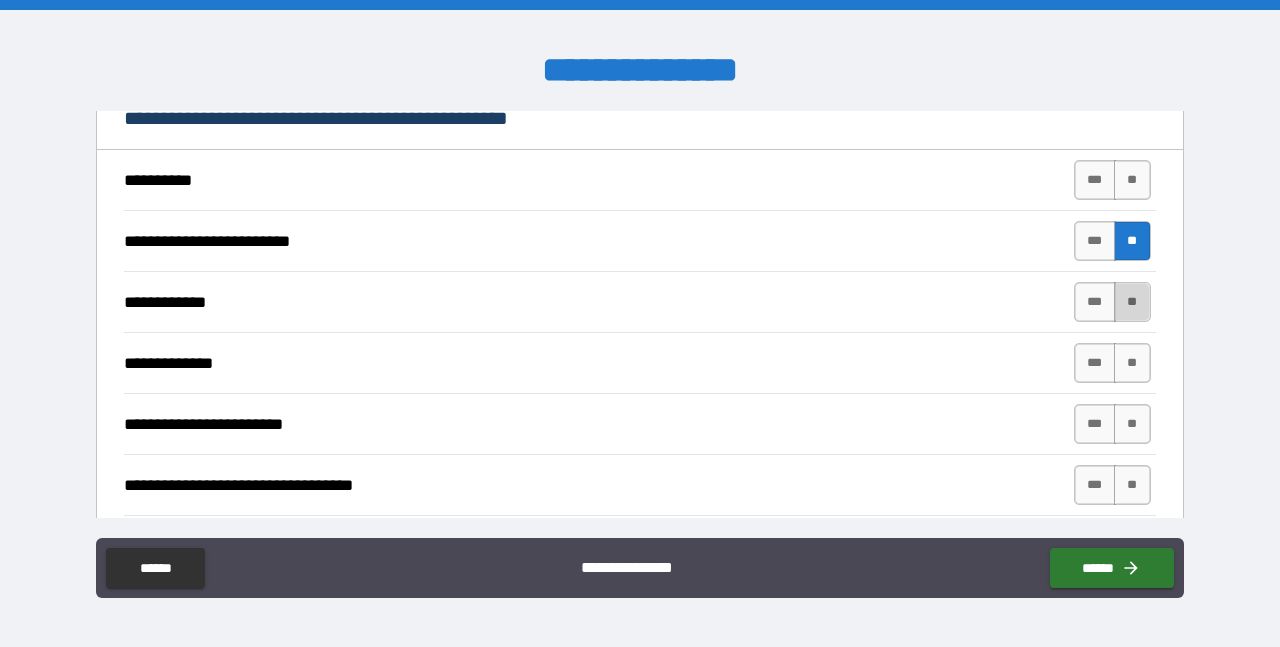 click on "**" at bounding box center (1132, 302) 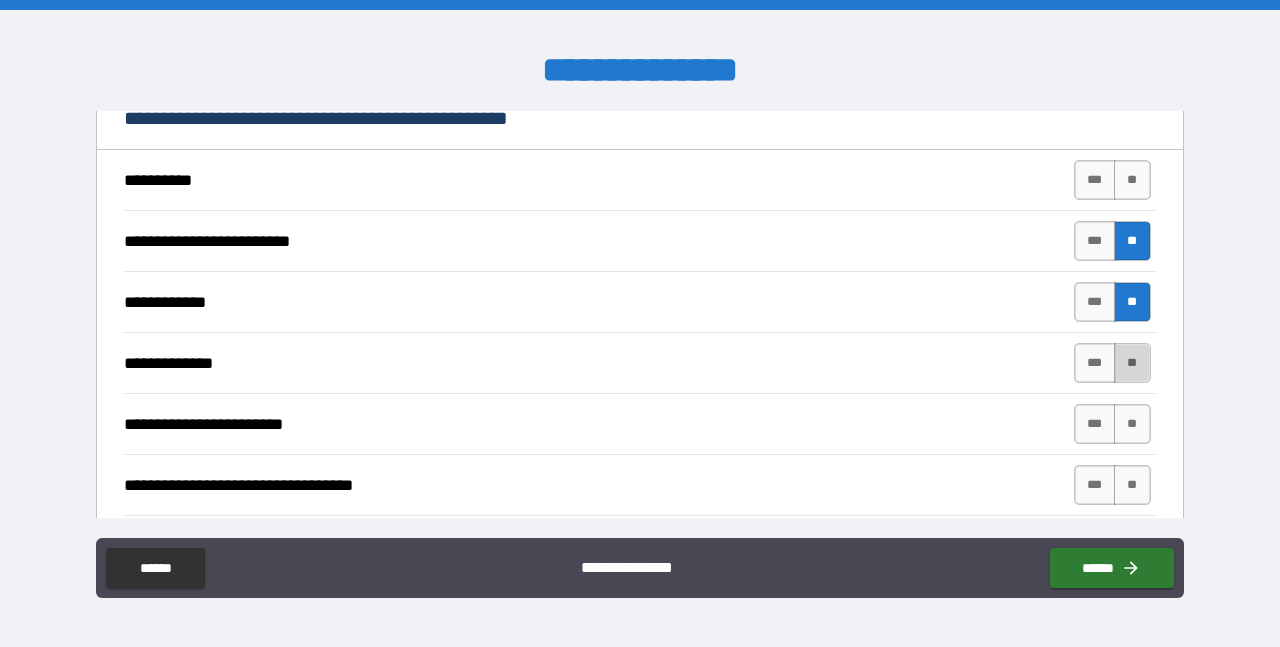 click on "**" at bounding box center (1132, 363) 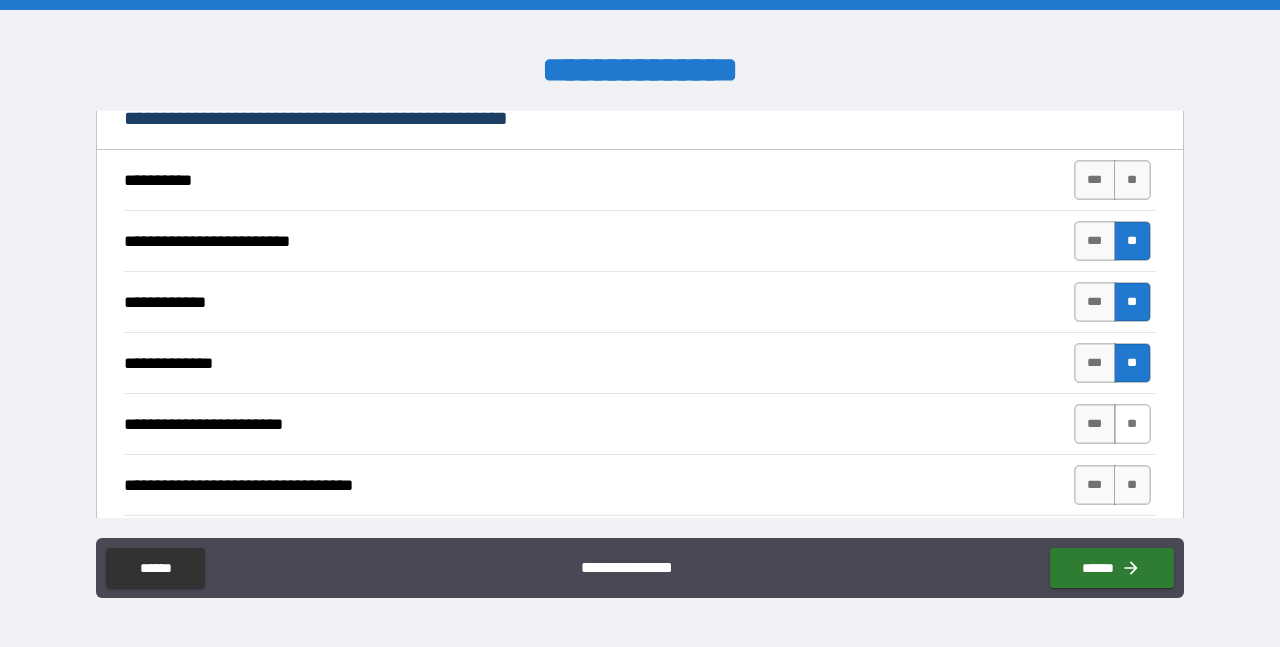 click on "**" at bounding box center (1132, 424) 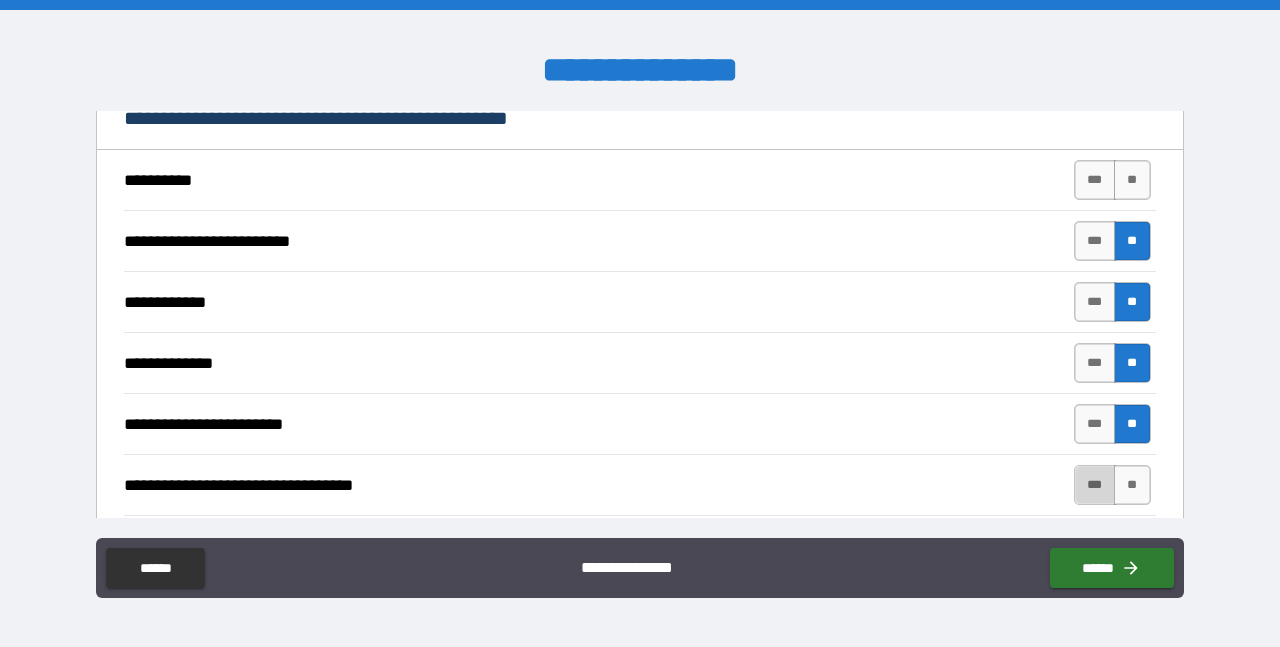 click on "***" at bounding box center [1095, 485] 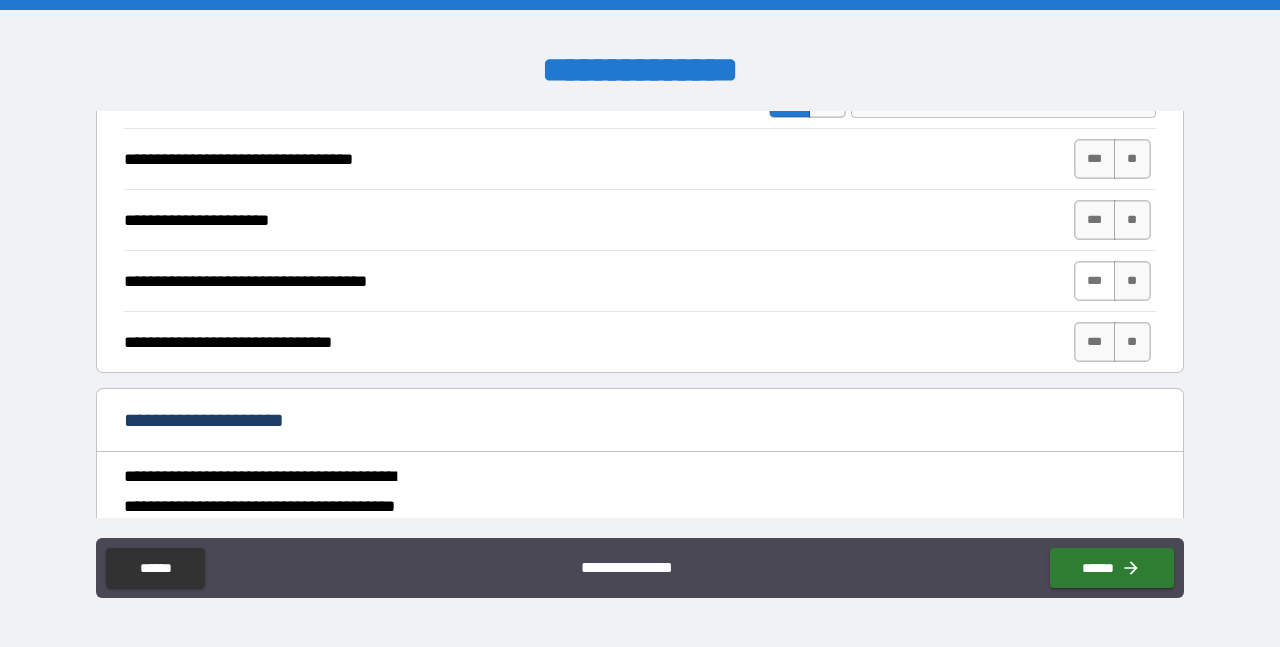 scroll, scrollTop: 1509, scrollLeft: 0, axis: vertical 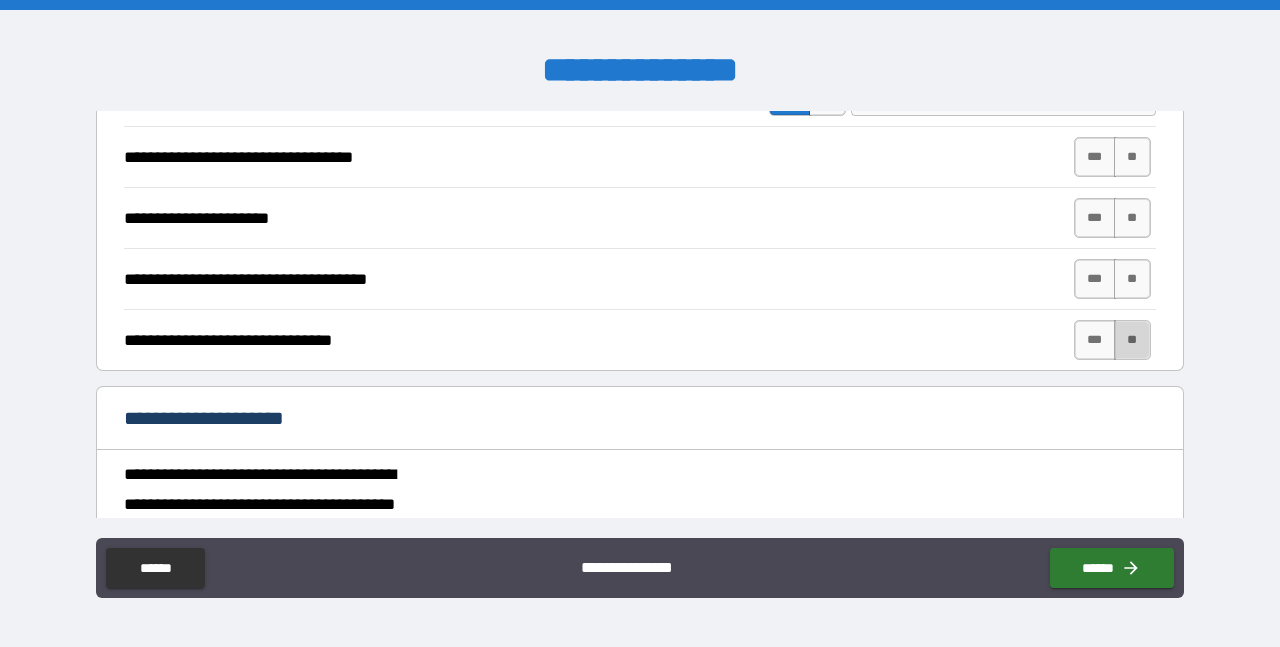 click on "**" at bounding box center (1132, 340) 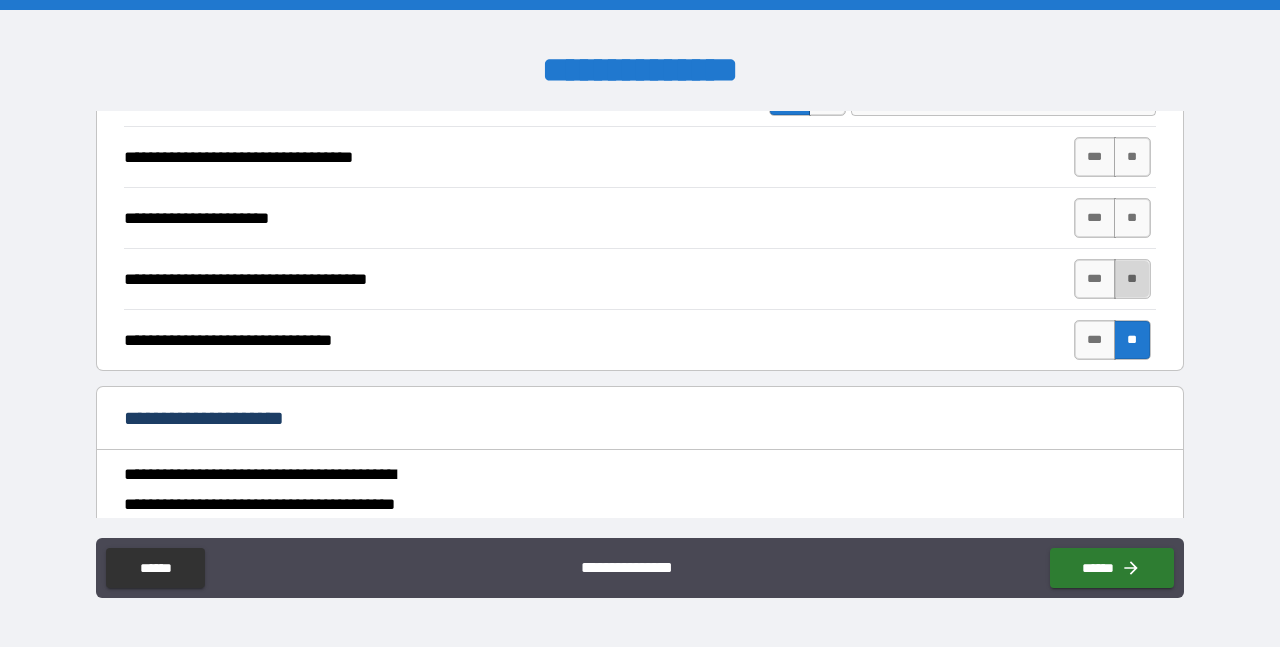 click on "**" at bounding box center [1132, 279] 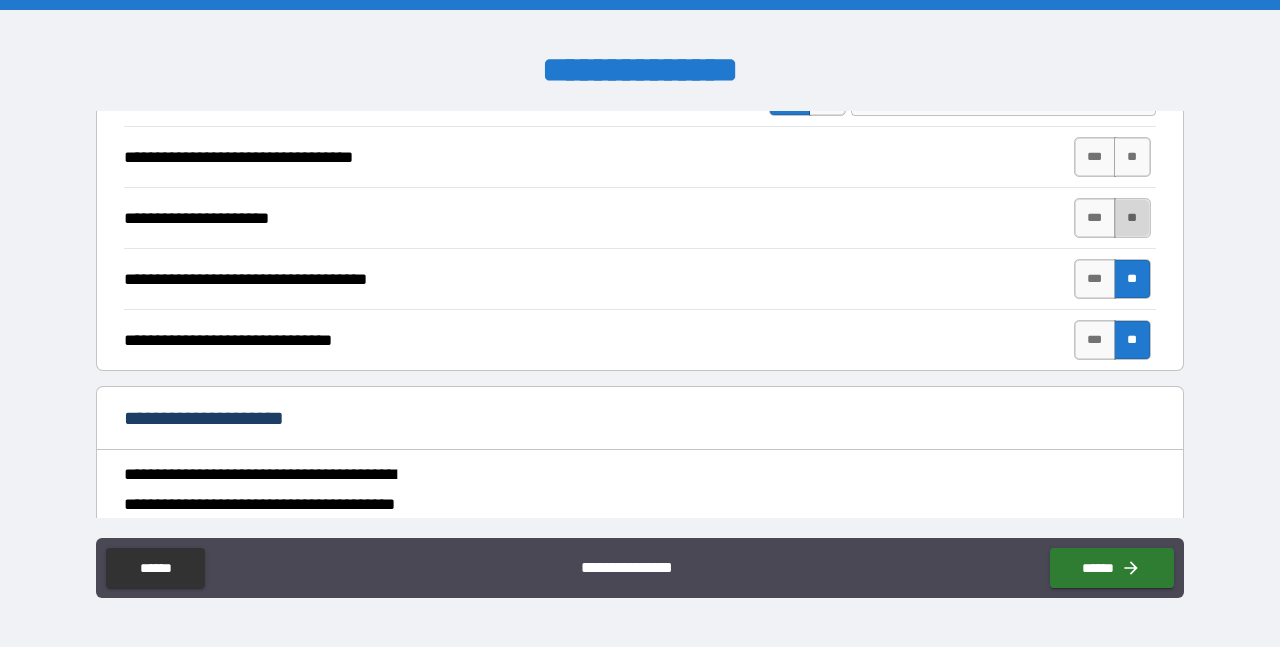 click on "**" at bounding box center [1132, 218] 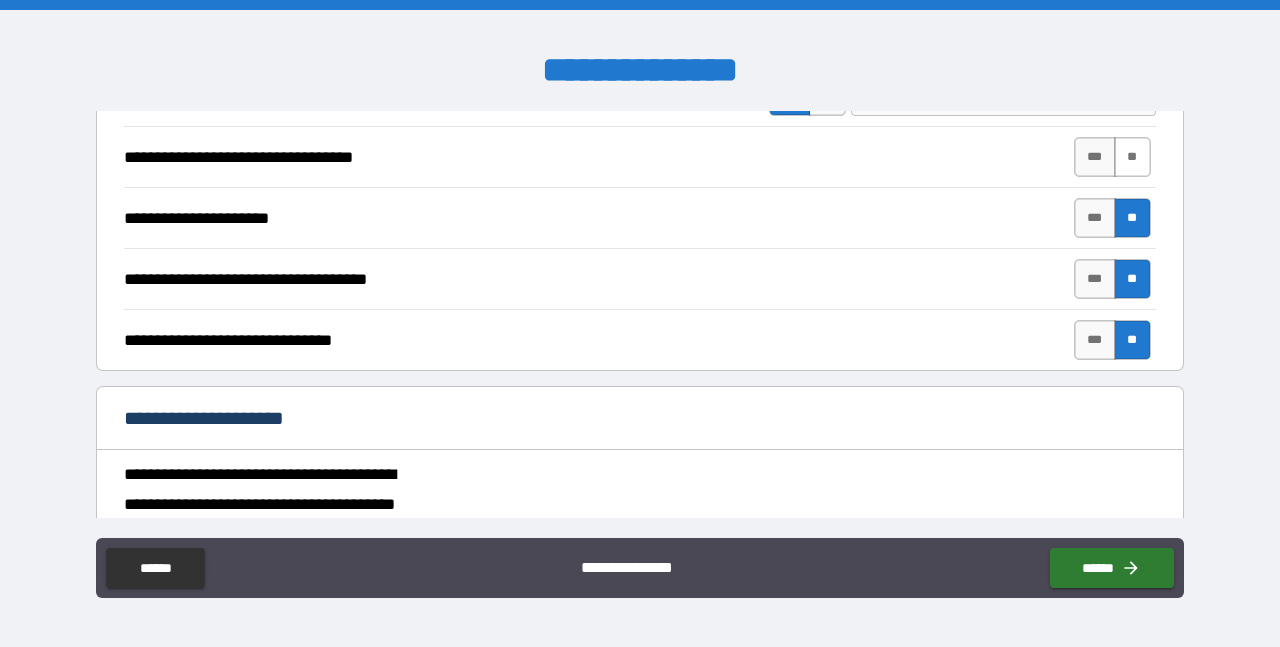 click on "**" at bounding box center [1132, 157] 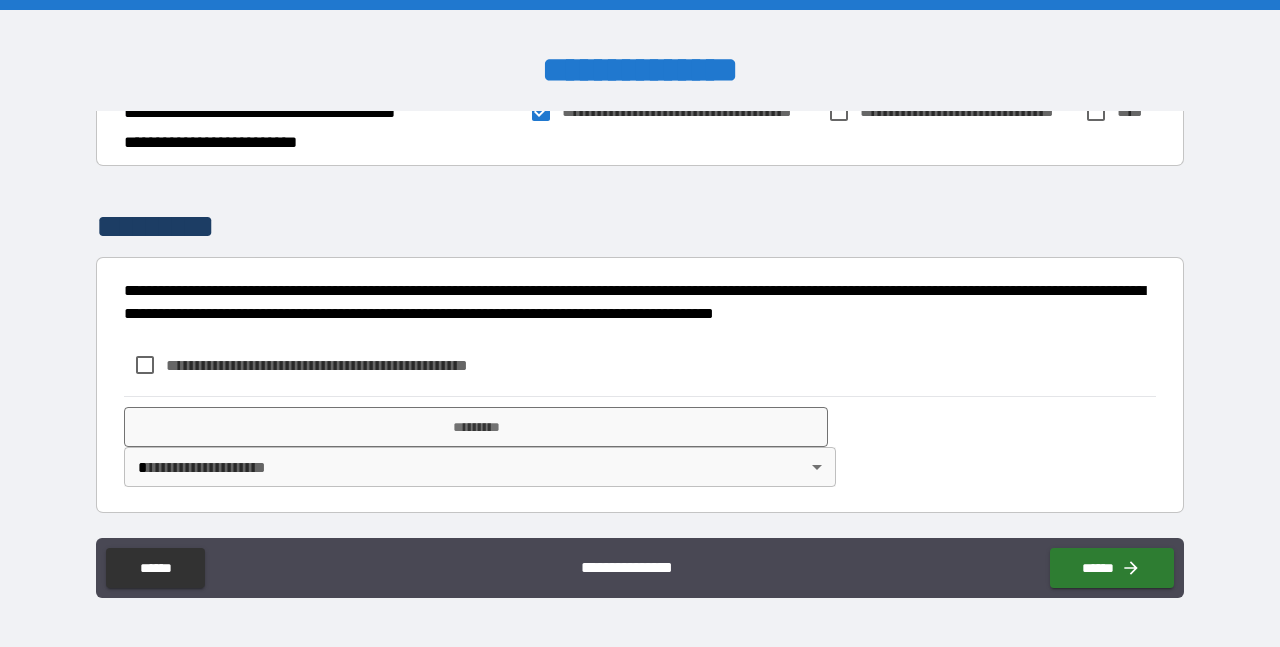 scroll, scrollTop: 2135, scrollLeft: 0, axis: vertical 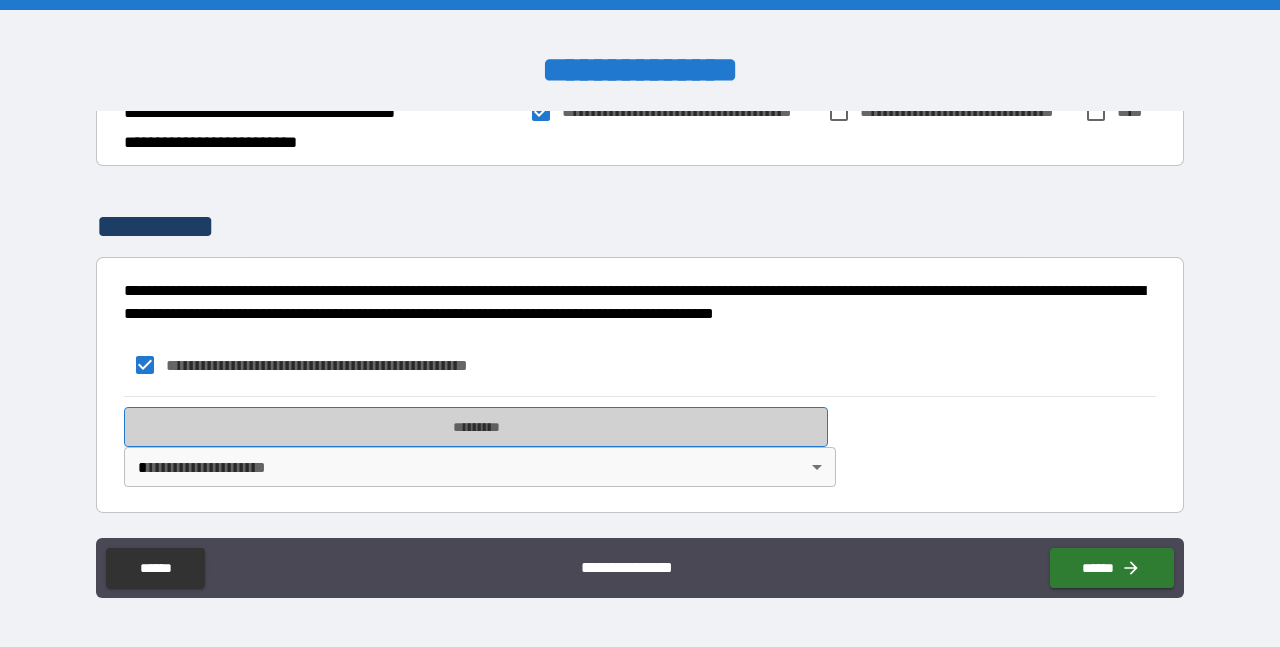 click on "*********" at bounding box center [476, 427] 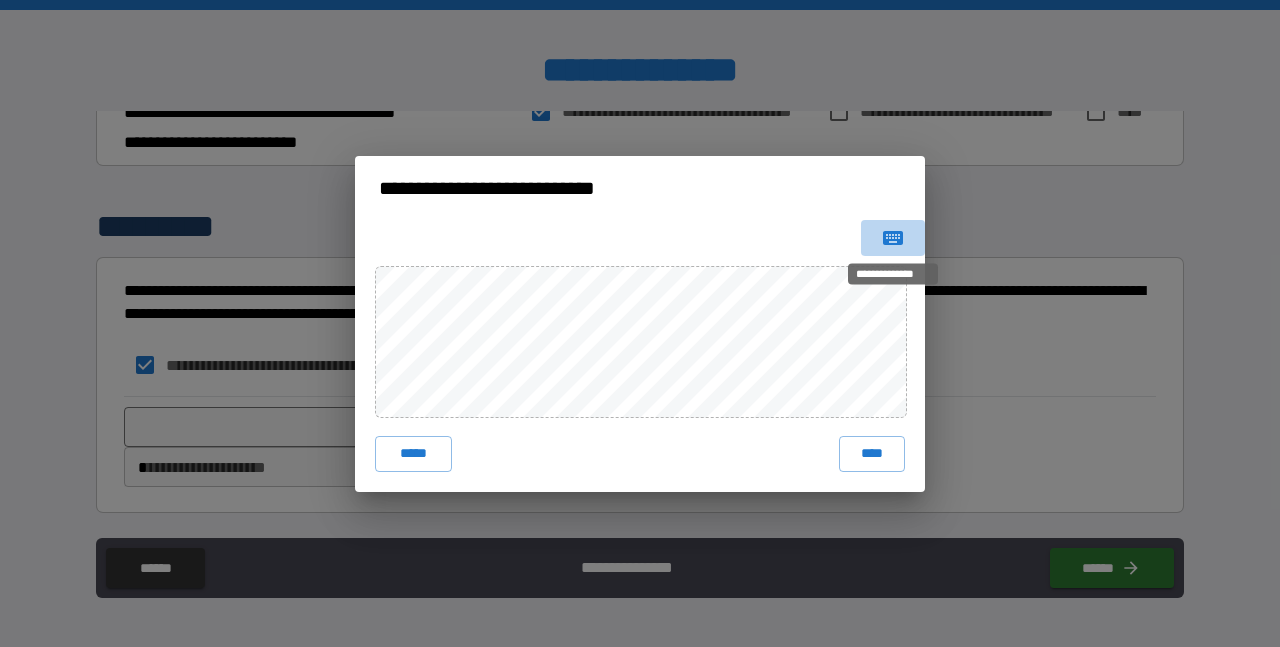 click 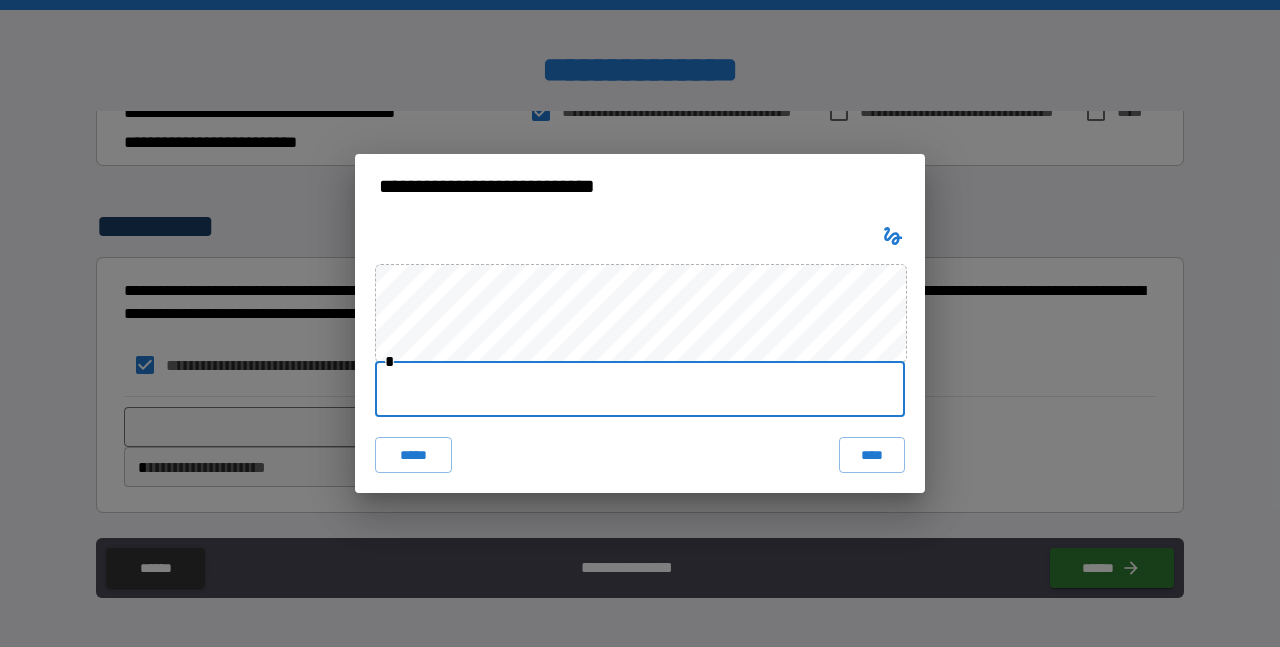 click at bounding box center (640, 389) 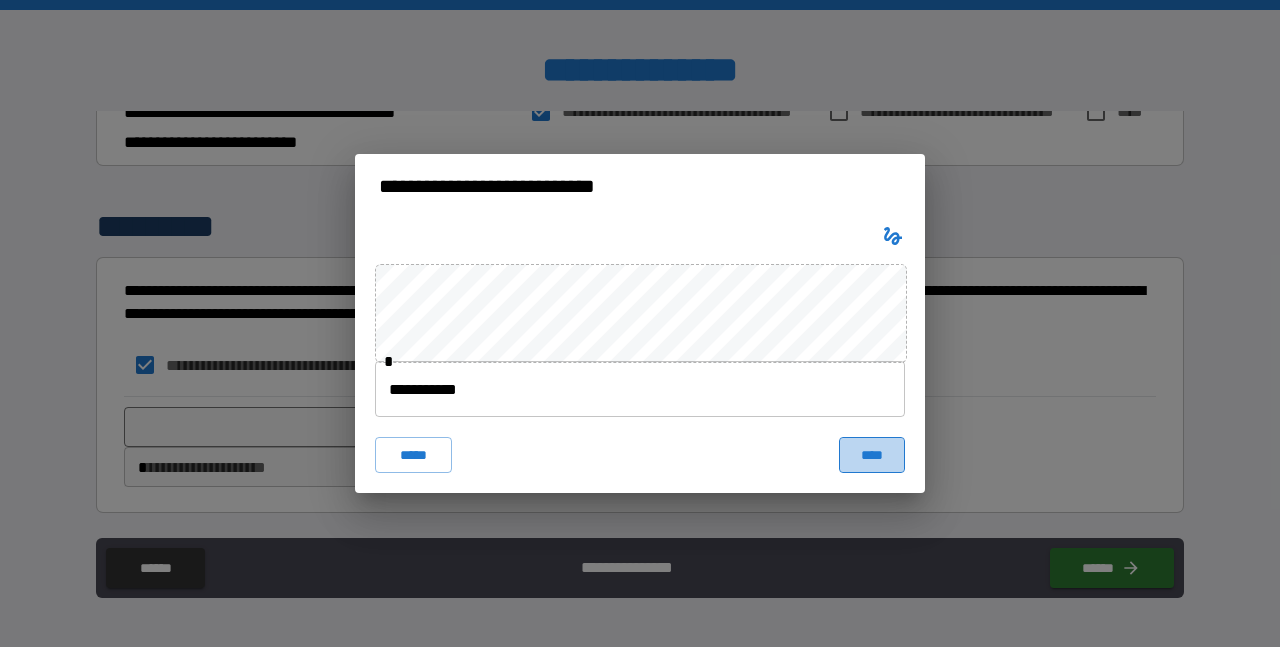 click on "****" at bounding box center (872, 455) 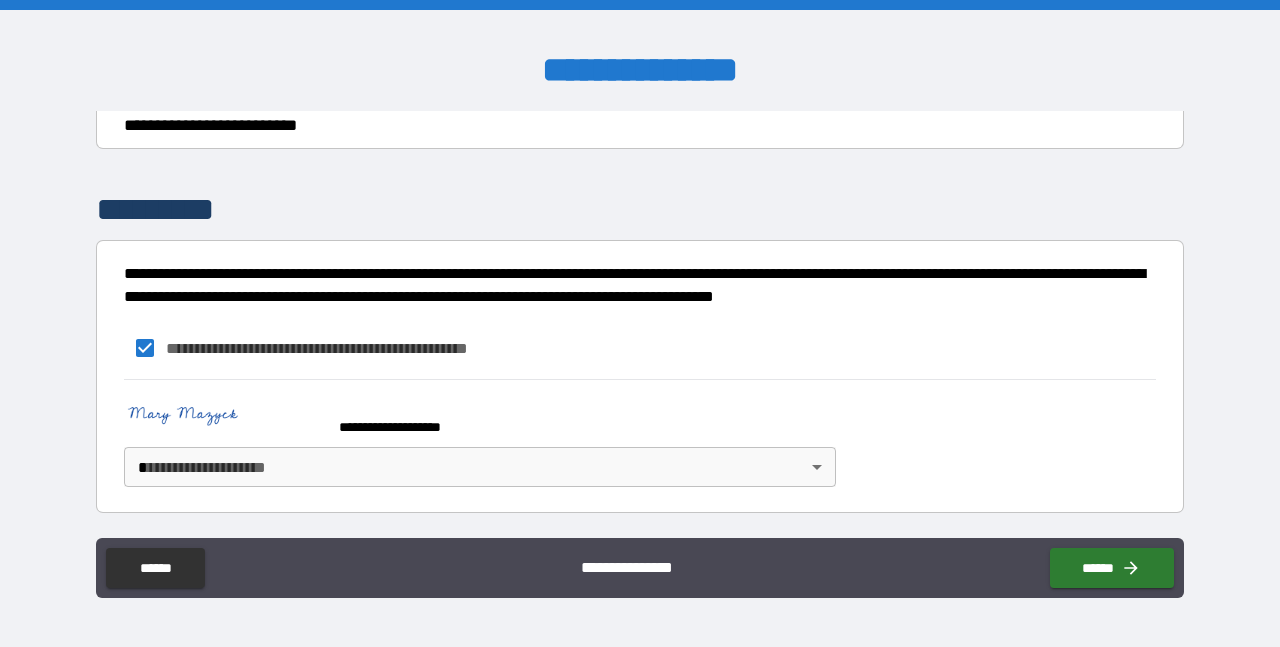 scroll, scrollTop: 2152, scrollLeft: 0, axis: vertical 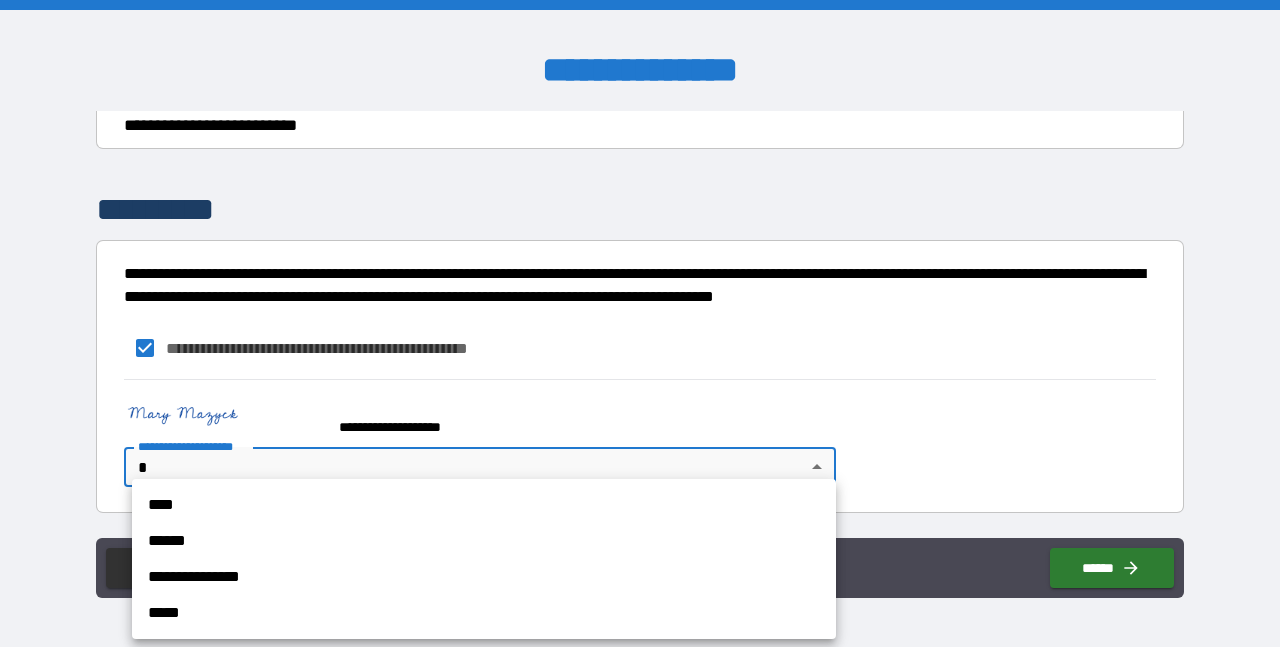 click on "**********" at bounding box center (640, 323) 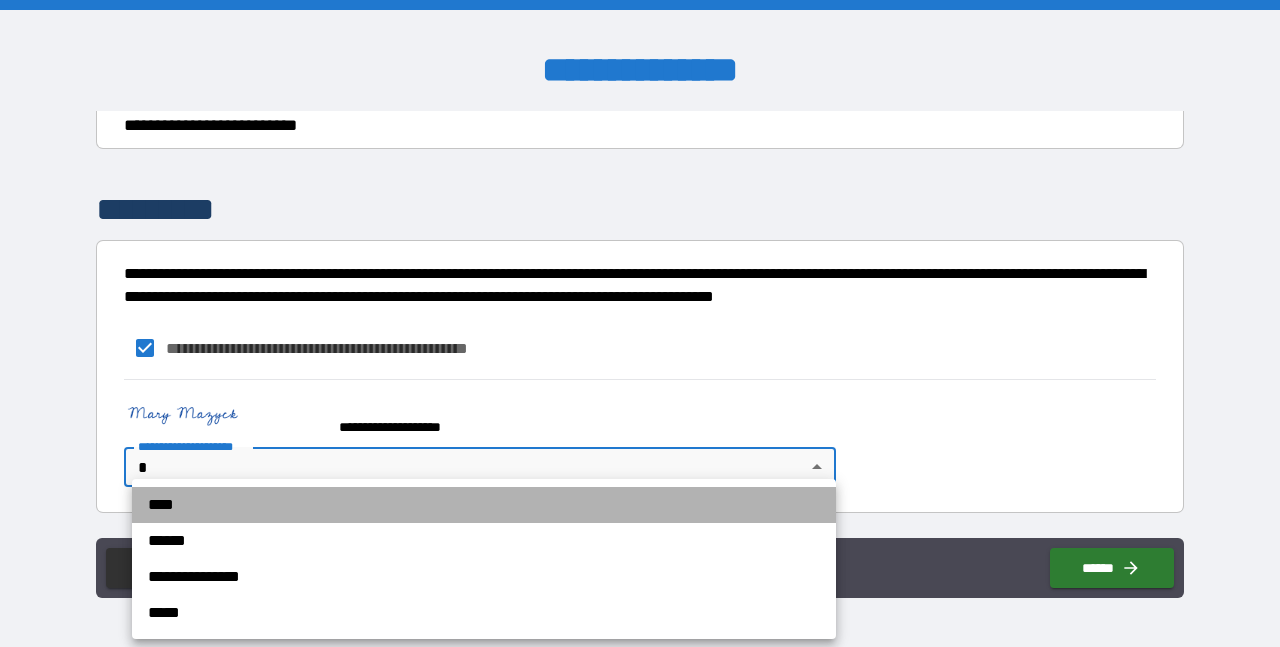 click on "****" at bounding box center [484, 505] 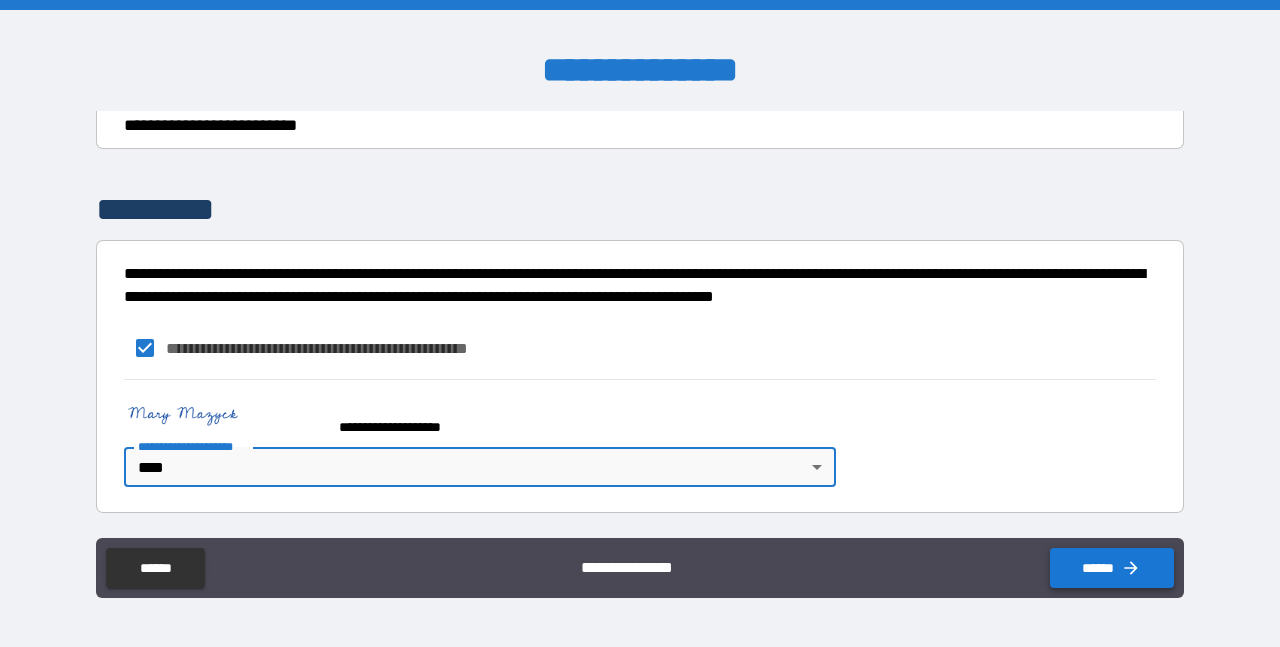 click on "******" at bounding box center [1112, 568] 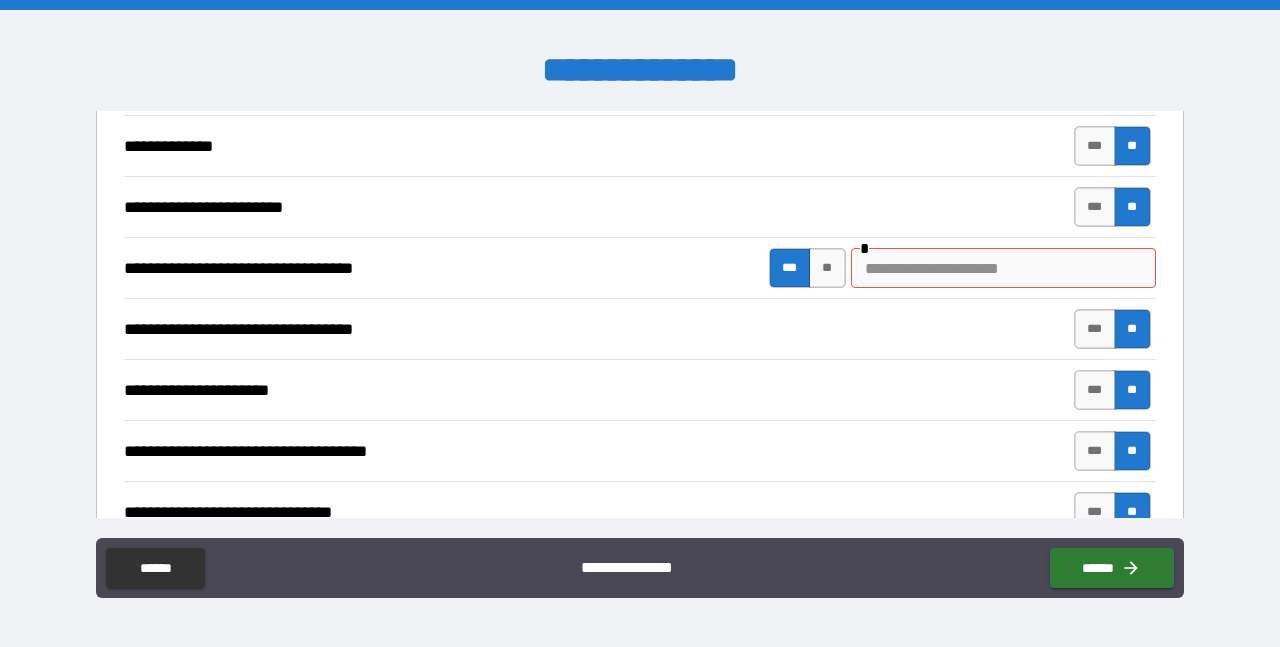 scroll, scrollTop: 1335, scrollLeft: 0, axis: vertical 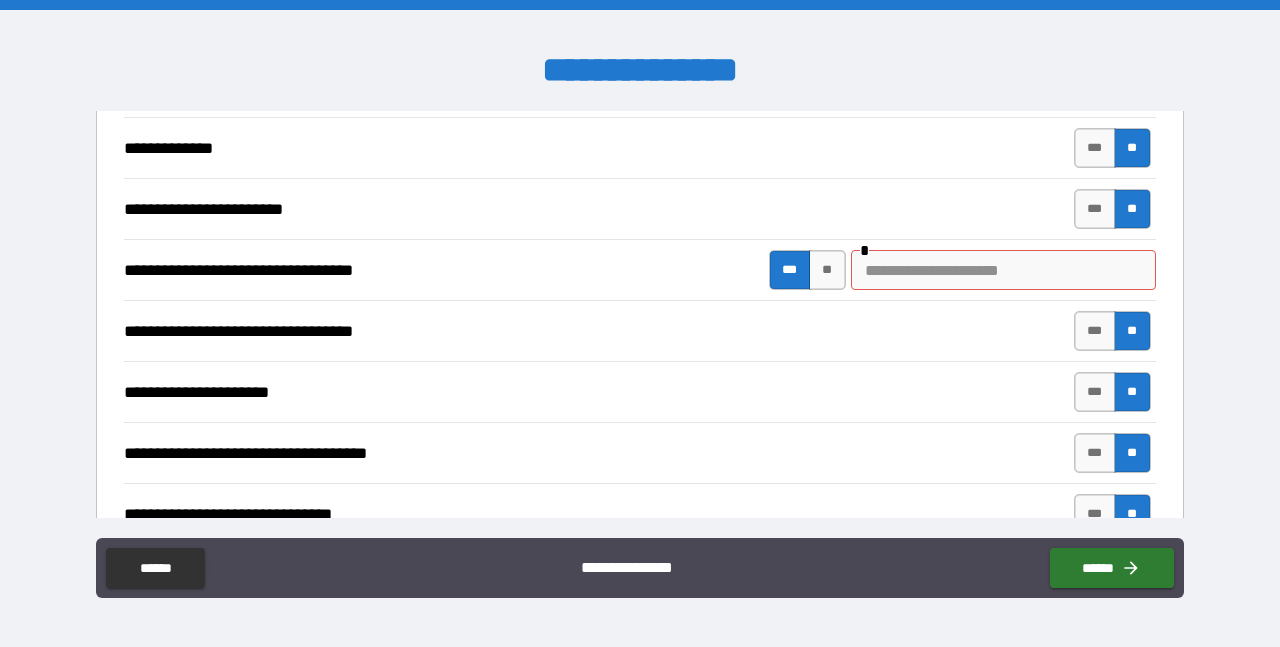 click at bounding box center (1003, 270) 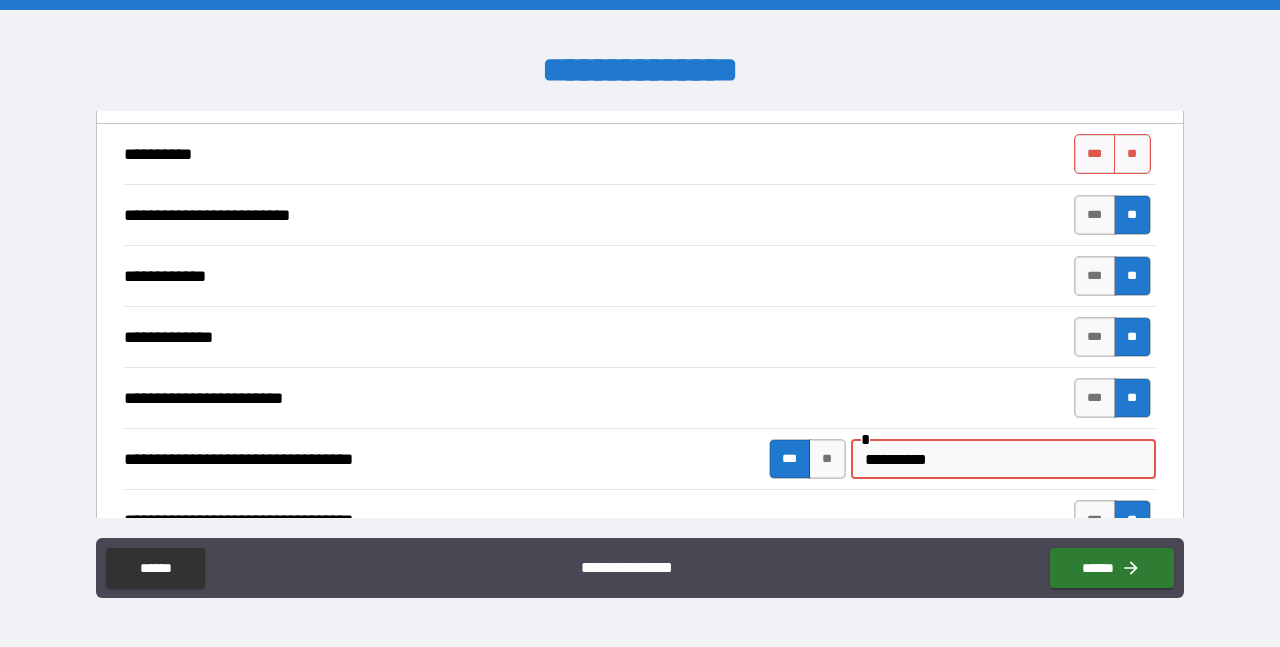 scroll, scrollTop: 1140, scrollLeft: 0, axis: vertical 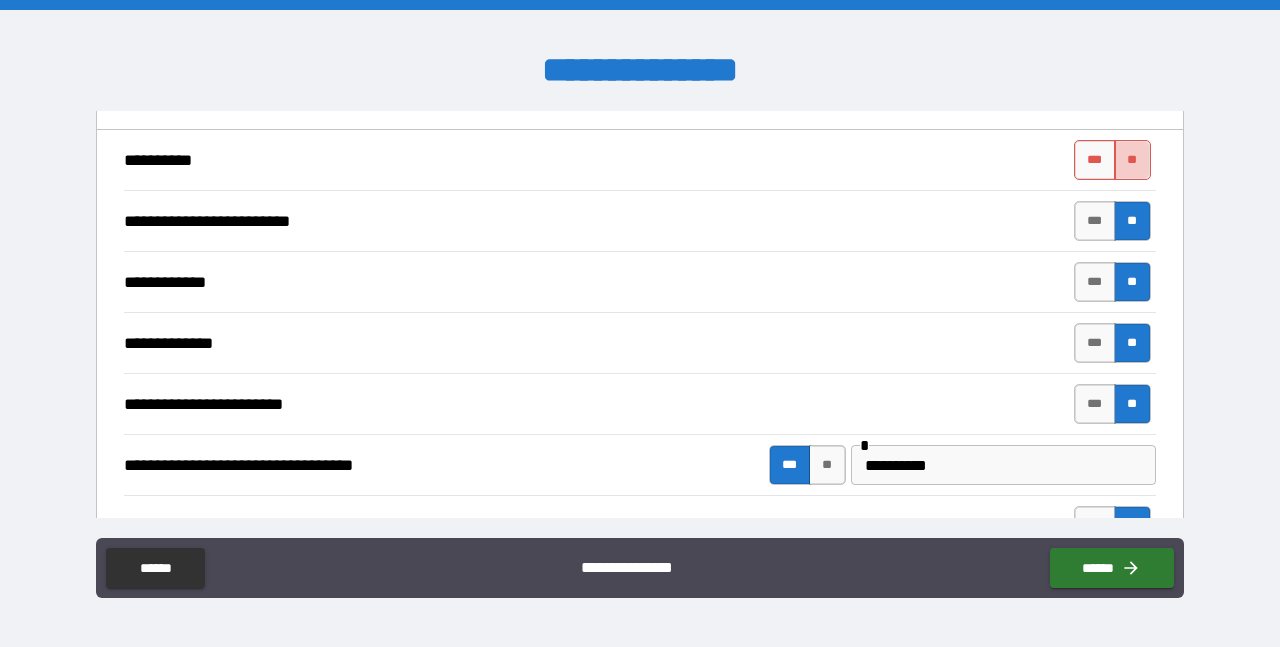 click on "**" at bounding box center (1132, 160) 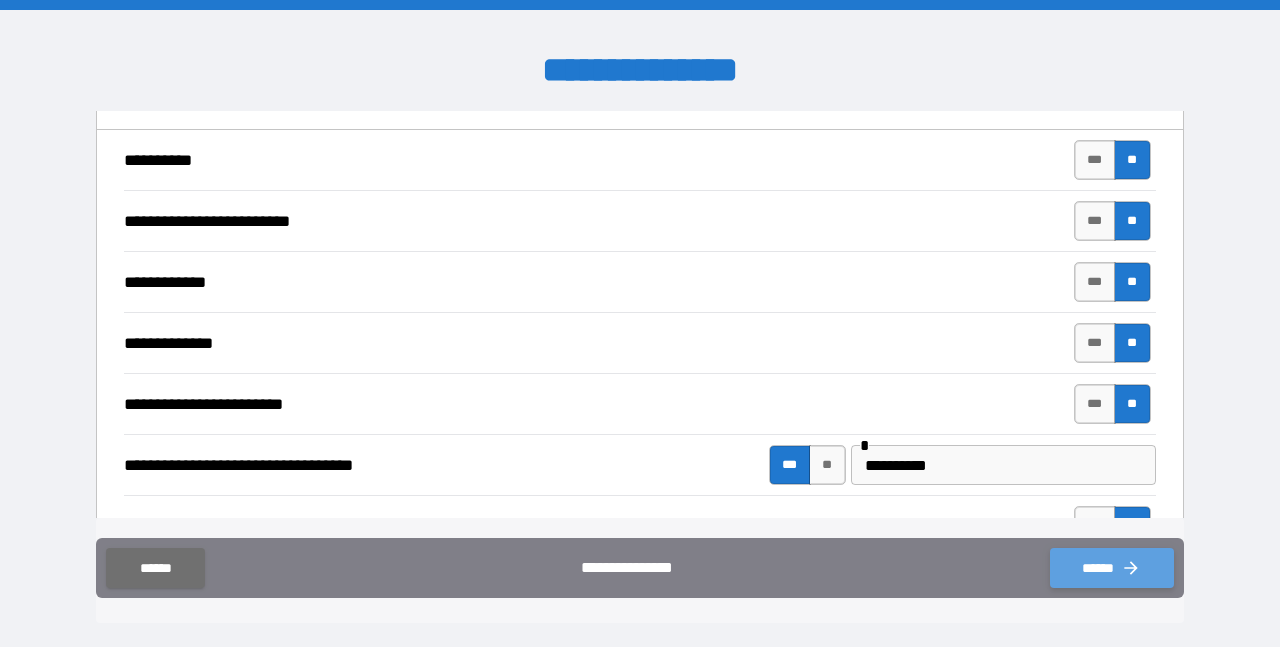 click on "******" at bounding box center (1112, 568) 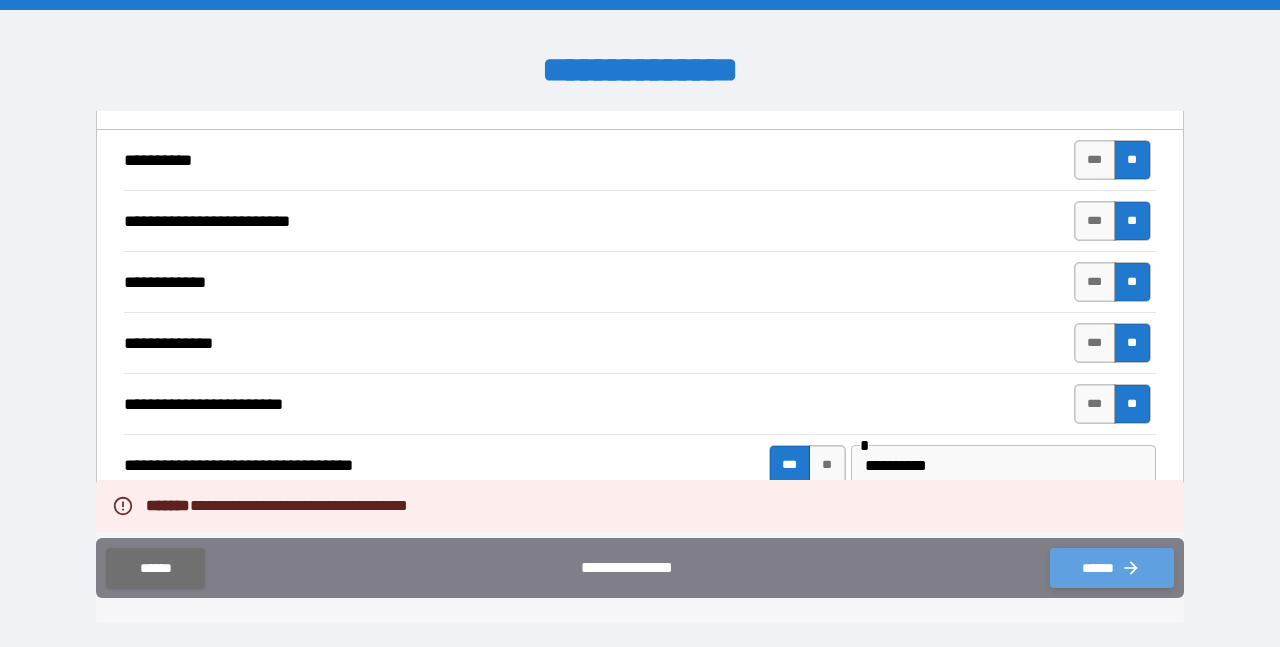 click on "******" at bounding box center (1112, 568) 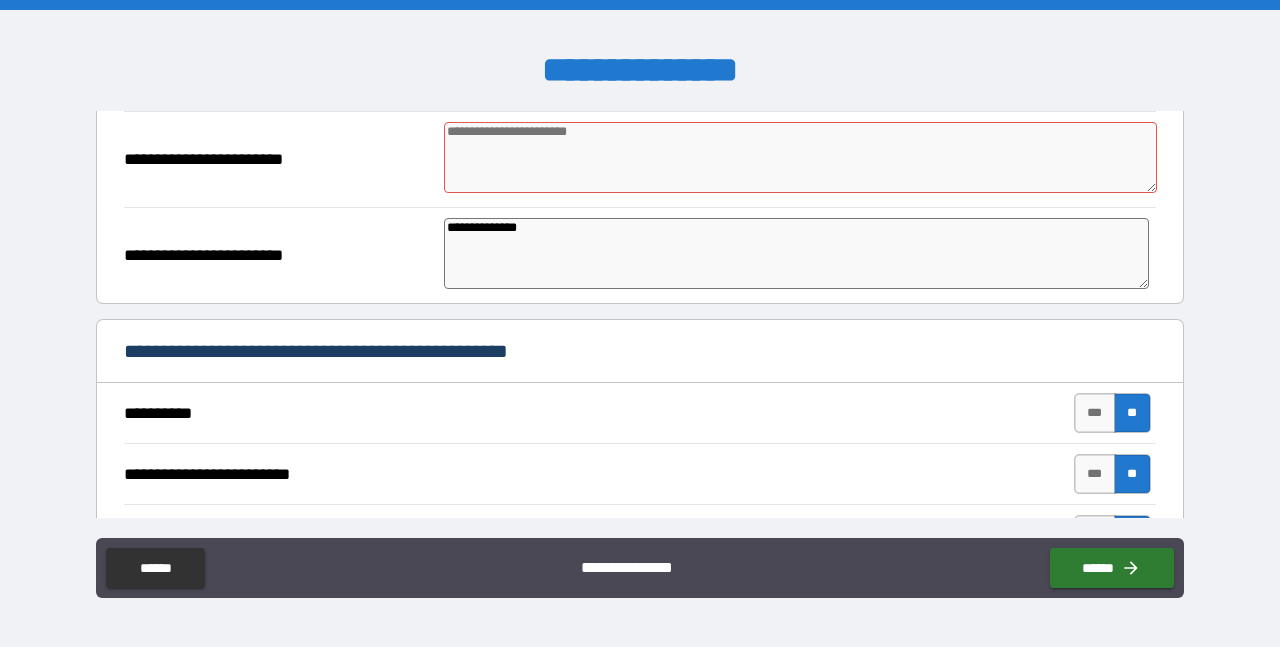 scroll, scrollTop: 872, scrollLeft: 0, axis: vertical 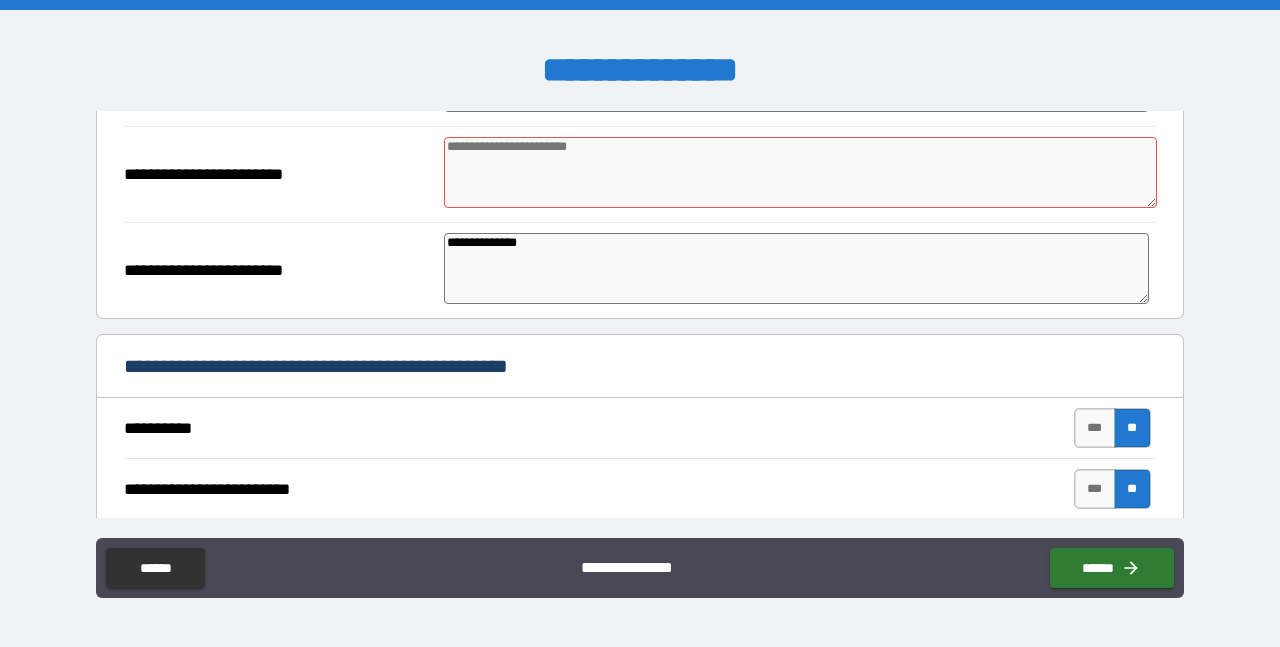 click on "**********" at bounding box center (796, 268) 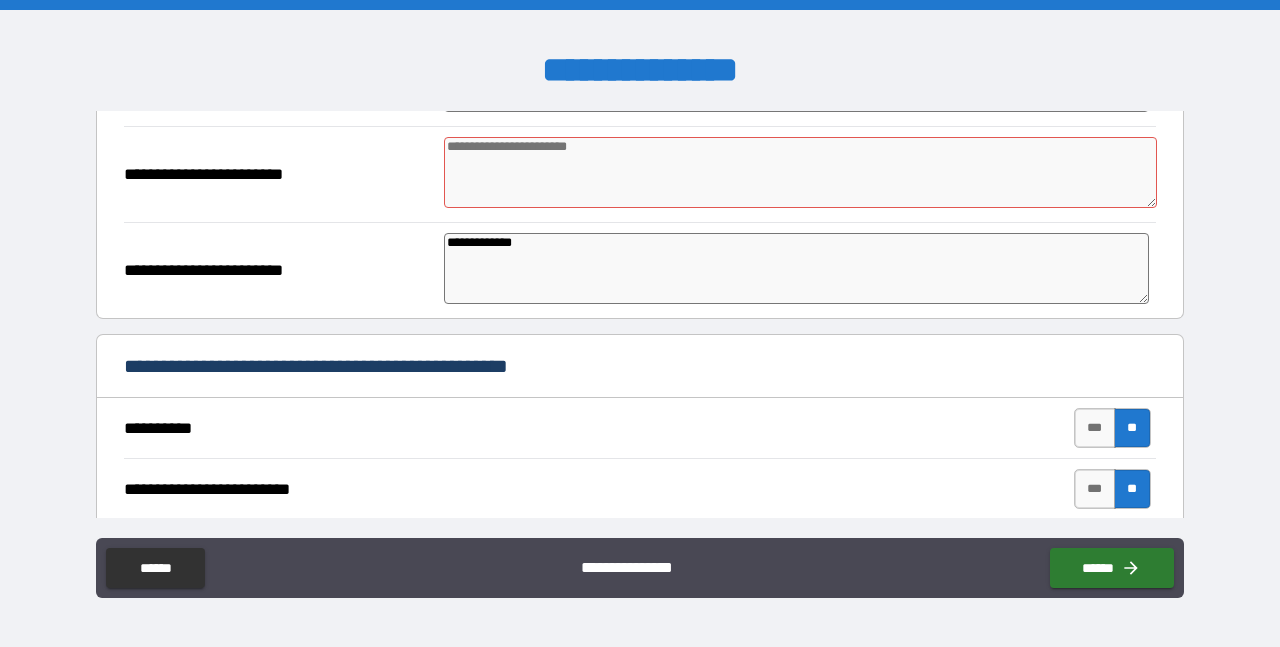 click at bounding box center [800, 172] 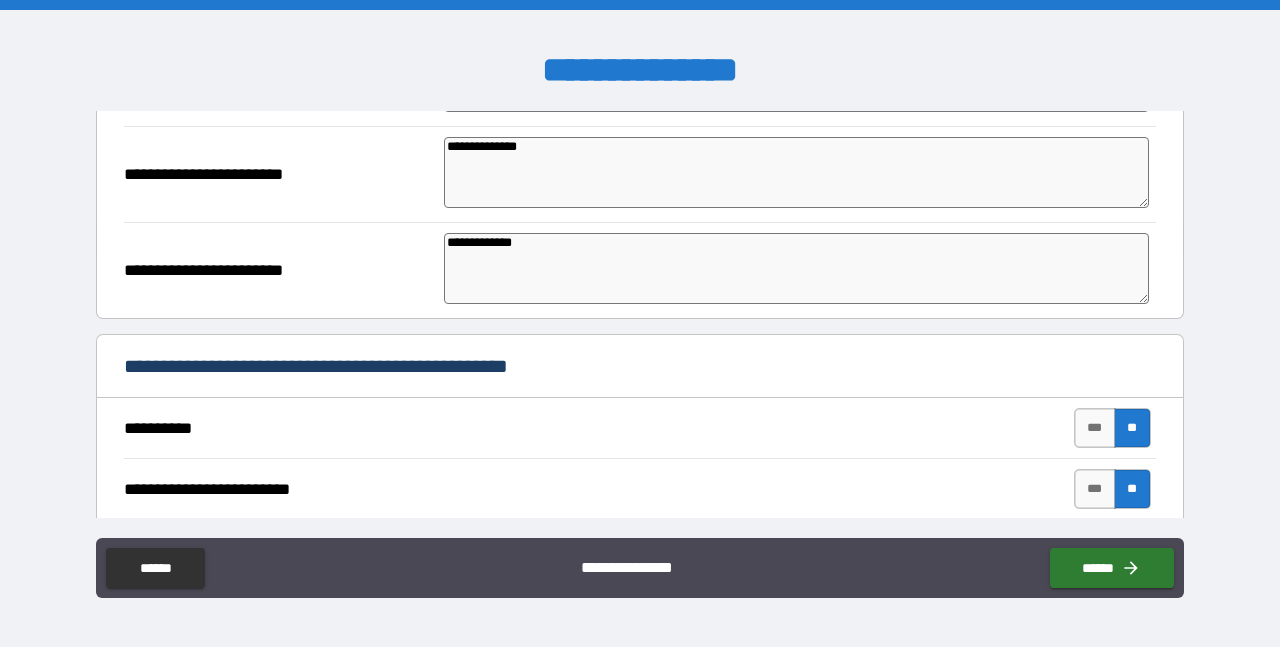 click on "**********" at bounding box center (796, 172) 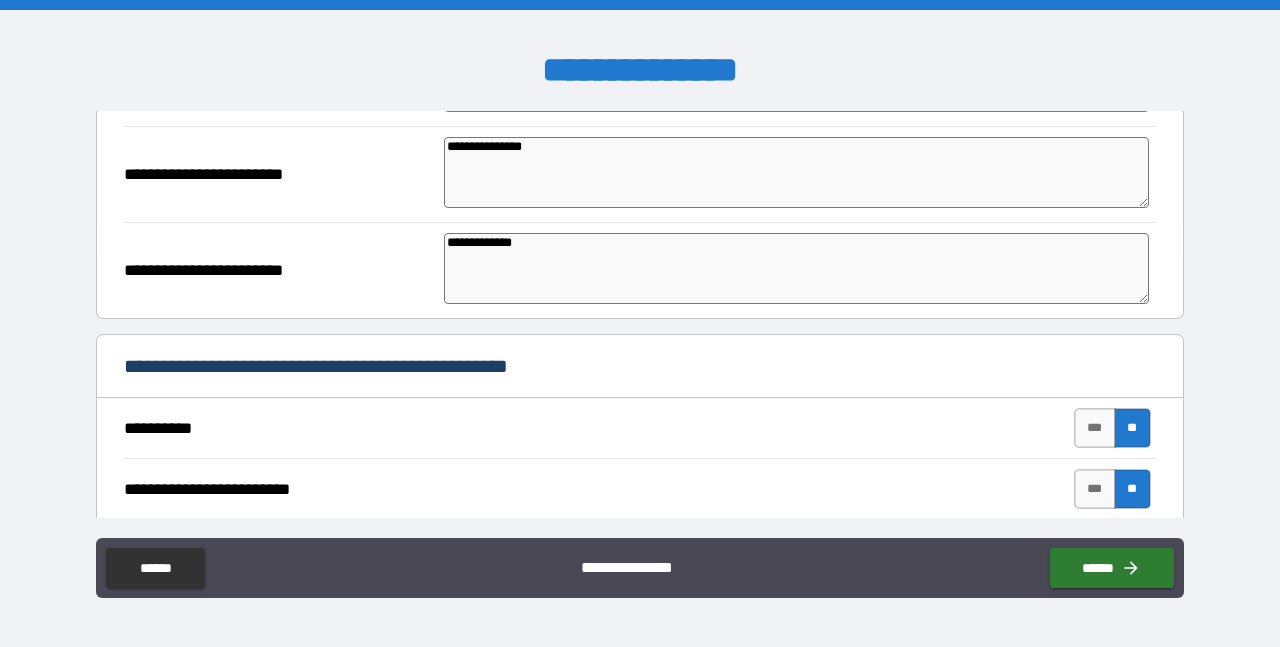 click on "**********" at bounding box center (796, 172) 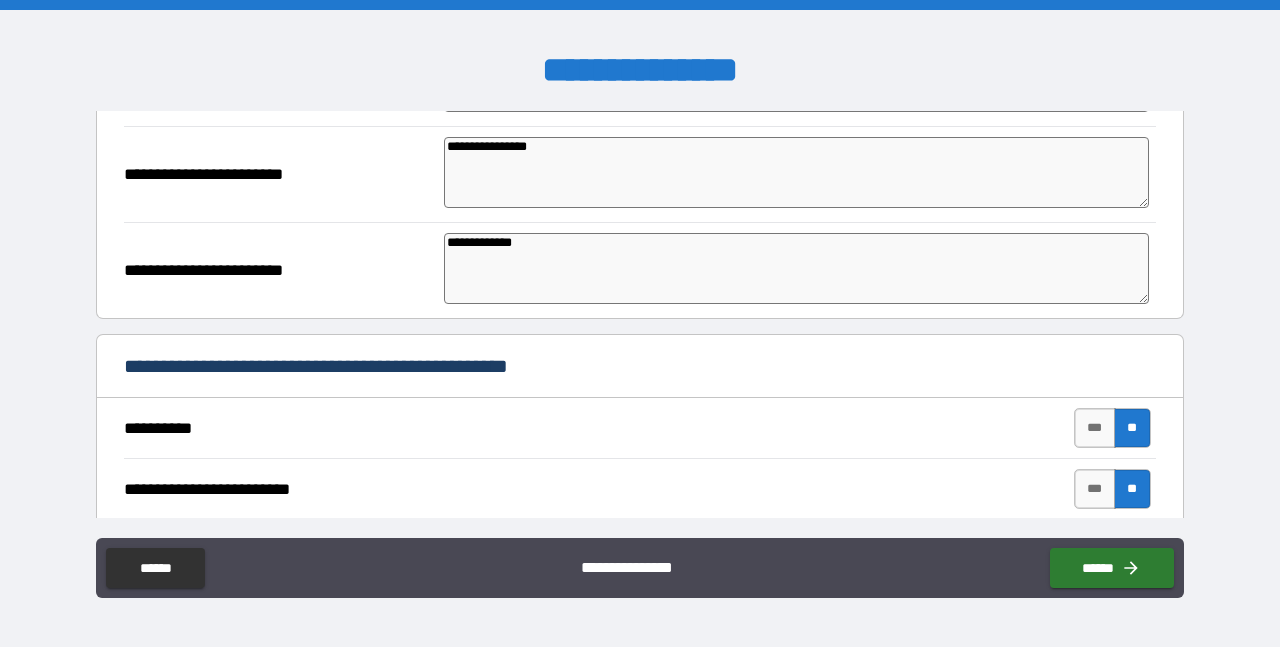 click on "**********" at bounding box center [796, 172] 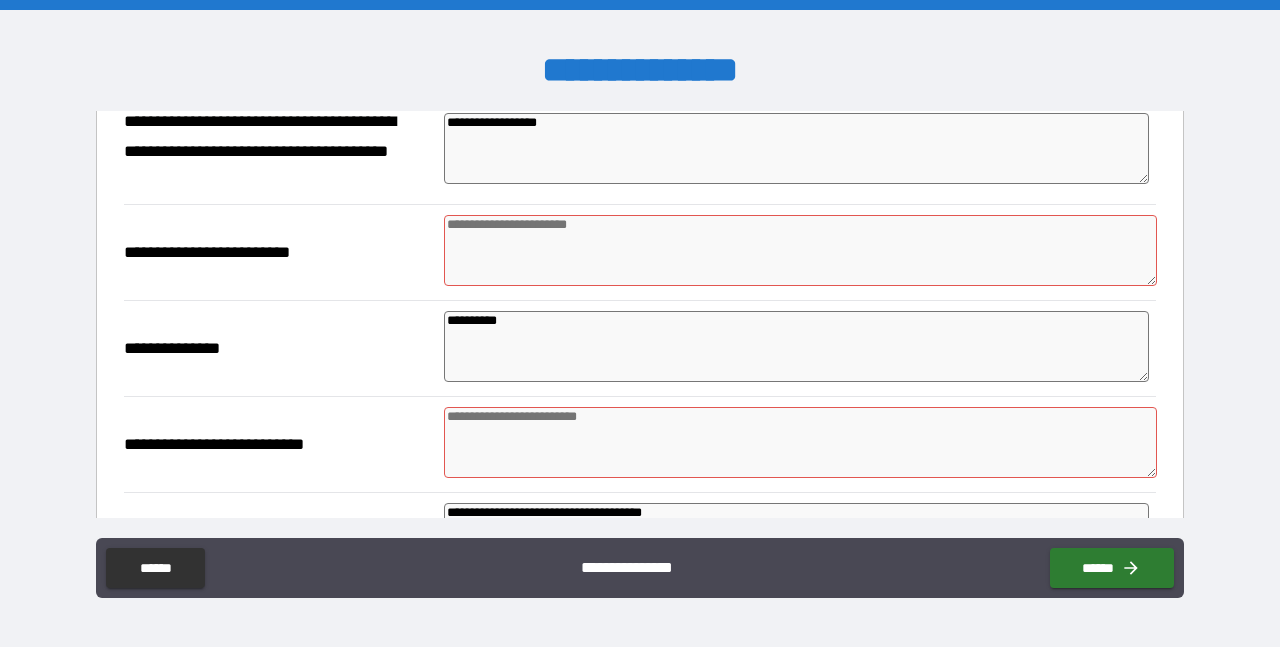 scroll, scrollTop: 317, scrollLeft: 0, axis: vertical 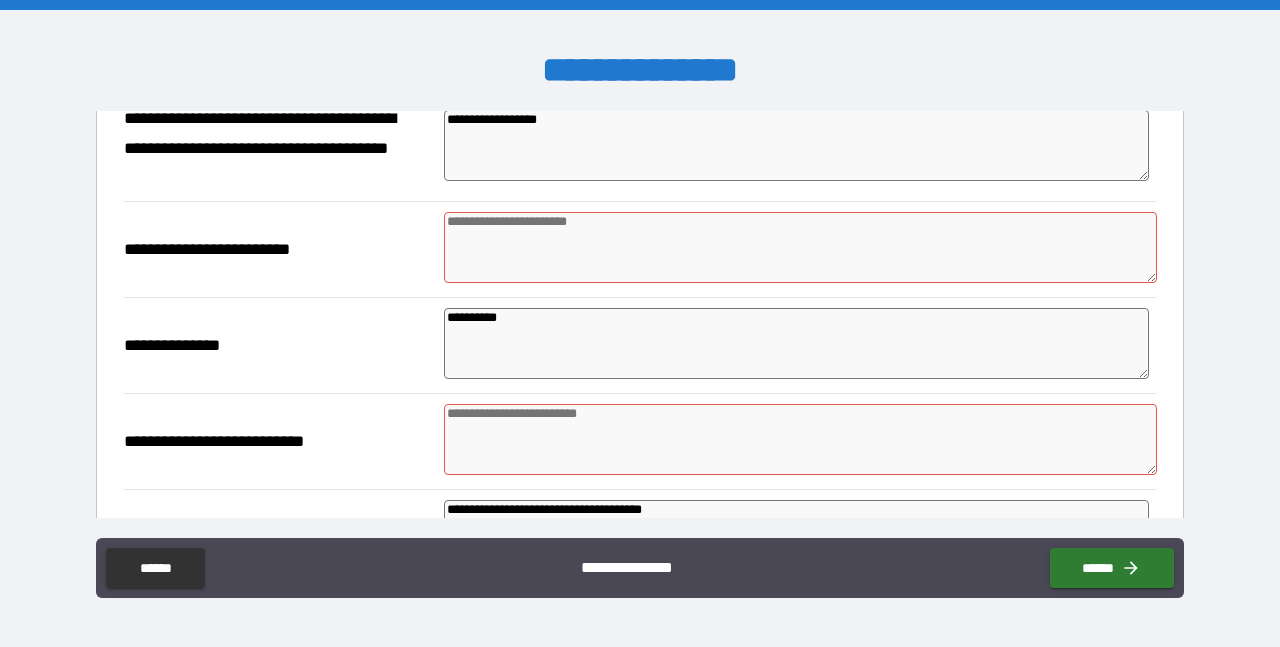 click at bounding box center [800, 247] 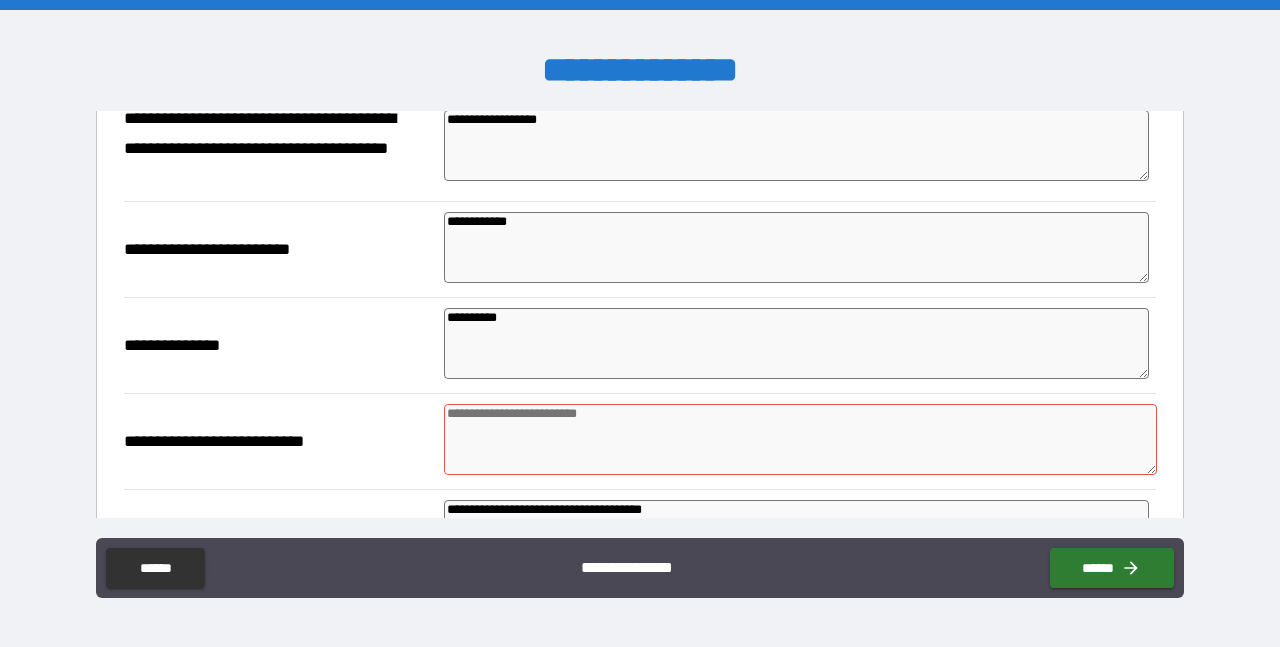 click at bounding box center [800, 439] 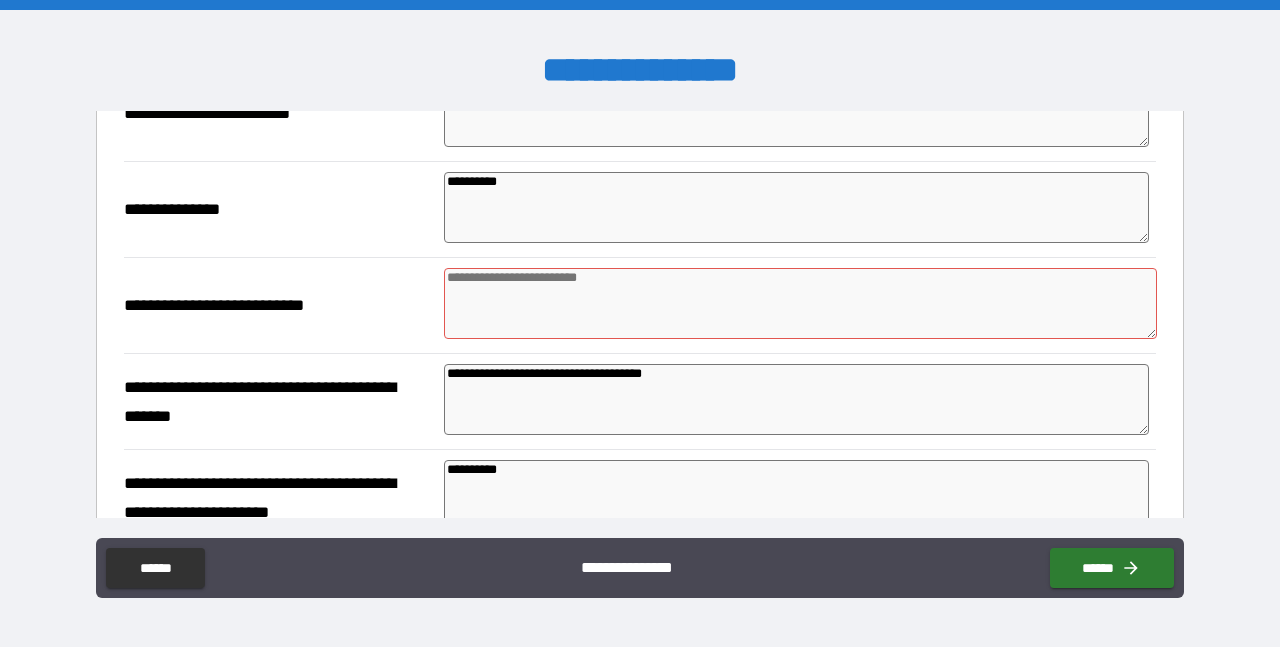 scroll, scrollTop: 501, scrollLeft: 0, axis: vertical 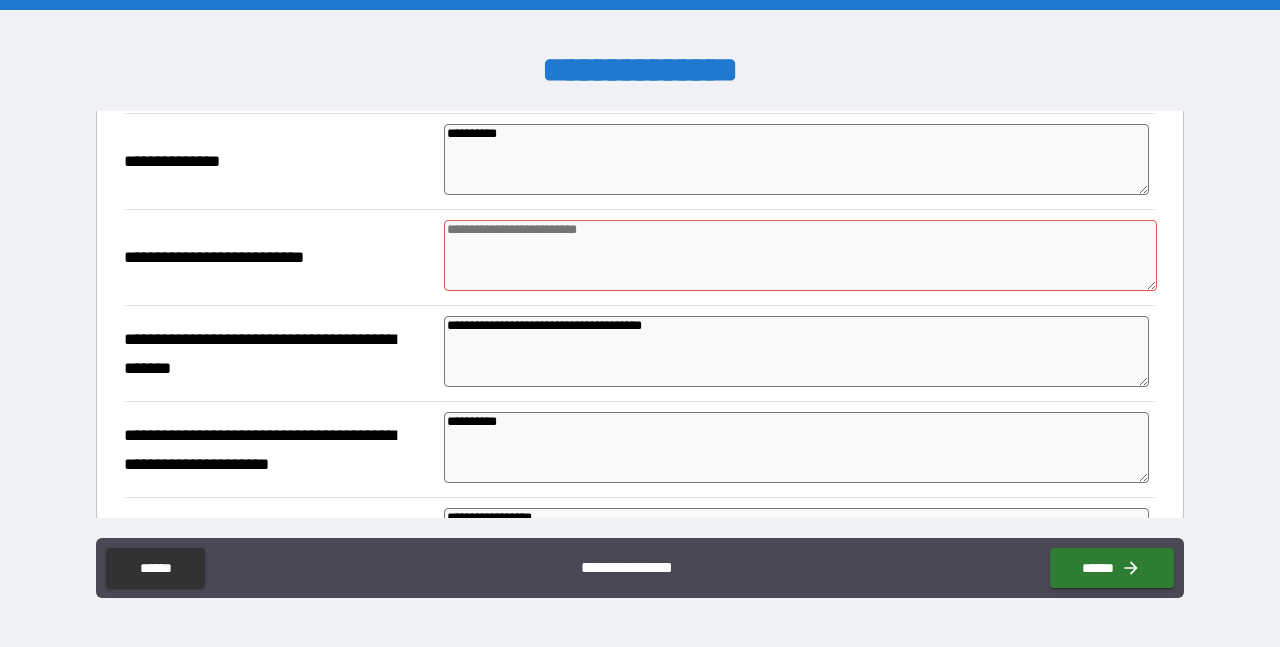 click on "**********" at bounding box center (796, 351) 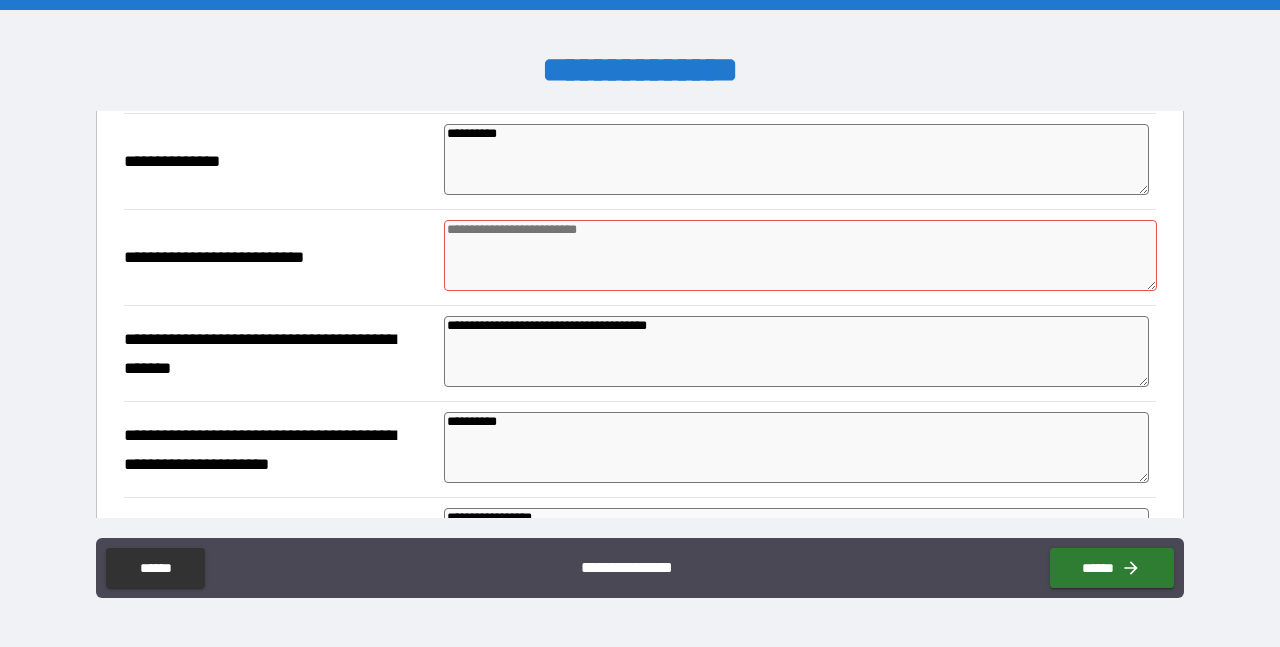 click on "**********" at bounding box center [796, 351] 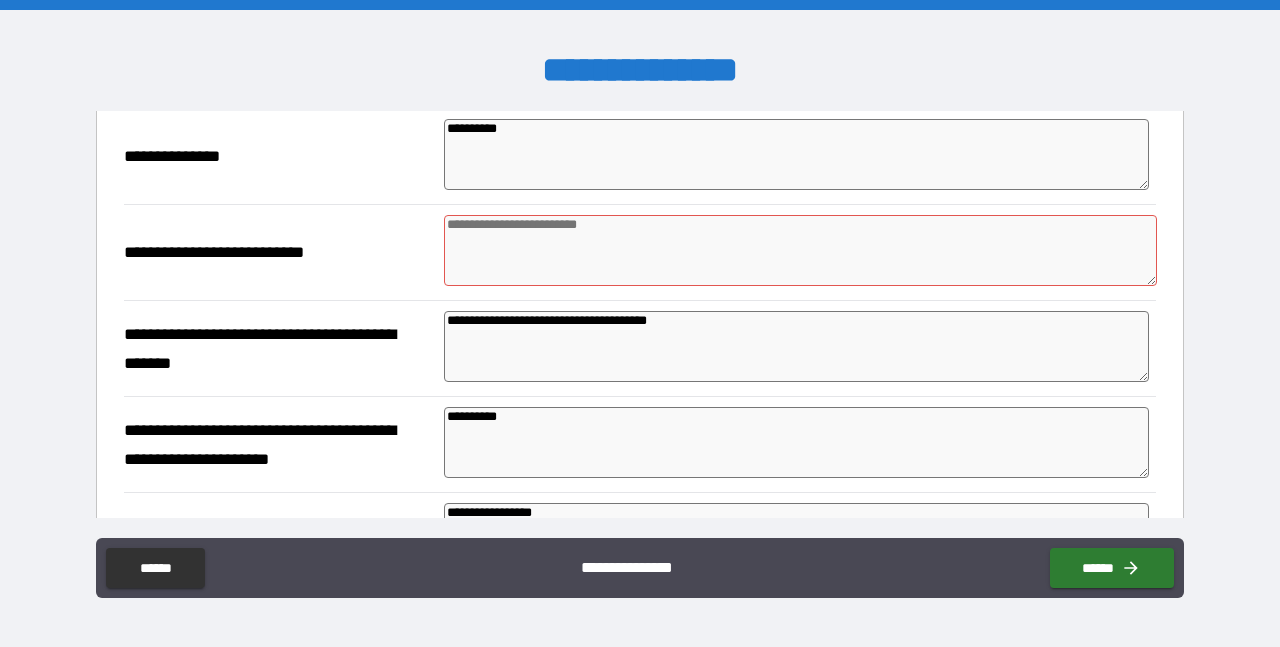 scroll, scrollTop: 510, scrollLeft: 0, axis: vertical 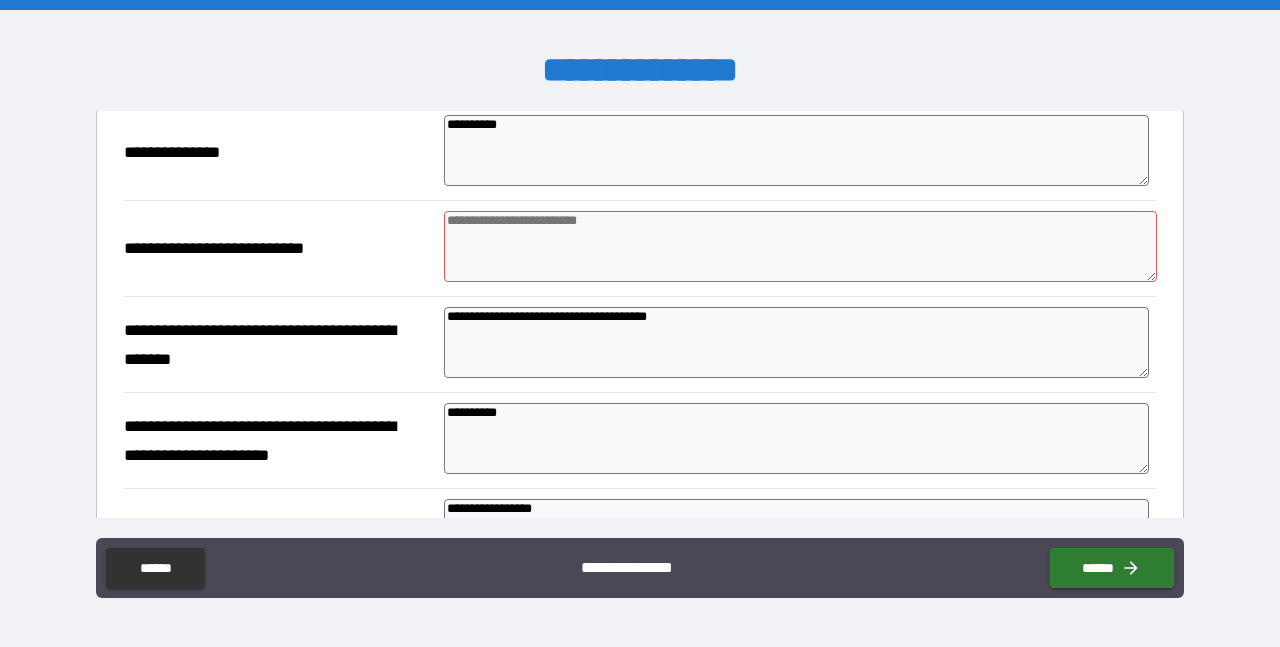 click at bounding box center (800, 246) 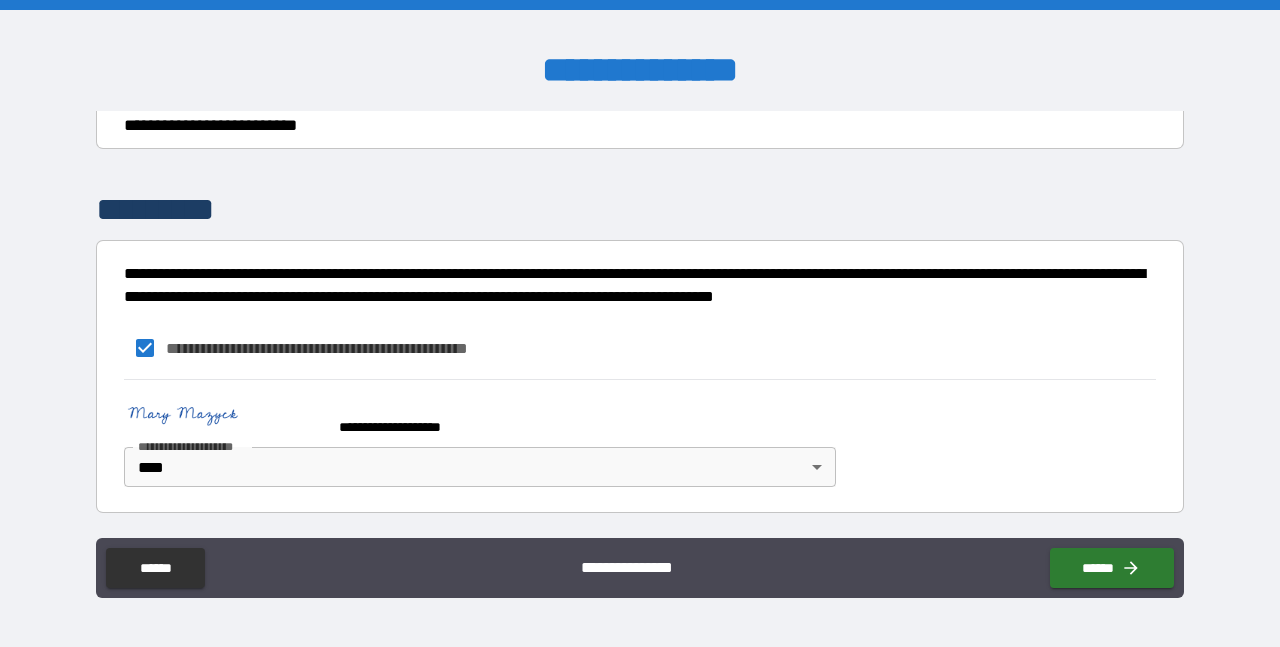 scroll, scrollTop: 2152, scrollLeft: 0, axis: vertical 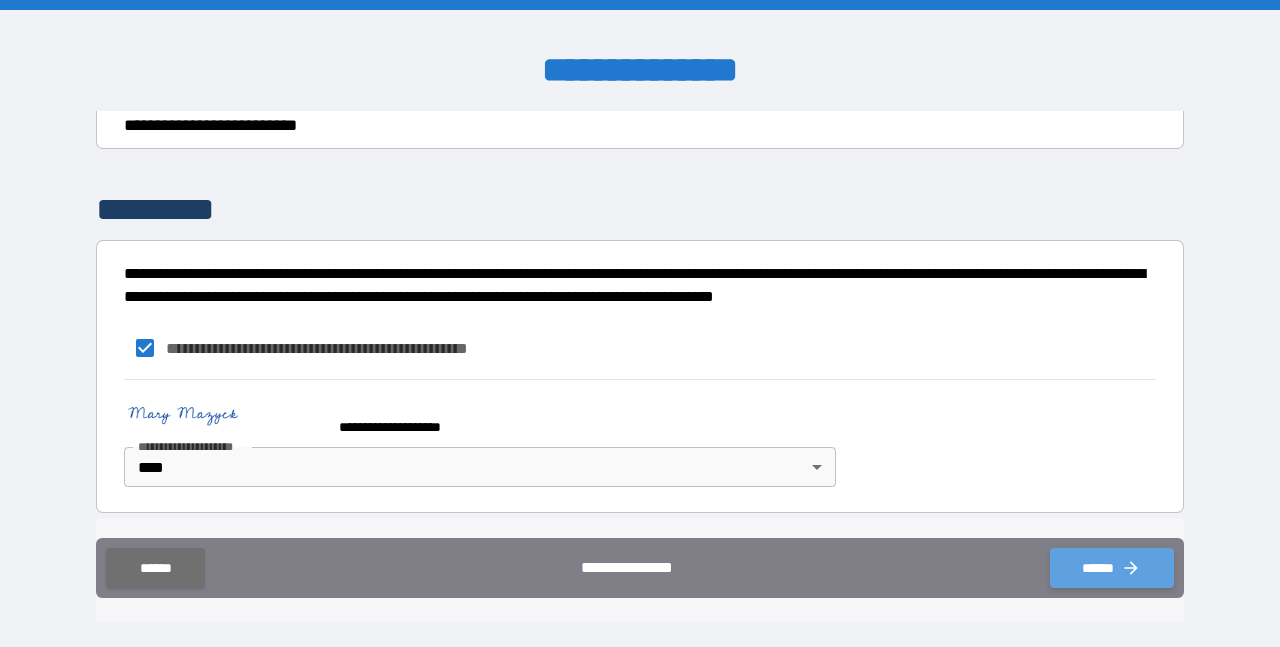 click on "******" at bounding box center [1112, 568] 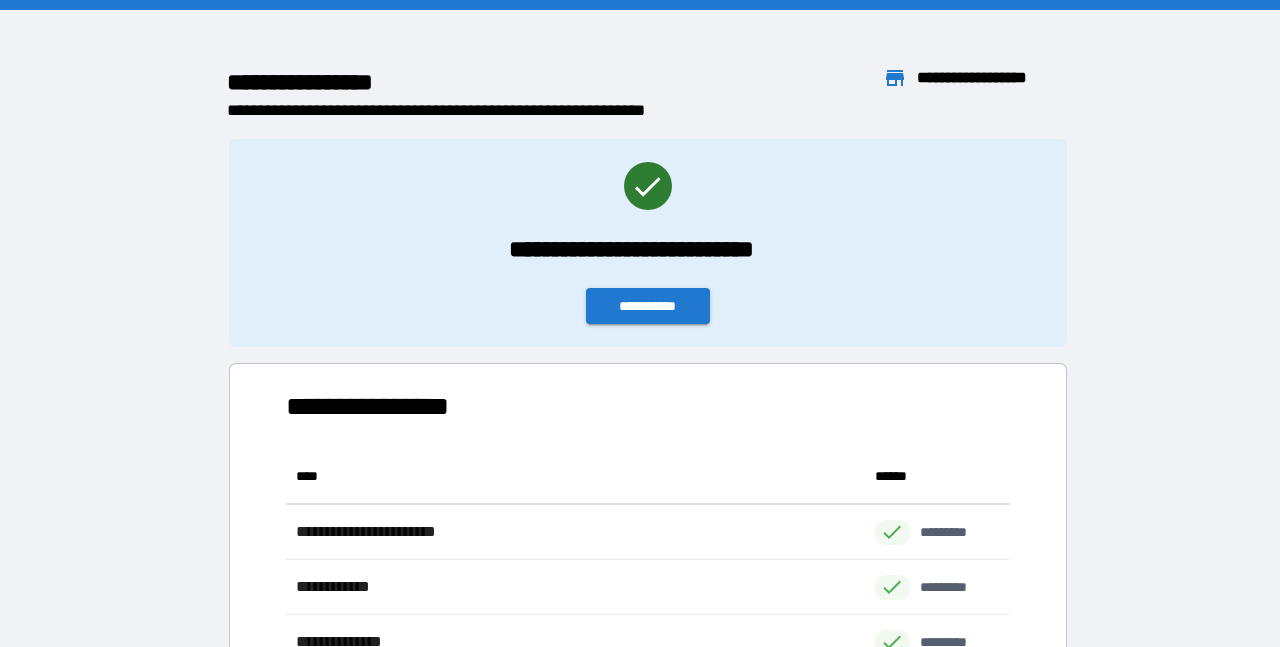 scroll, scrollTop: 1, scrollLeft: 1, axis: both 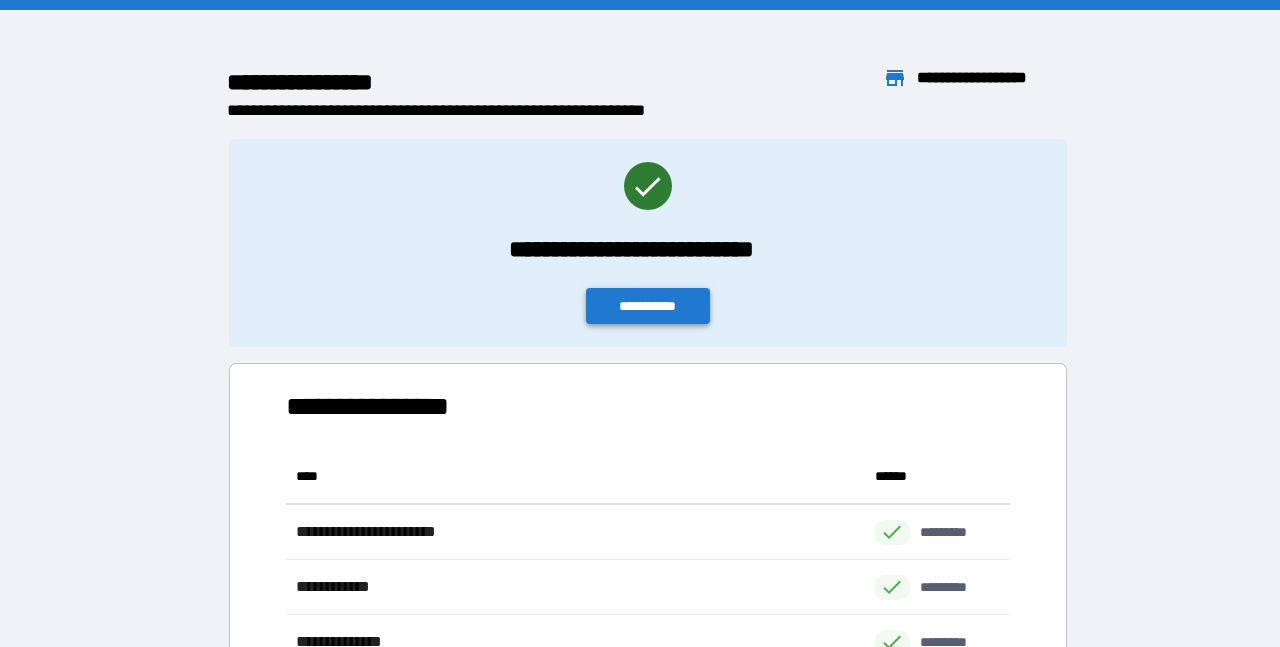 click on "**********" at bounding box center (648, 306) 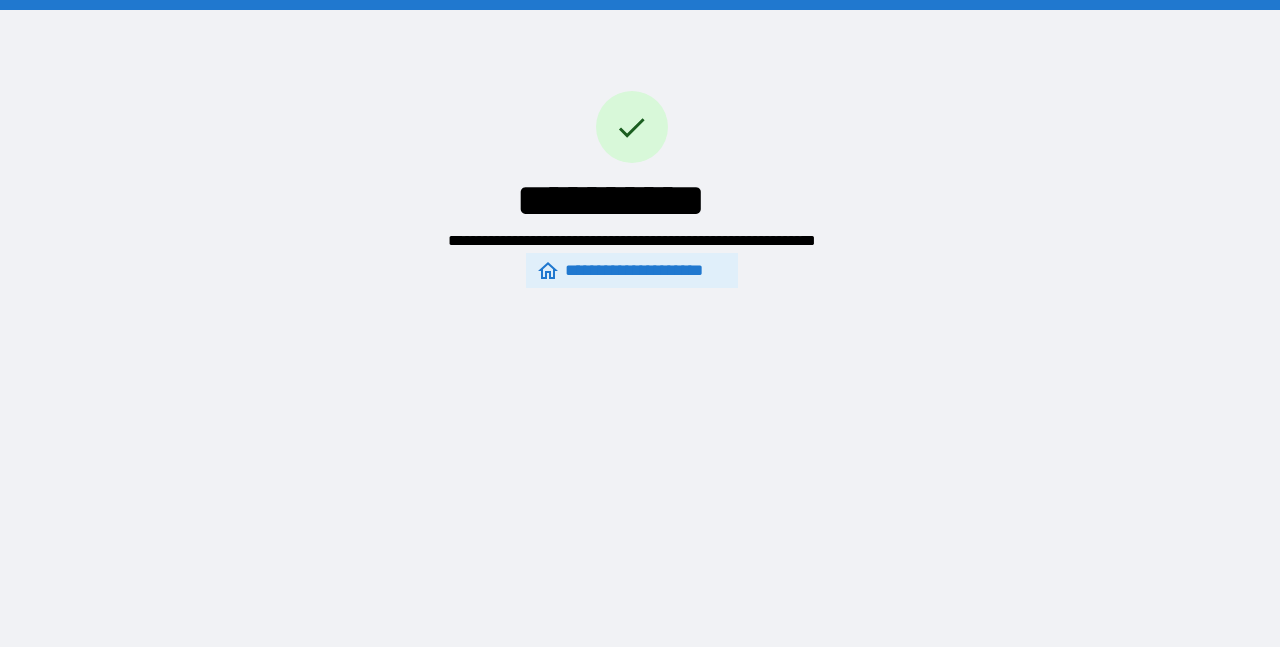 click on "**********" at bounding box center [632, 270] 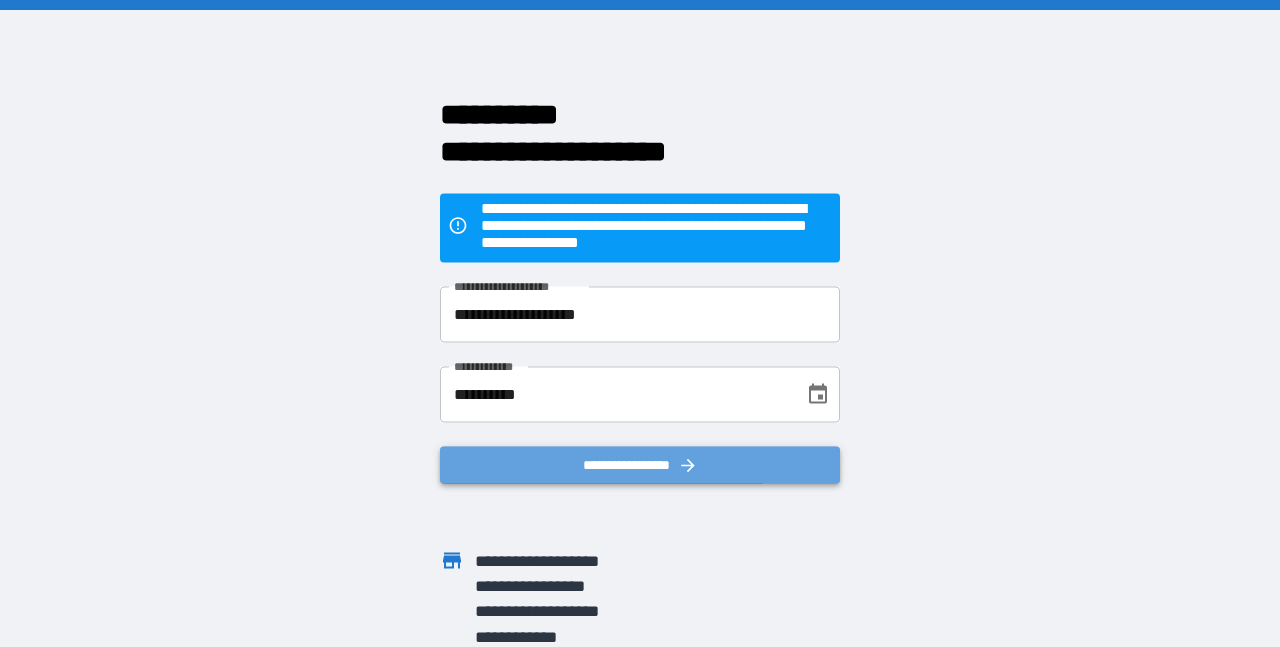 click on "**********" at bounding box center [640, 464] 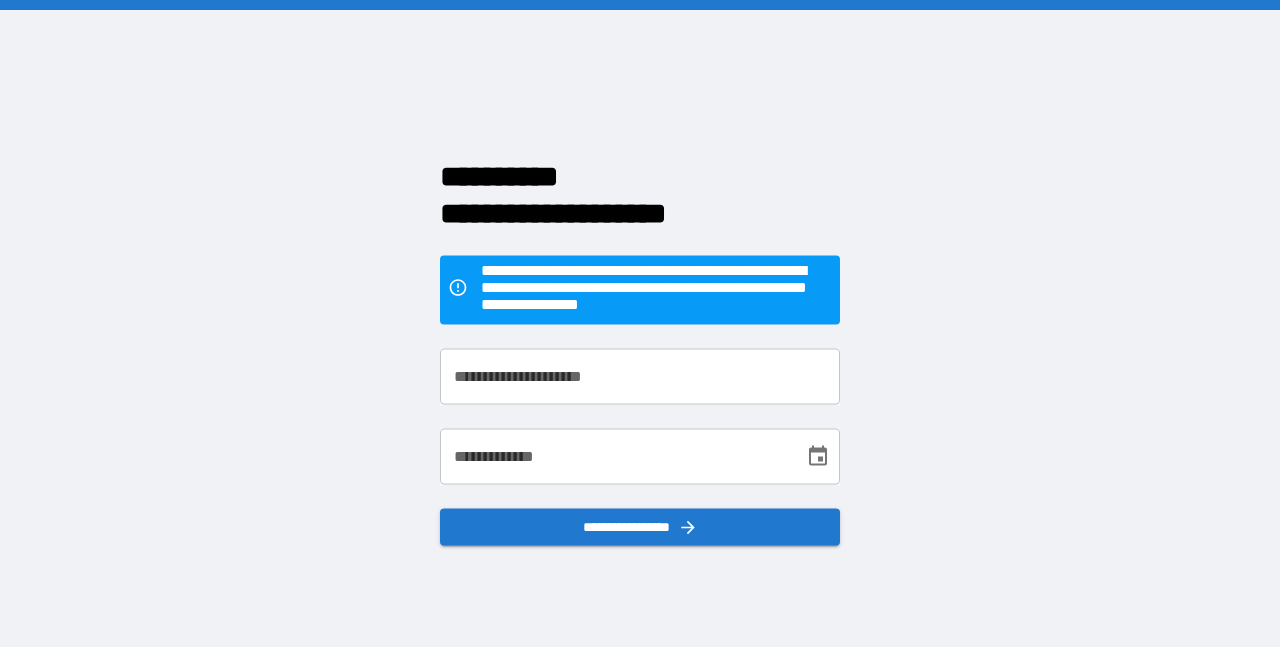 scroll, scrollTop: 0, scrollLeft: 0, axis: both 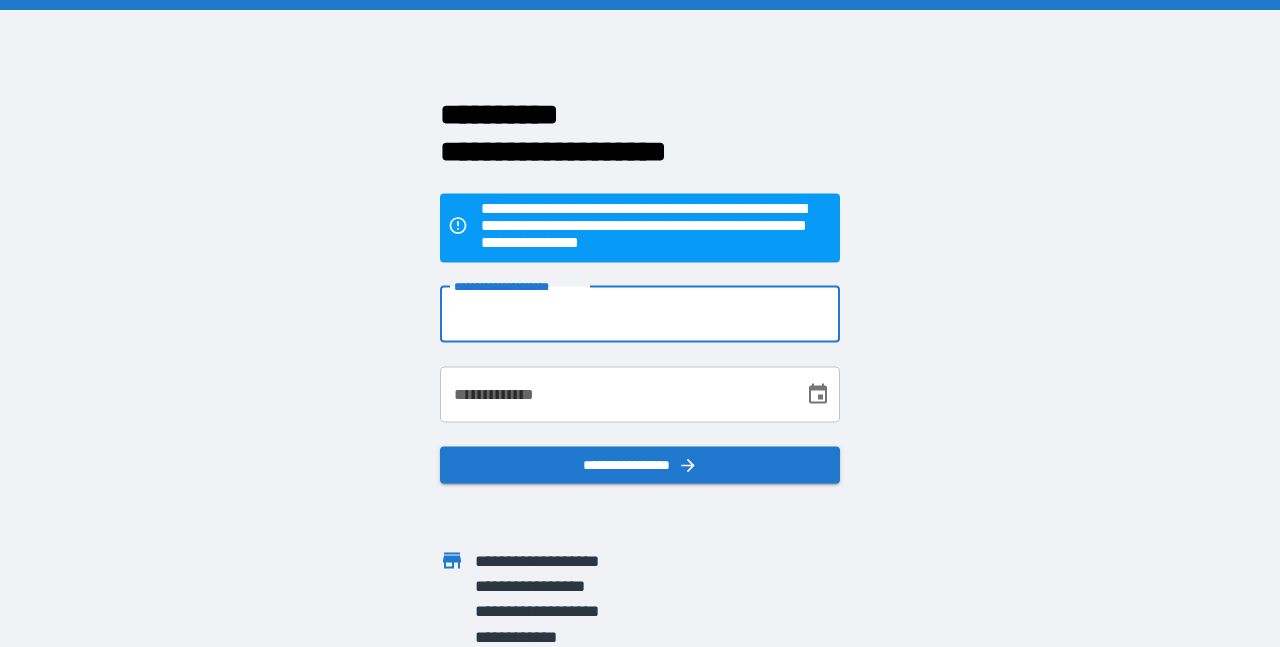 type on "**********" 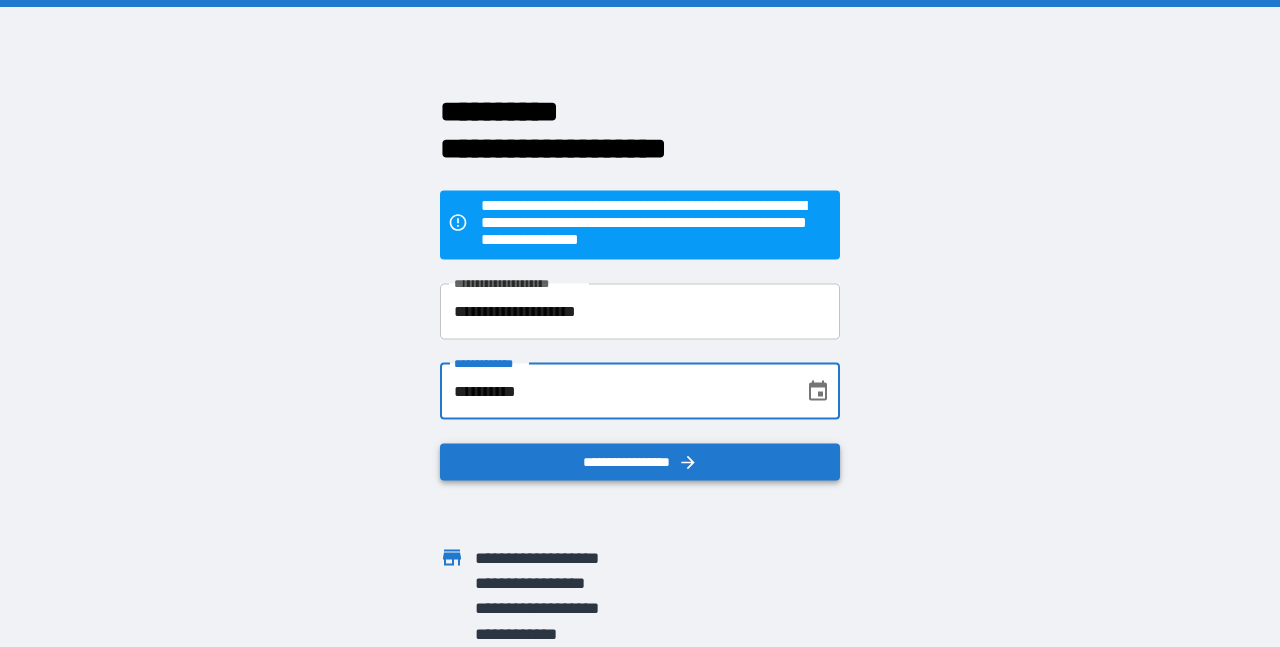 scroll, scrollTop: 2, scrollLeft: 0, axis: vertical 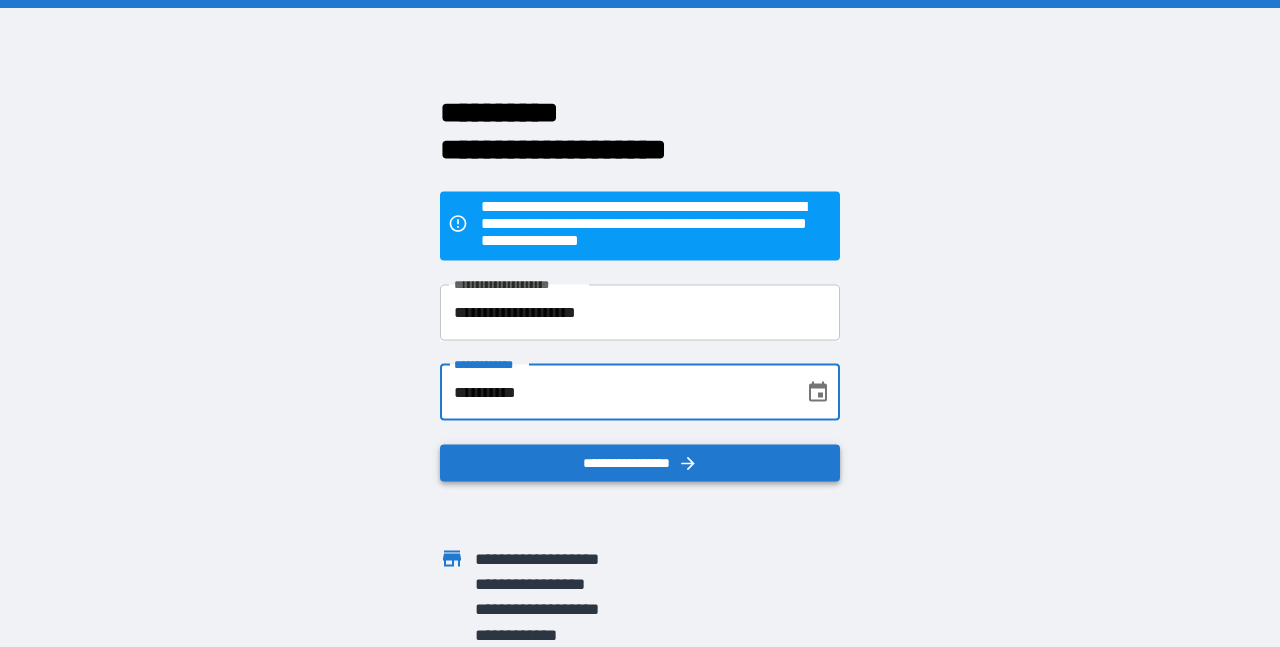 type on "**********" 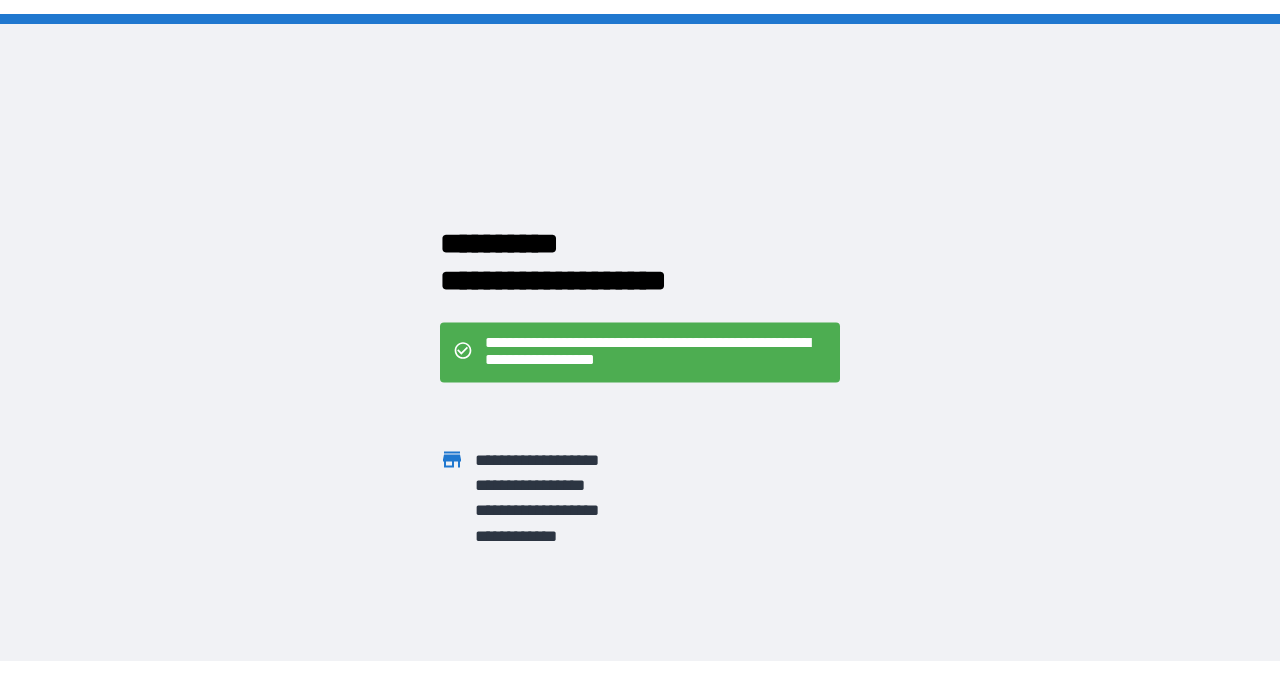 scroll, scrollTop: 0, scrollLeft: 0, axis: both 